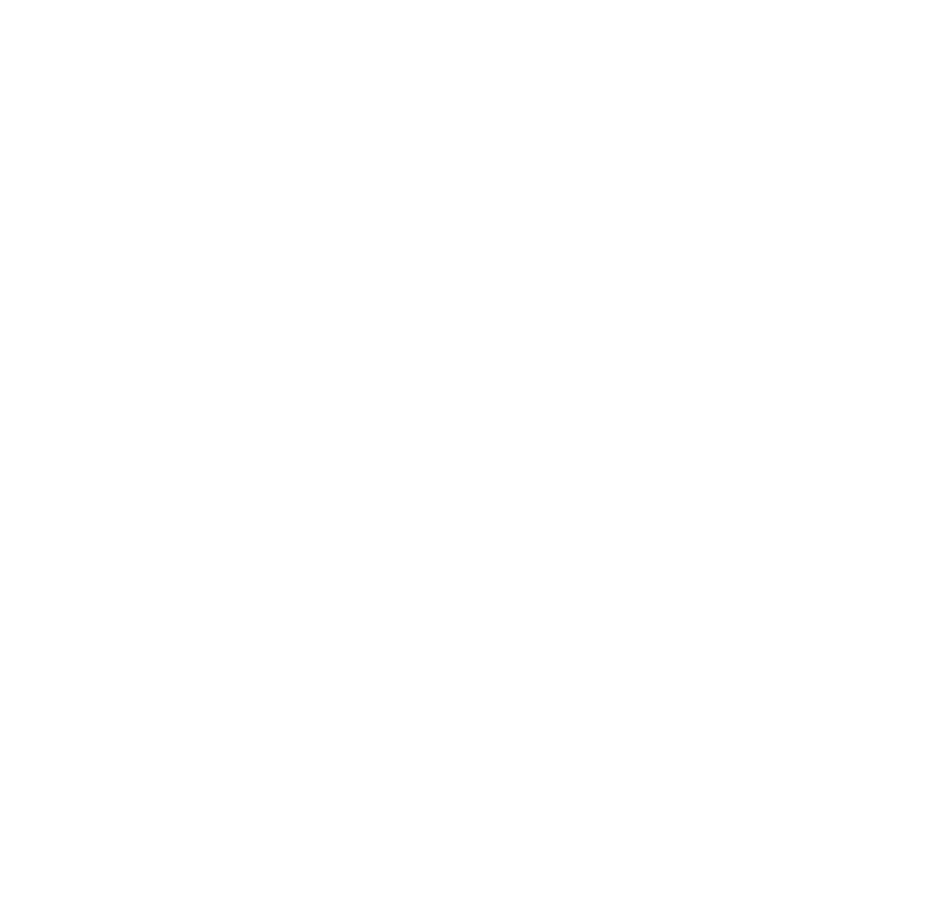 scroll, scrollTop: 0, scrollLeft: 0, axis: both 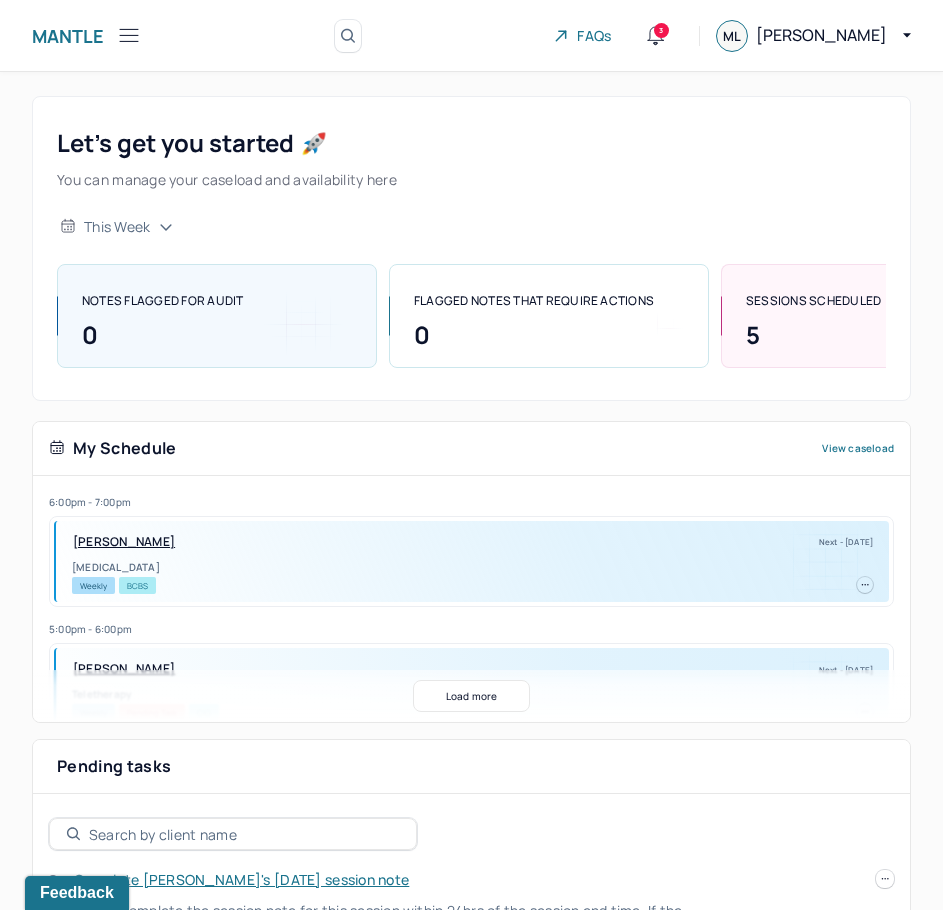 click 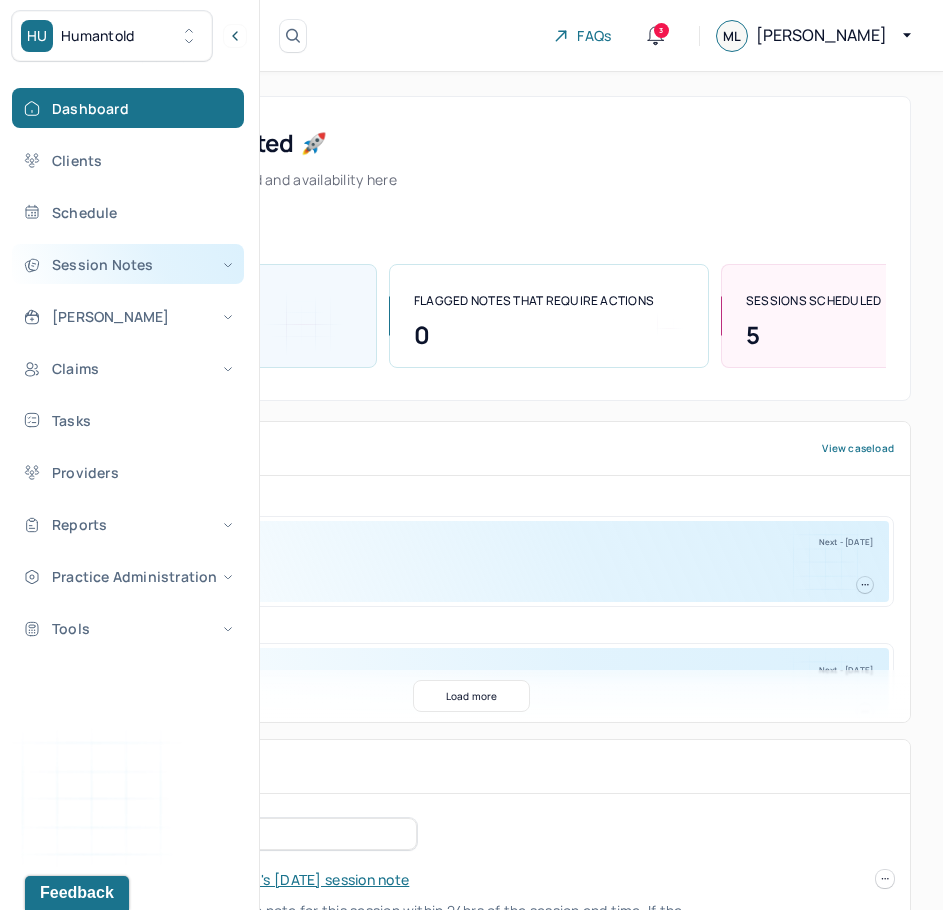 click on "Session Notes" at bounding box center (128, 264) 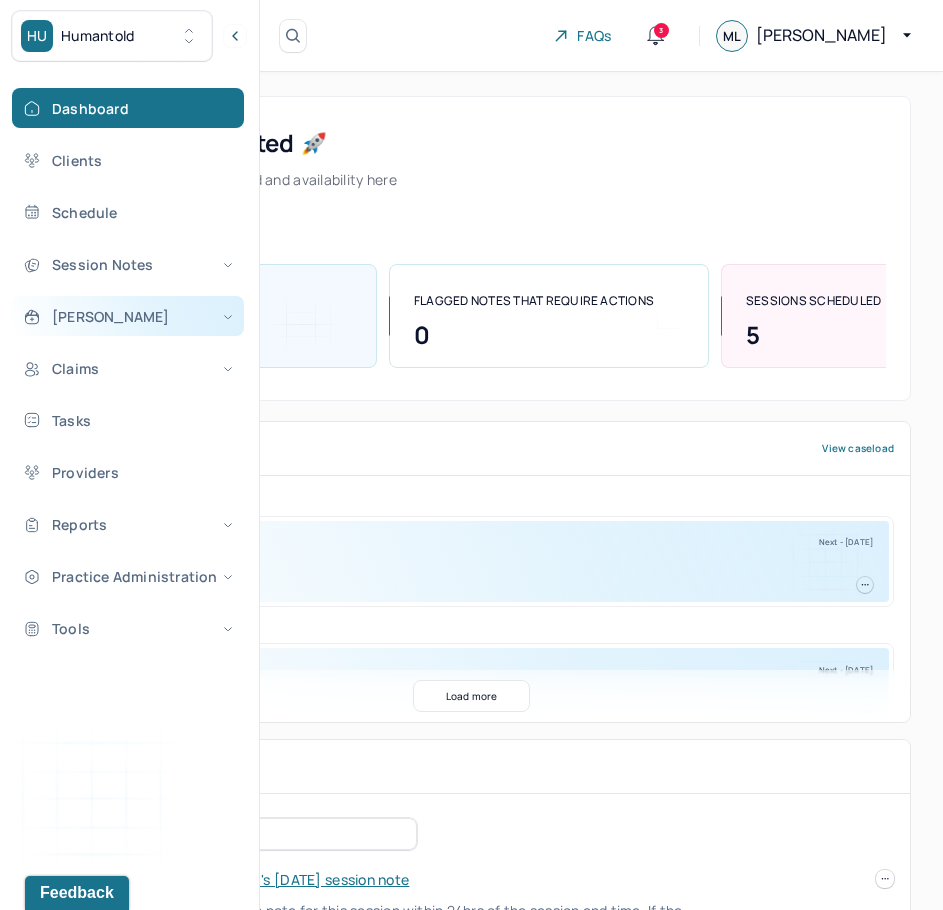 click on "[PERSON_NAME]" at bounding box center (128, 316) 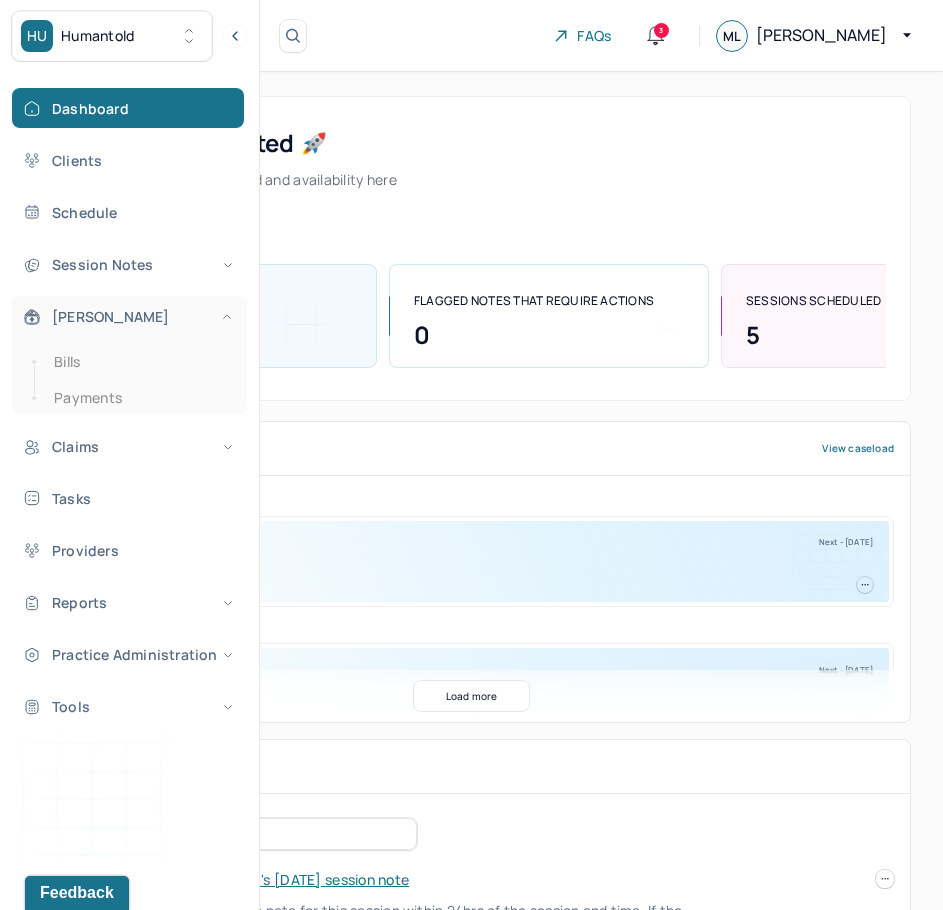 click on "[PERSON_NAME]" at bounding box center (128, 316) 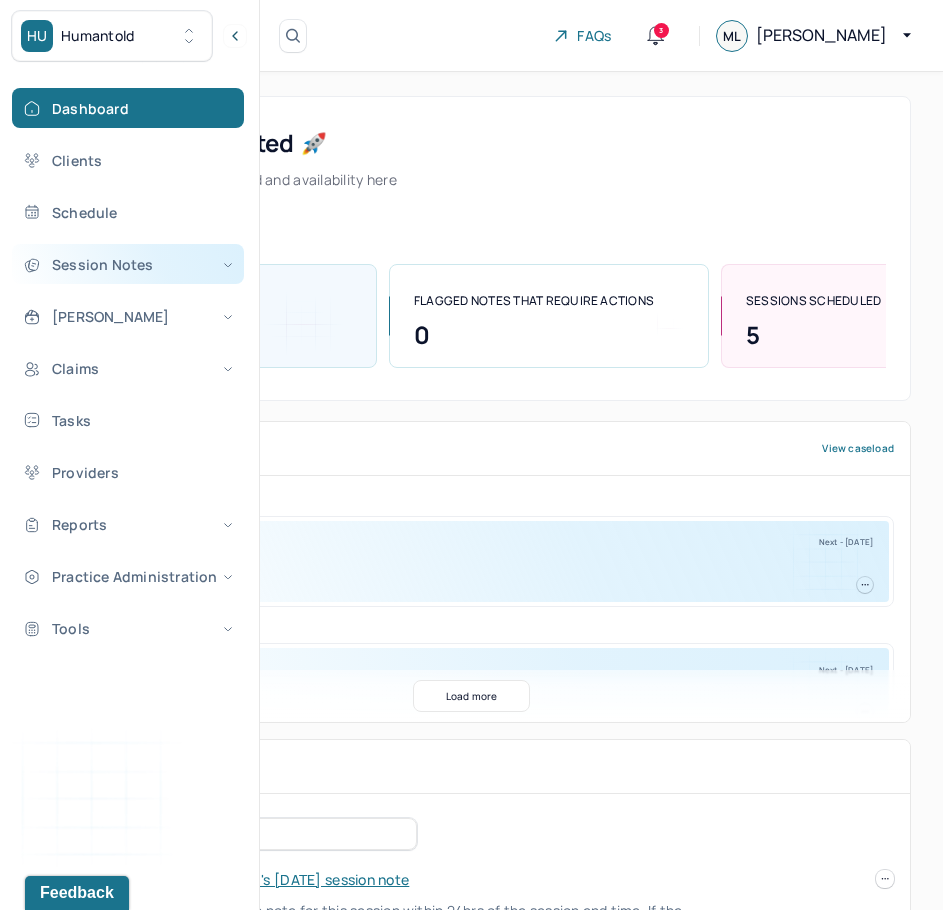 click on "Session Notes" at bounding box center (128, 264) 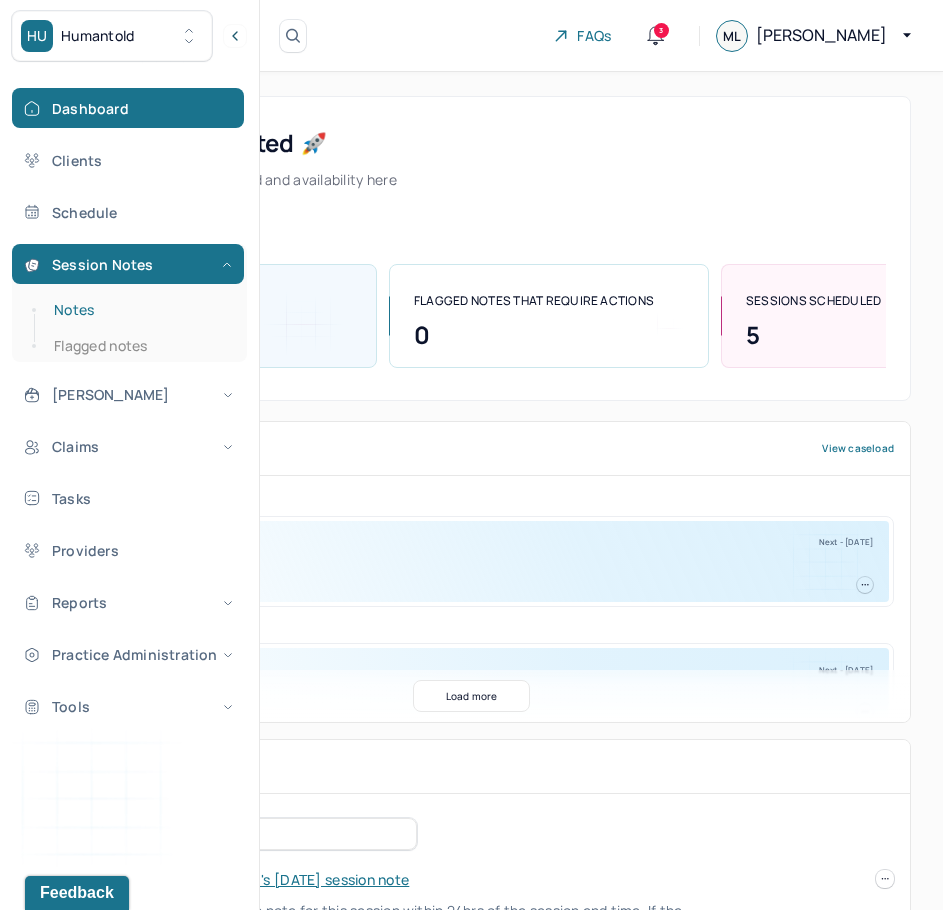 click on "Notes" at bounding box center [139, 310] 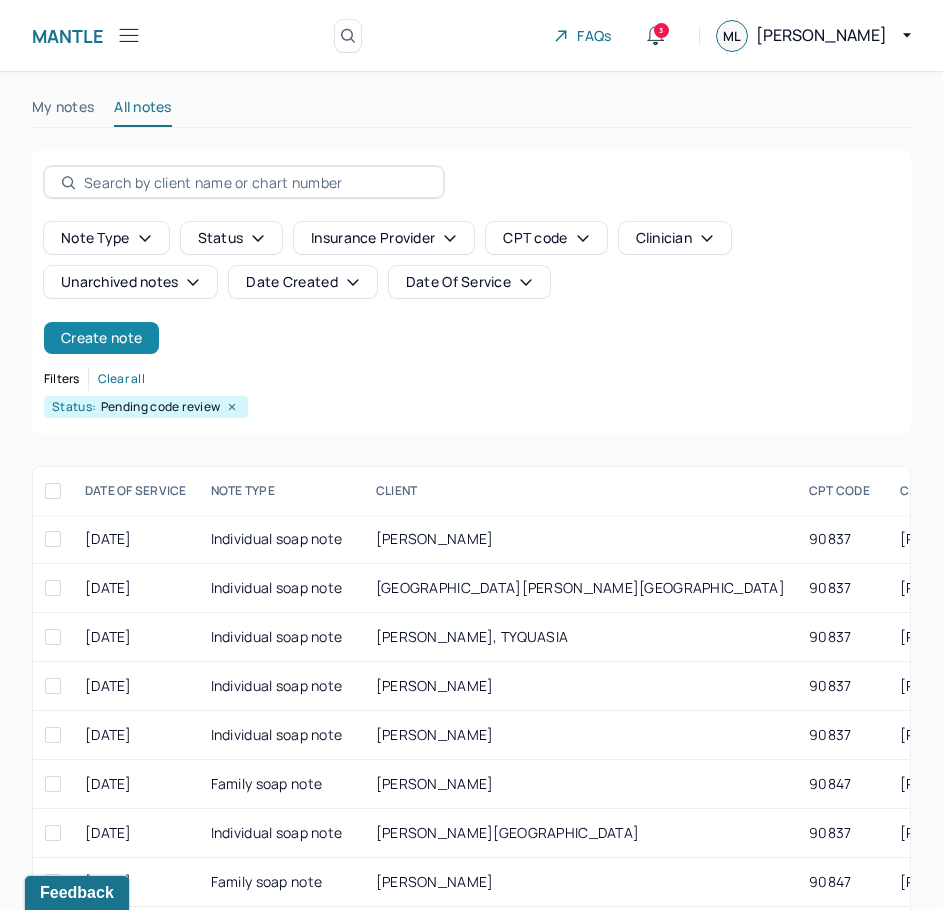 click on "Create note" at bounding box center [101, 338] 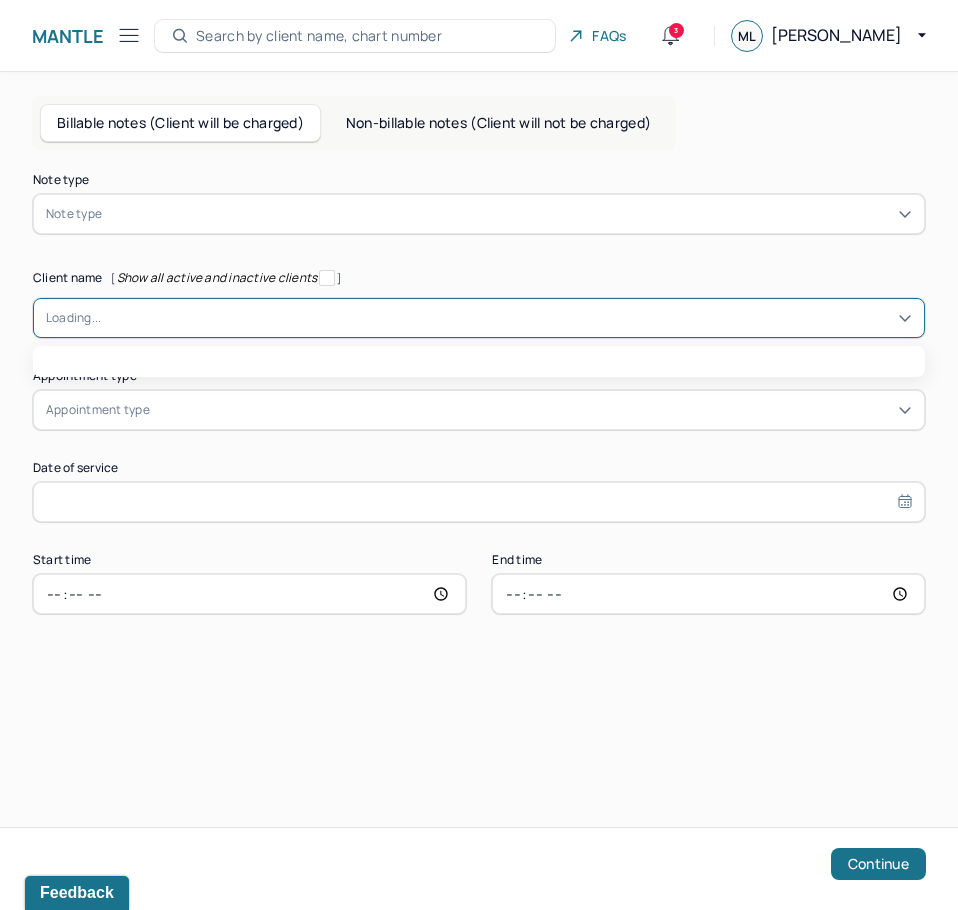 click on "Note type" at bounding box center (479, 214) 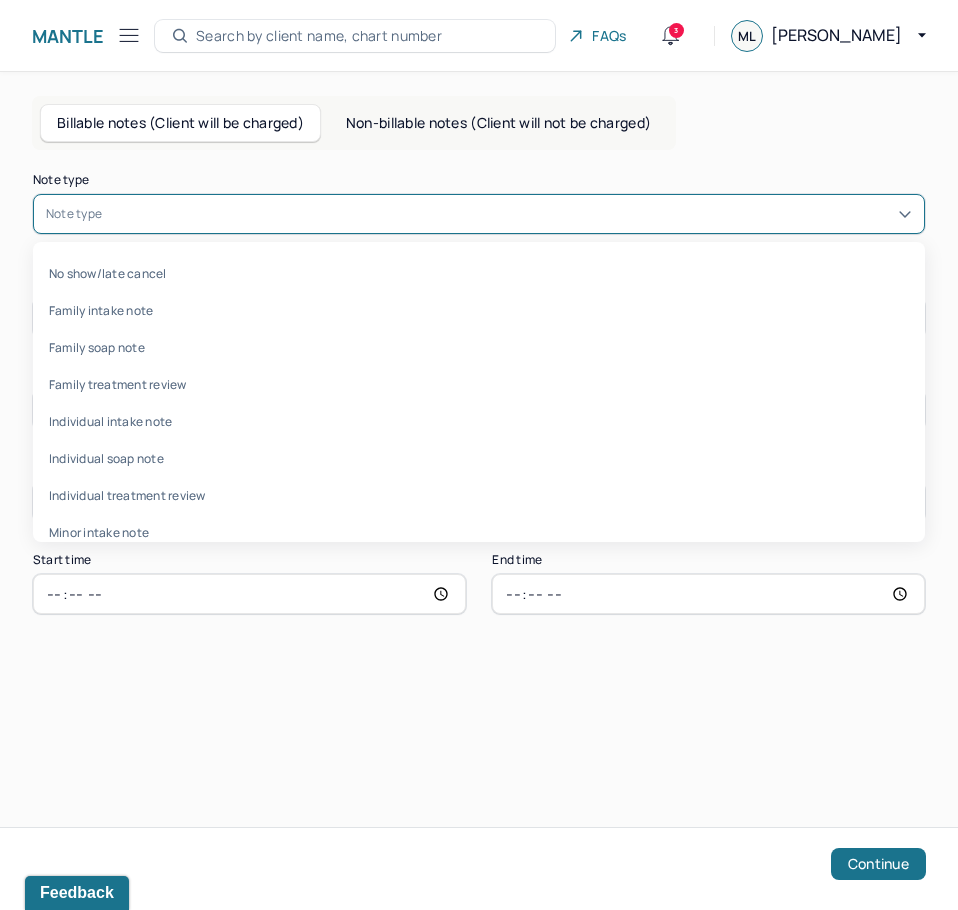 click on "Note type" at bounding box center (479, 214) 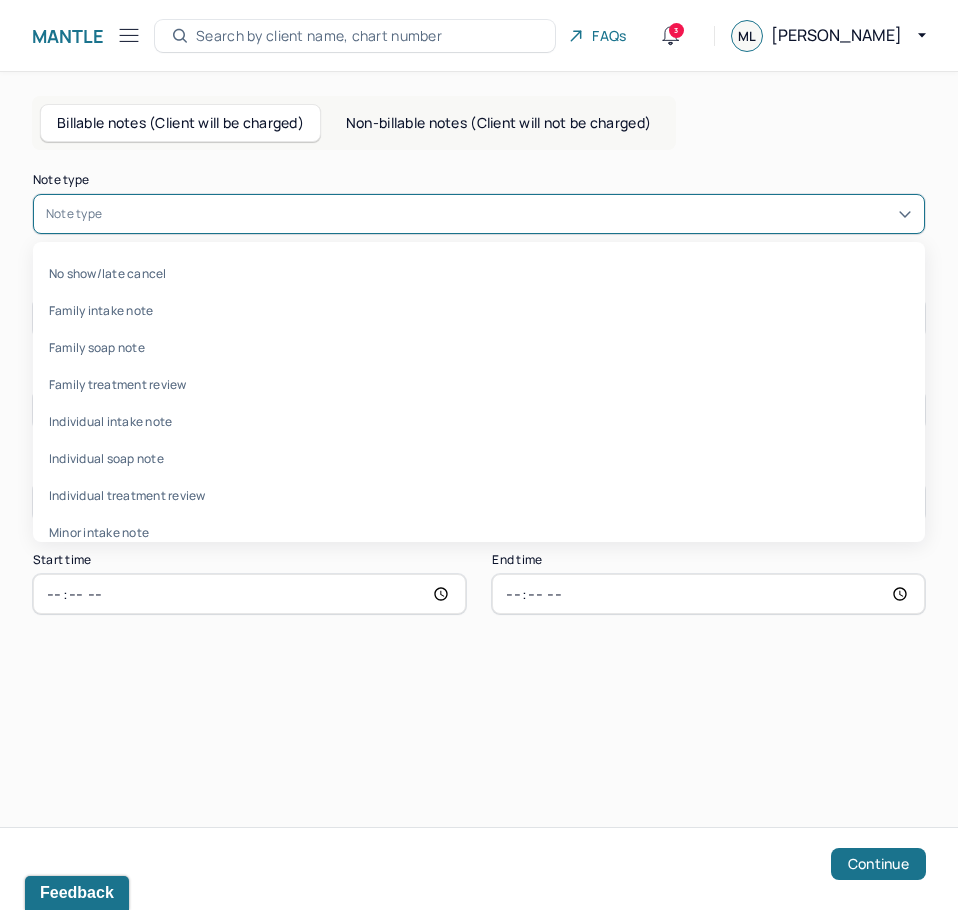 click at bounding box center [509, 214] 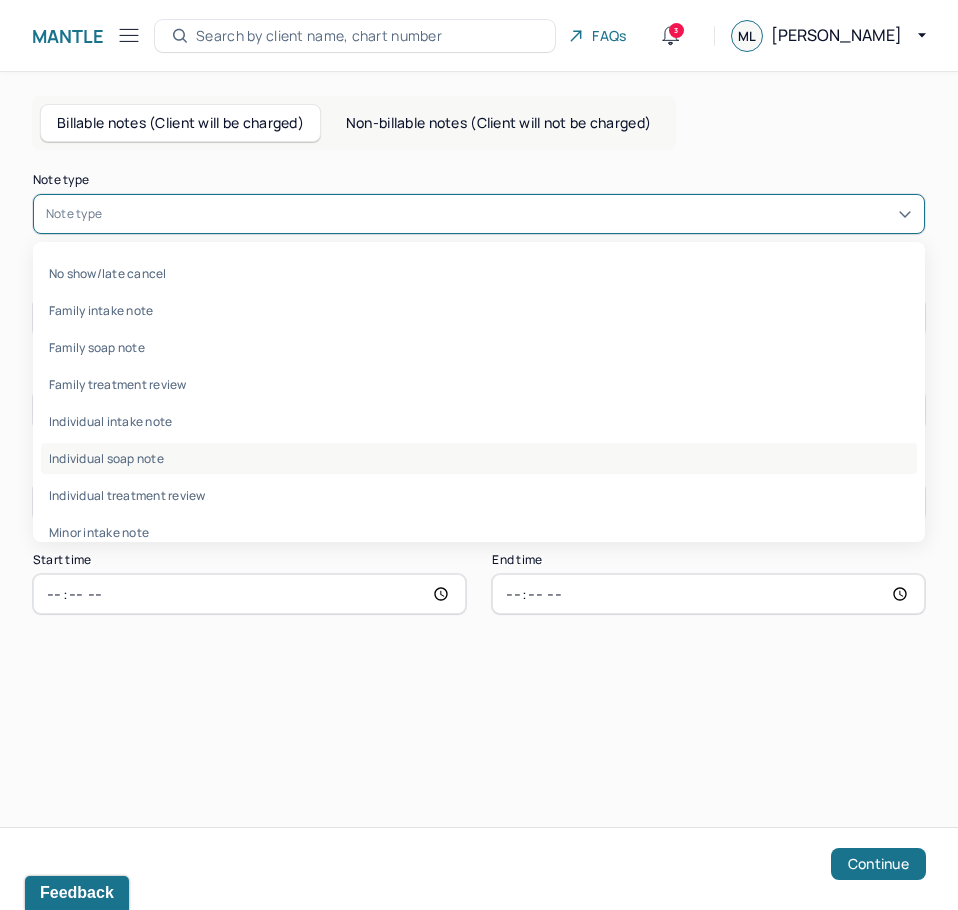 click on "Individual soap note" at bounding box center [479, 458] 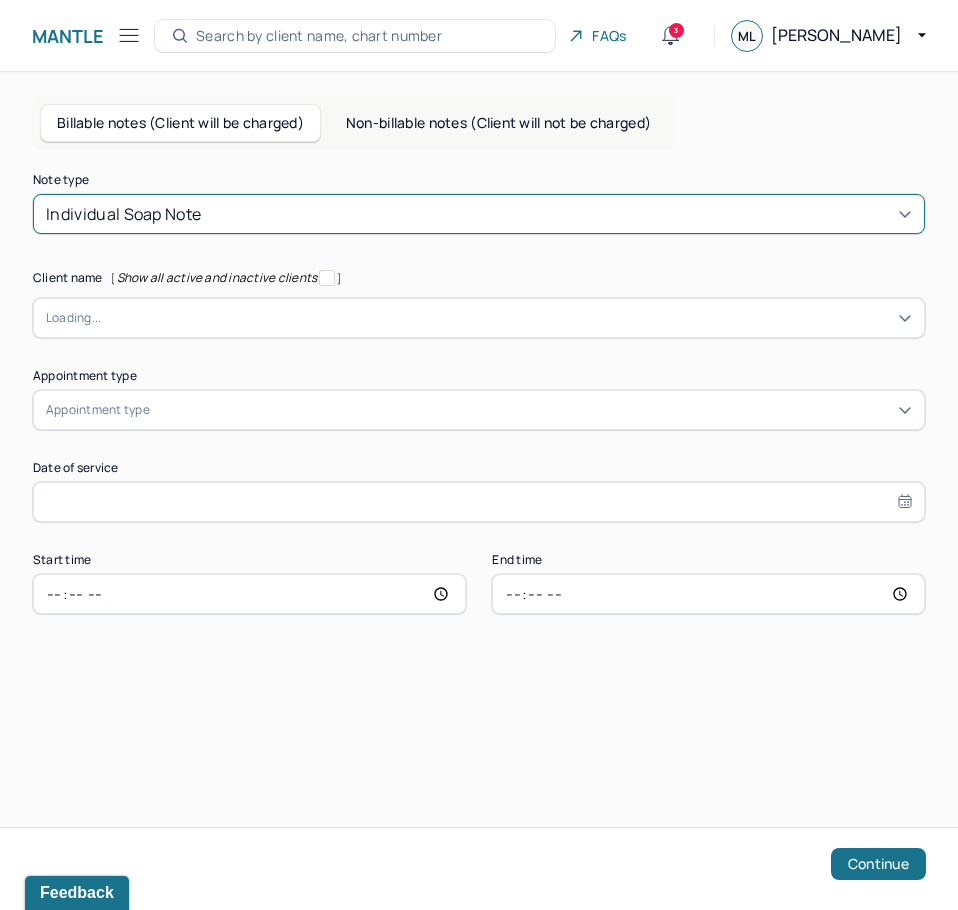click at bounding box center (506, 318) 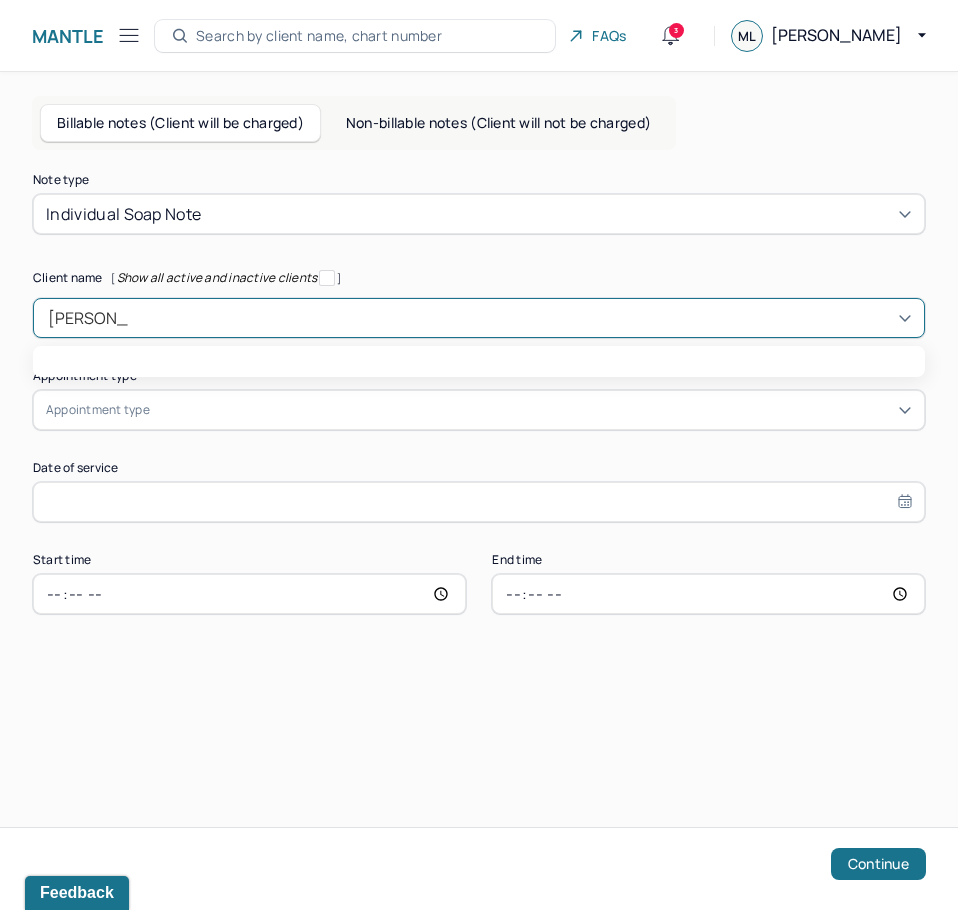 type on "[PERSON_NAME] went" 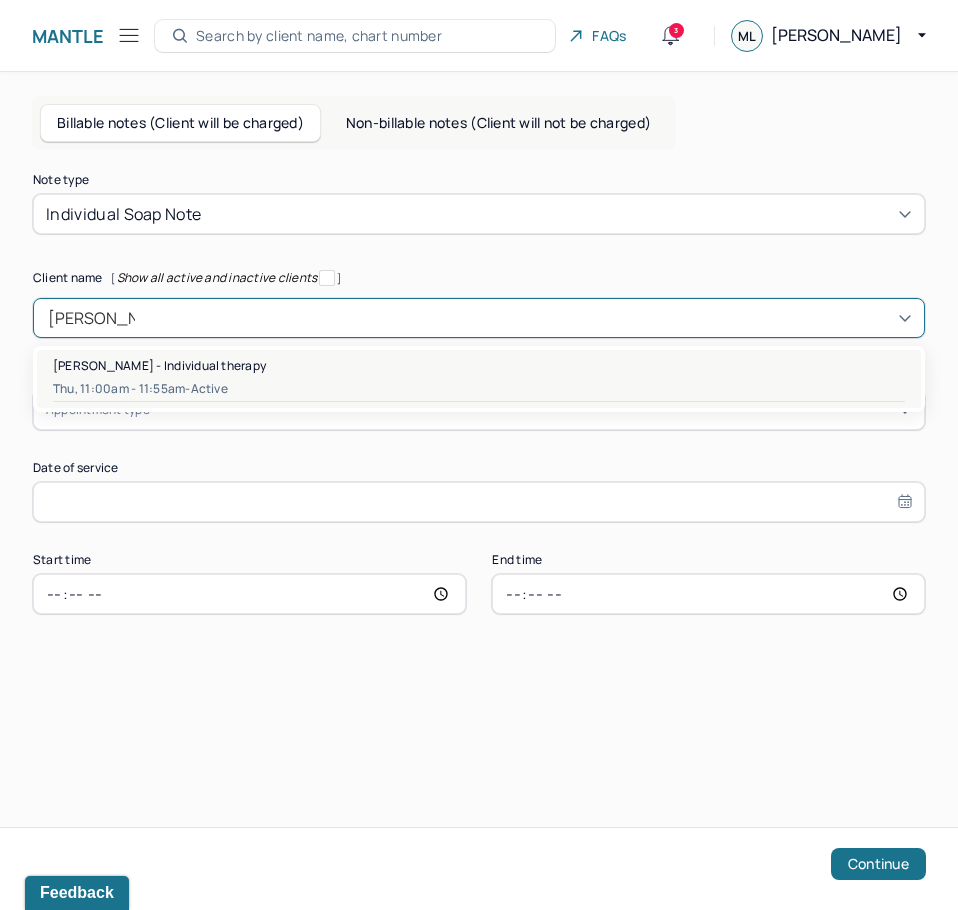 click on "[PERSON_NAME] - Individual therapy" at bounding box center [159, 365] 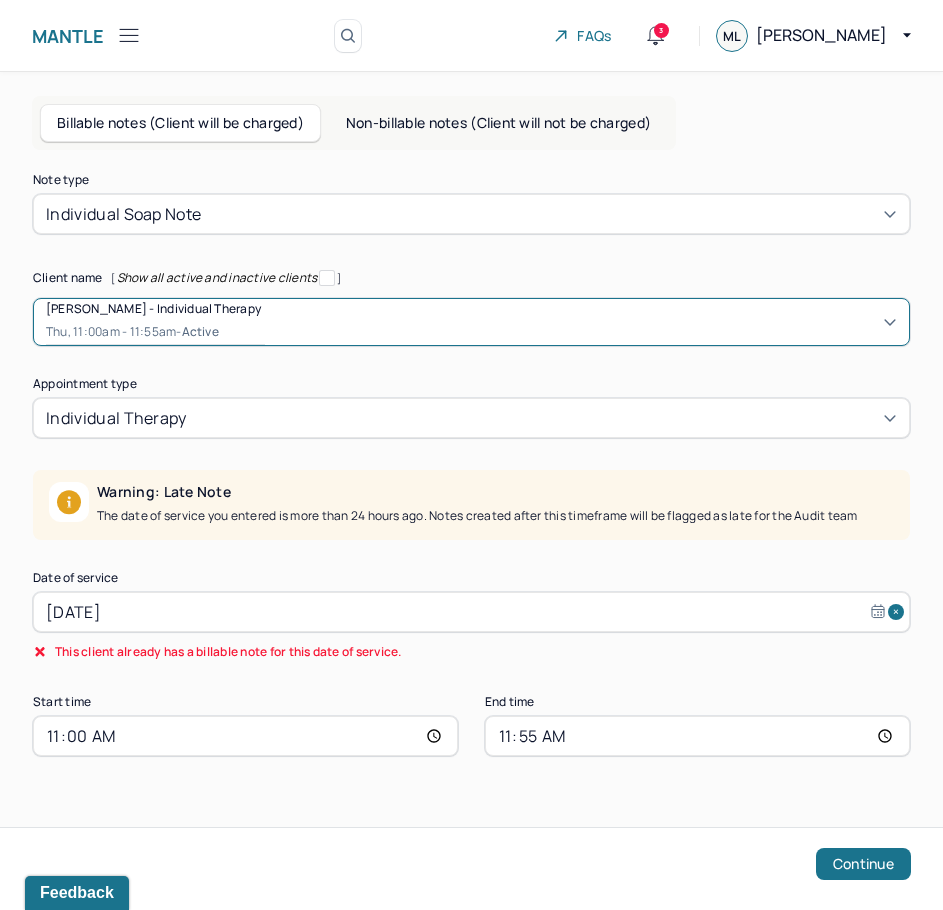 click on "[DATE]" at bounding box center (471, 612) 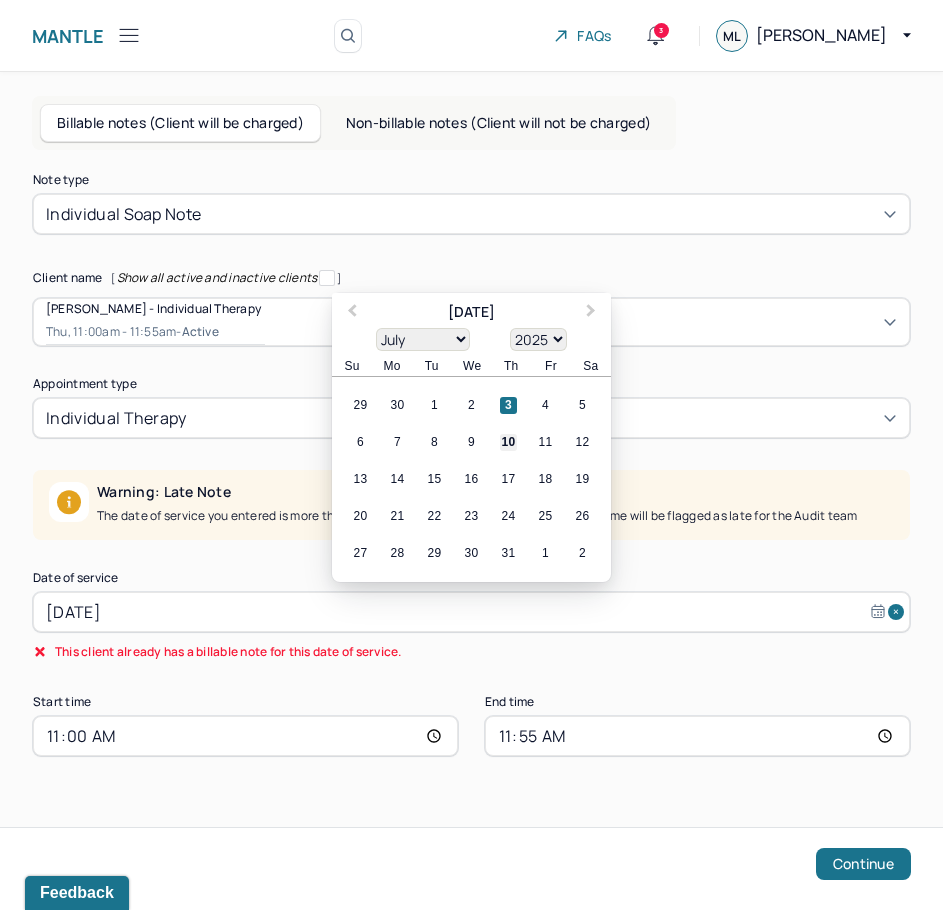 click on "10" at bounding box center (508, 442) 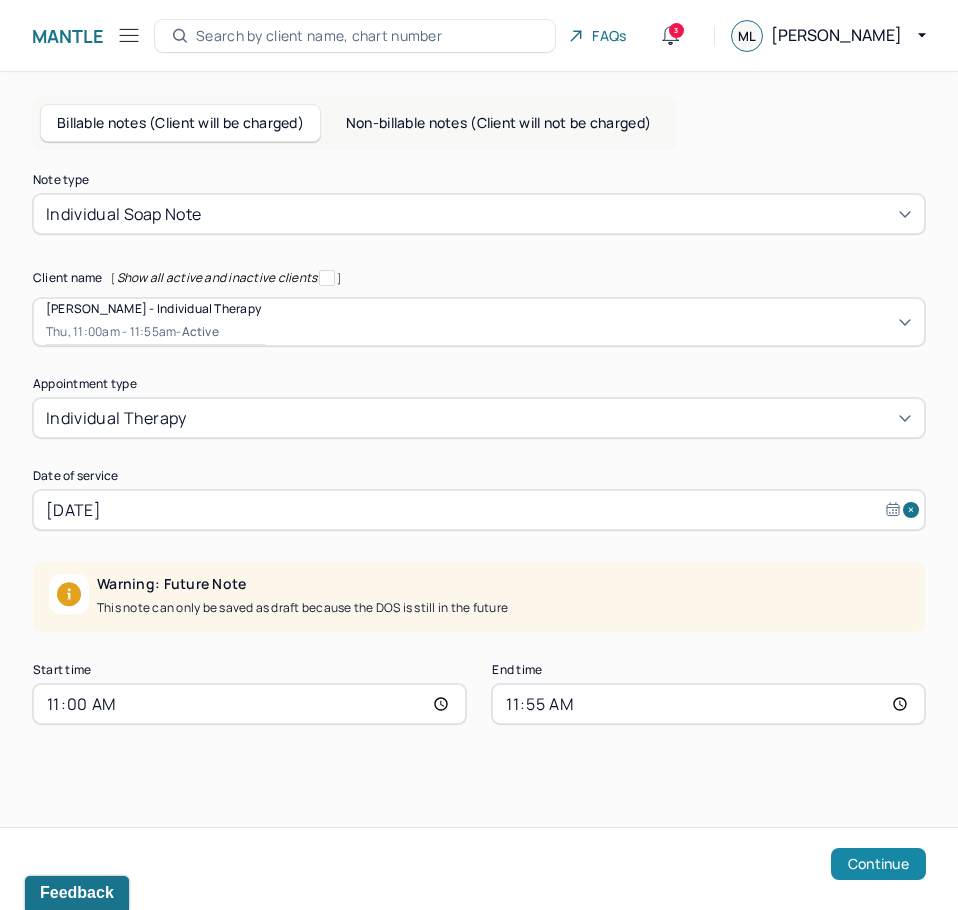 click on "Continue" at bounding box center (878, 864) 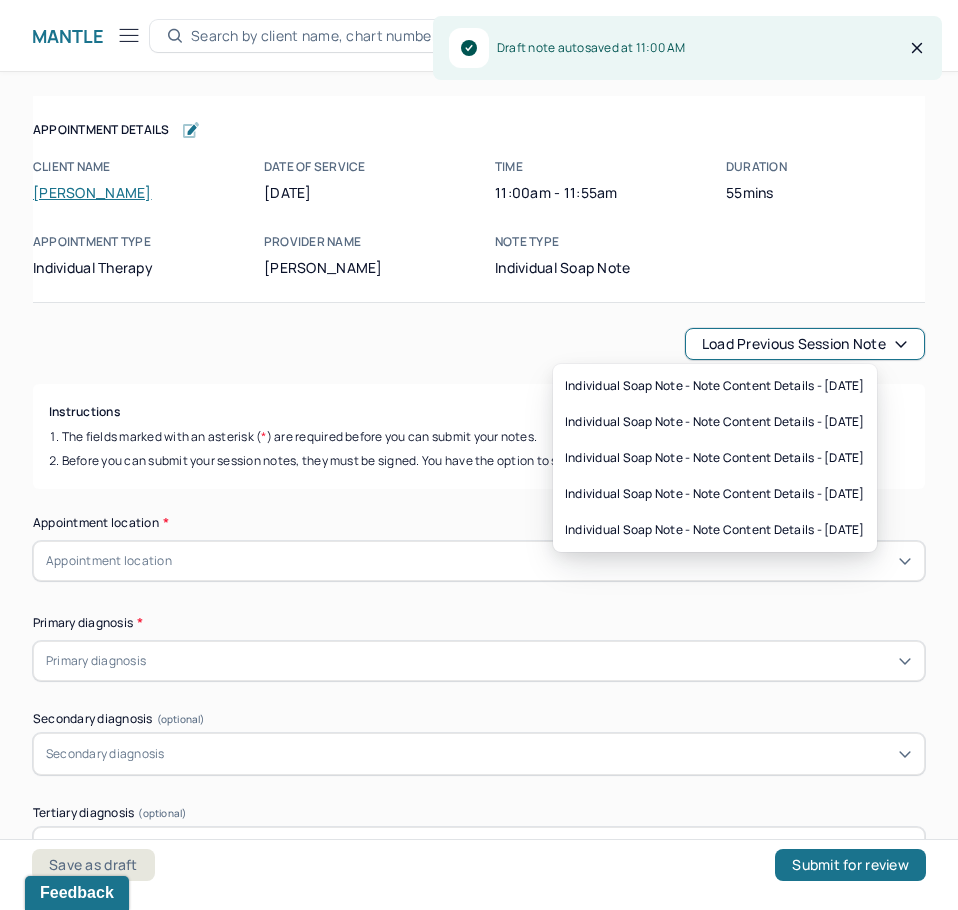click on "Load previous session note" at bounding box center (805, 344) 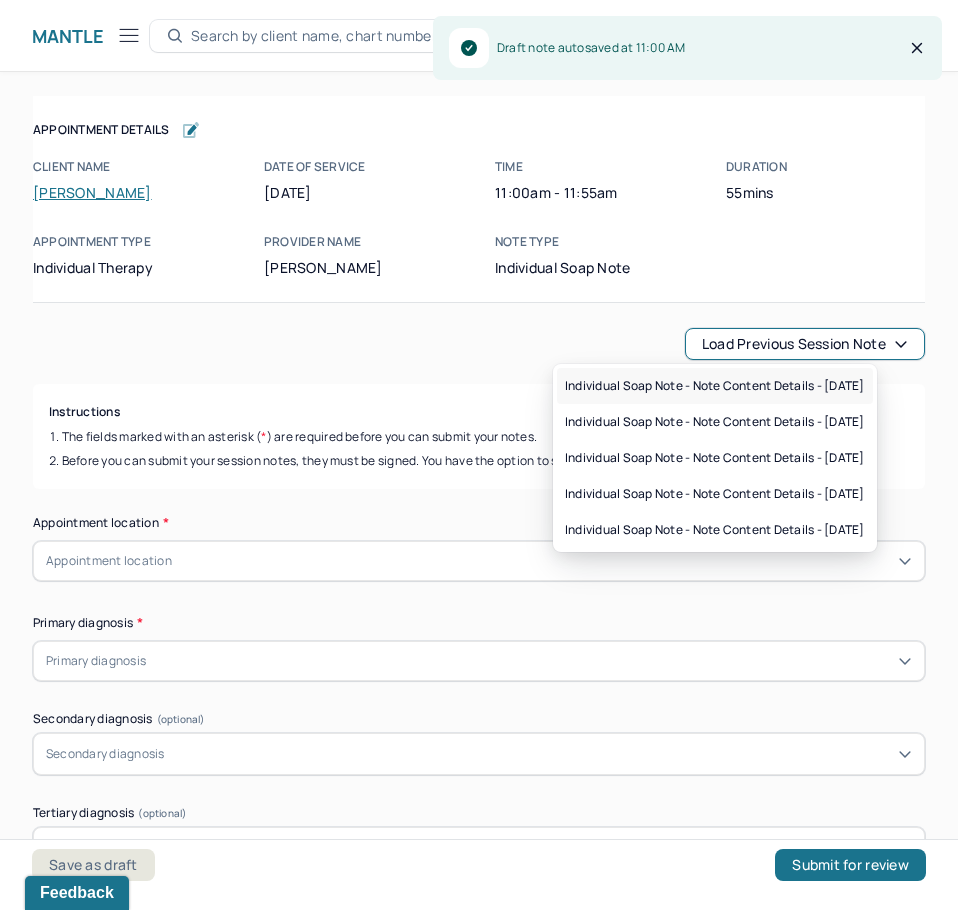 click on "Individual soap note   - Note content Details -   [DATE]" at bounding box center (715, 386) 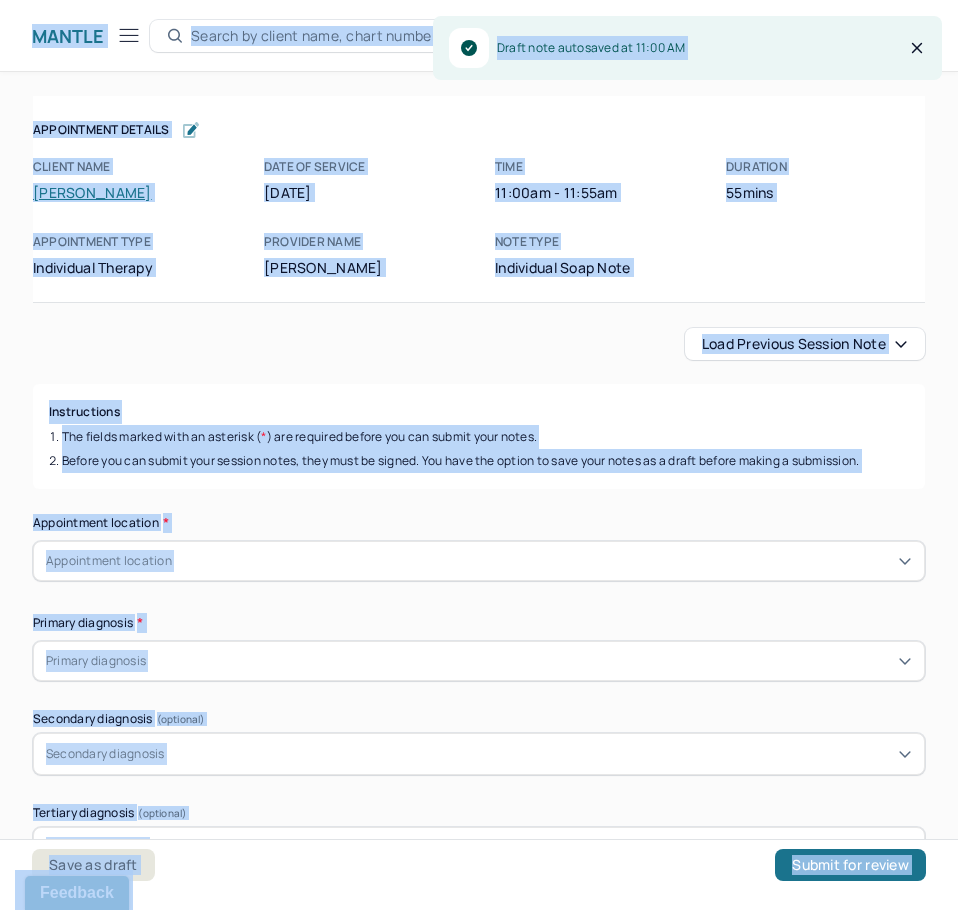 click on "Load previous session note" at bounding box center (805, 344) 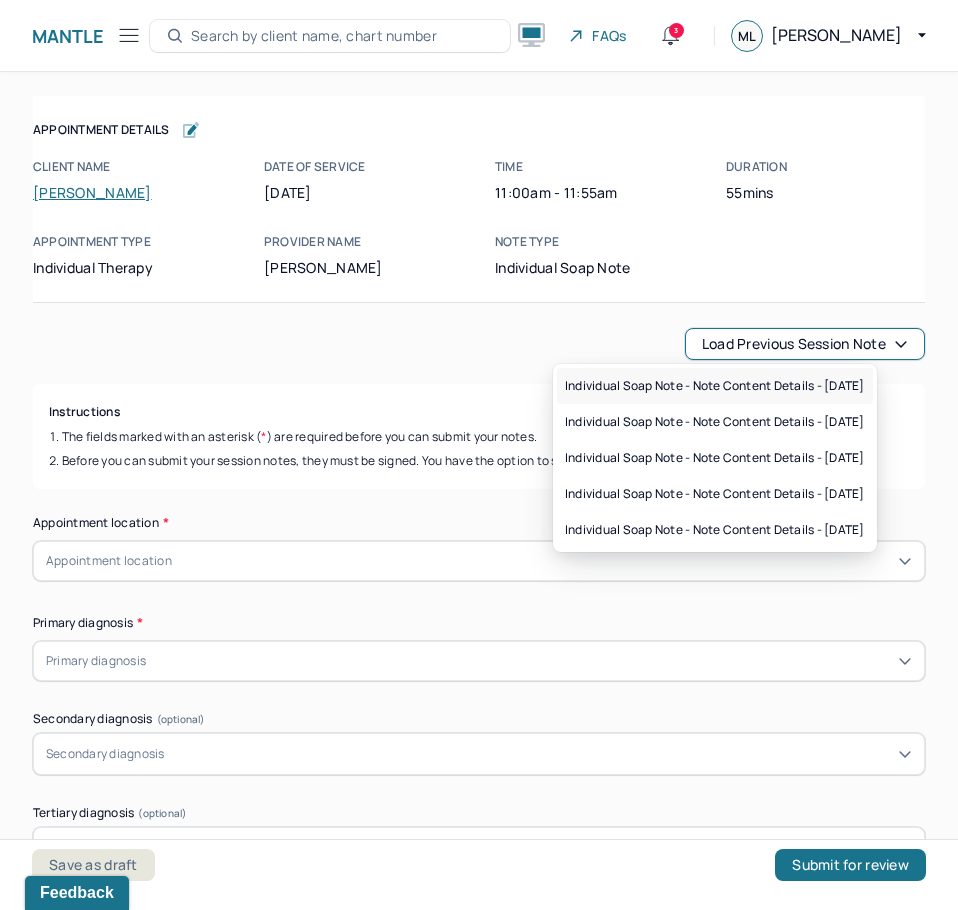 click on "Individual soap note   - Note content Details -   [DATE]" at bounding box center [715, 386] 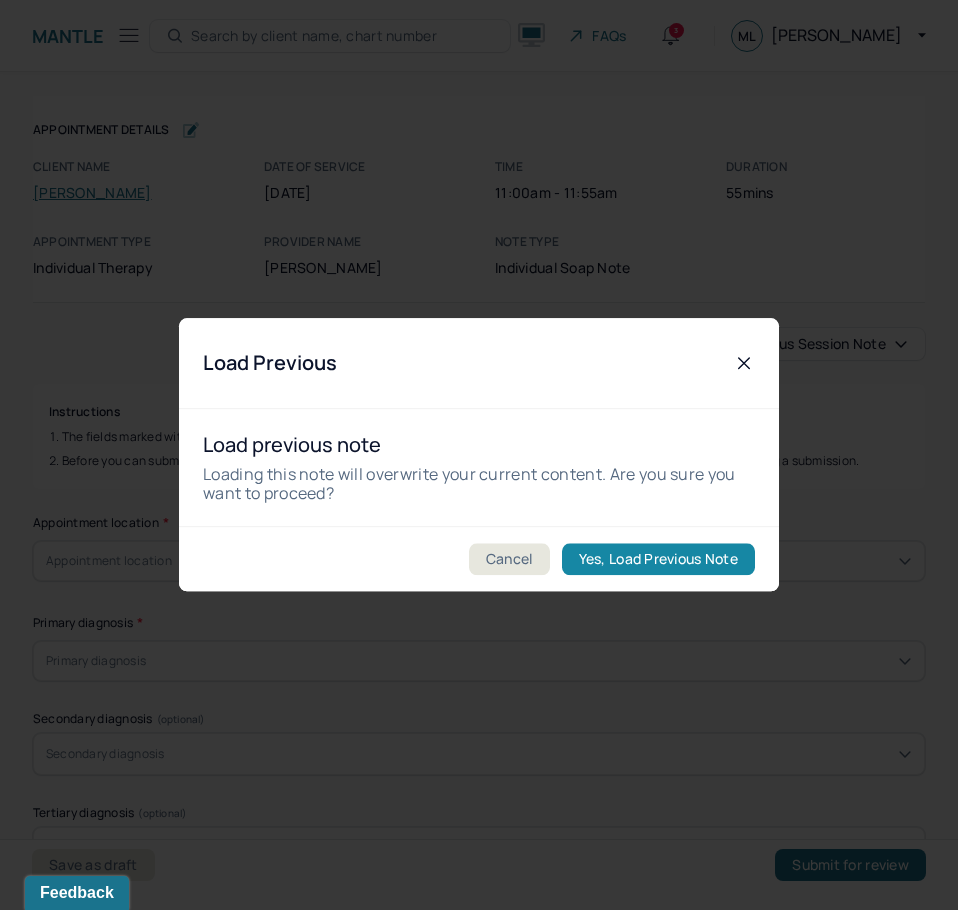 click on "Yes, Load Previous Note" at bounding box center (658, 560) 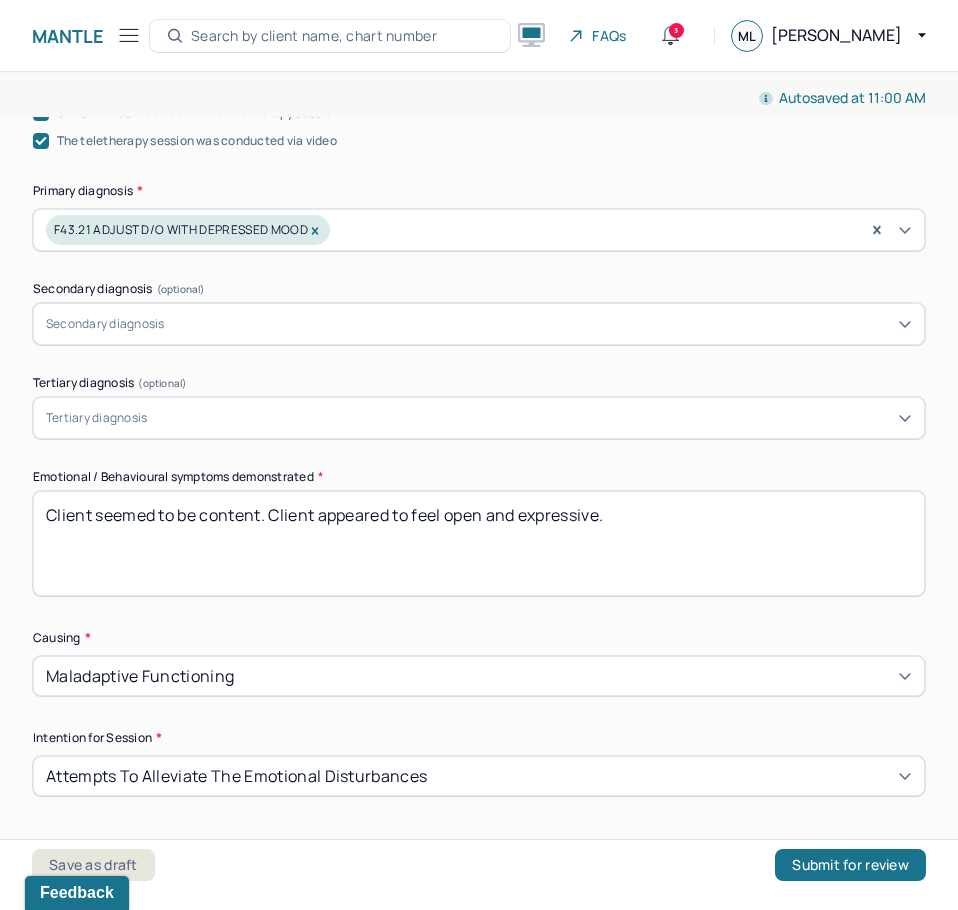 scroll, scrollTop: 700, scrollLeft: 0, axis: vertical 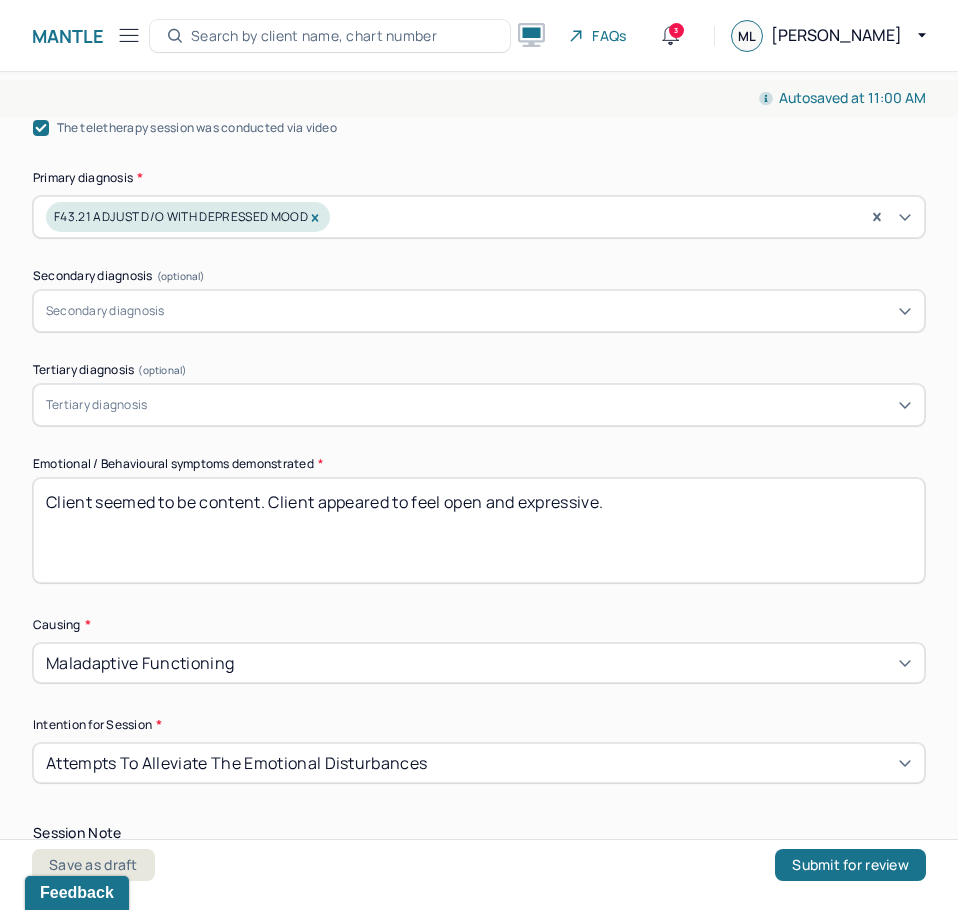 click on "Client seemed to be content. Client appeared to feel open and expressive." at bounding box center [479, 530] 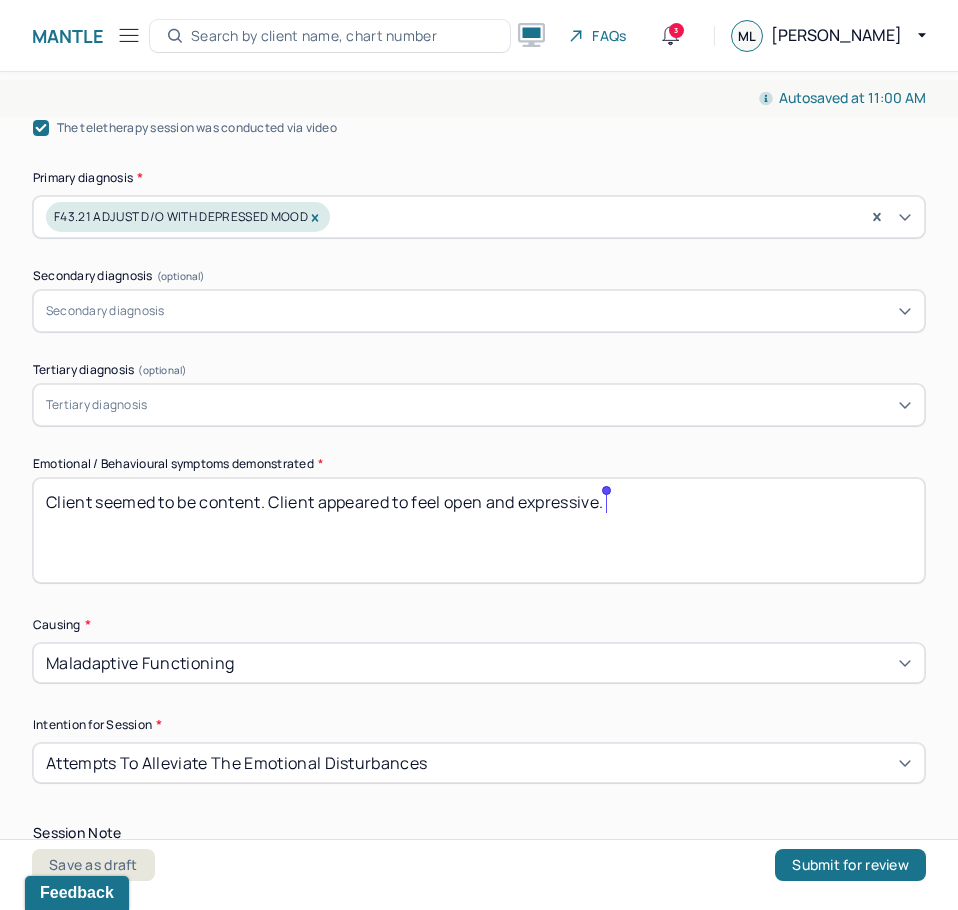 click on "Client seemed to be content. Client appeared to feel open and expressive." at bounding box center [479, 530] 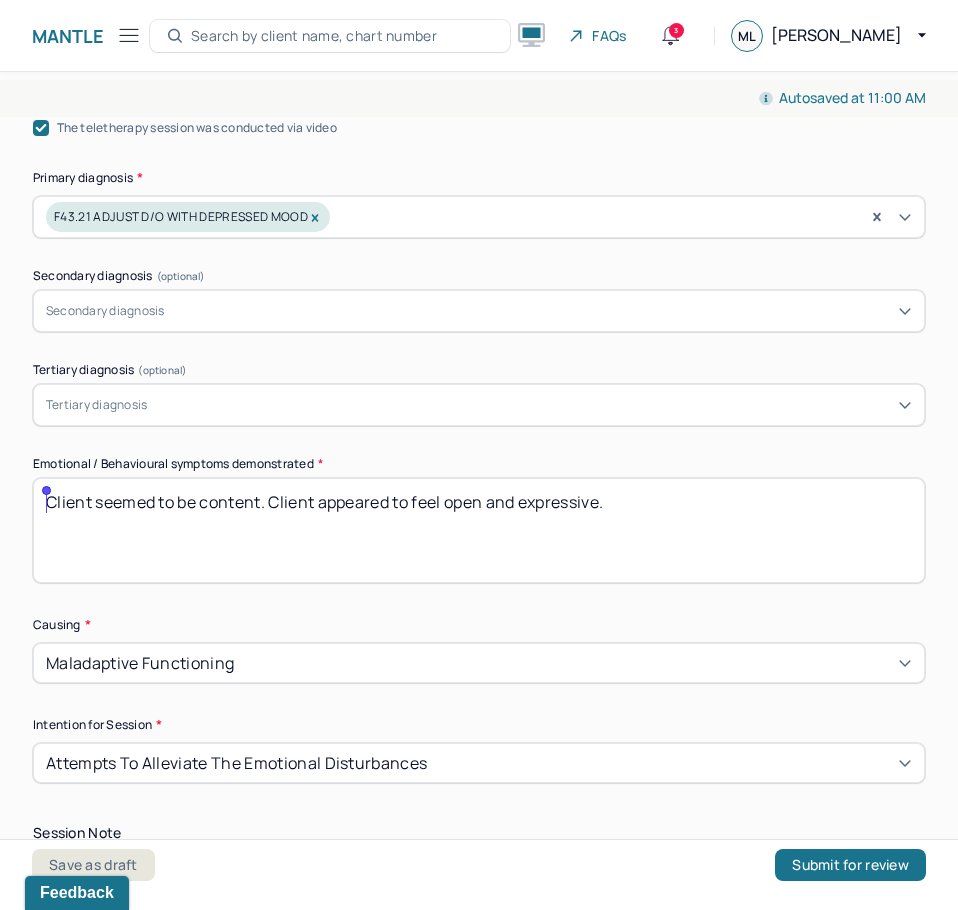 click on "Client seemed to be content. Client appeared to feel open and expressive." at bounding box center (479, 530) 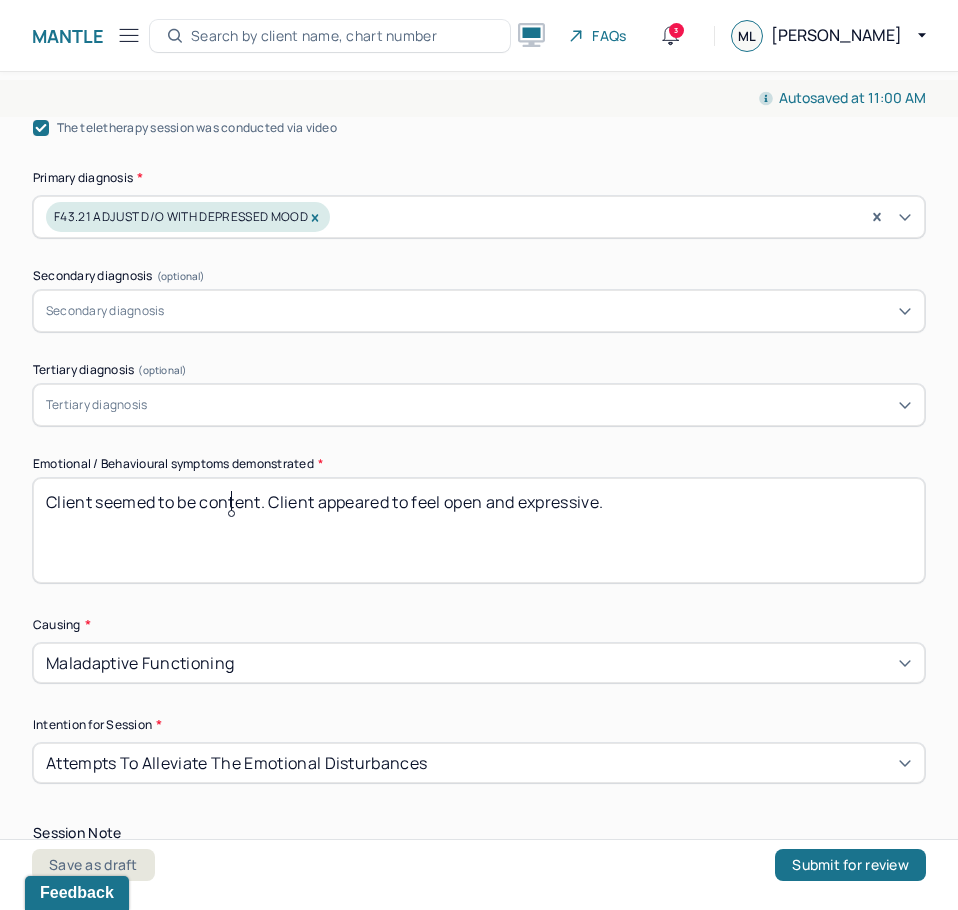 click on "Client seemed to be content. Client appeared to feel open and expressive." at bounding box center [479, 530] 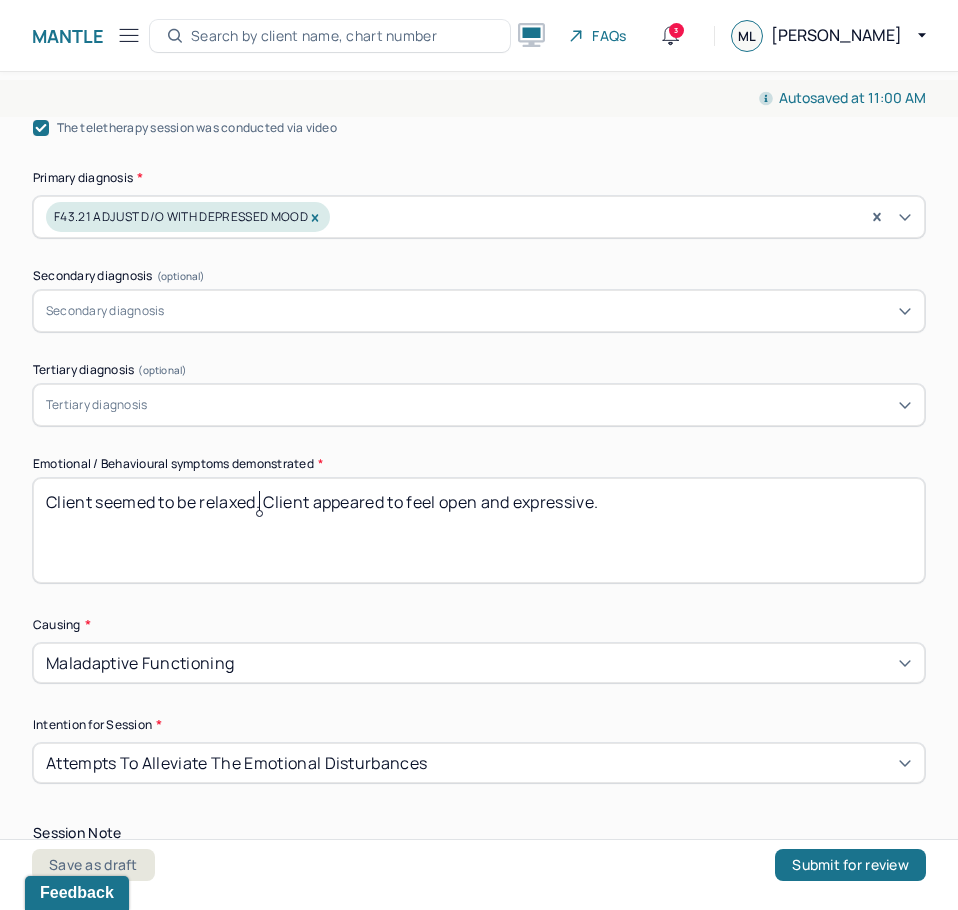 click on "Client seemed to be content. Client appeared to feel open and expressive." at bounding box center (479, 530) 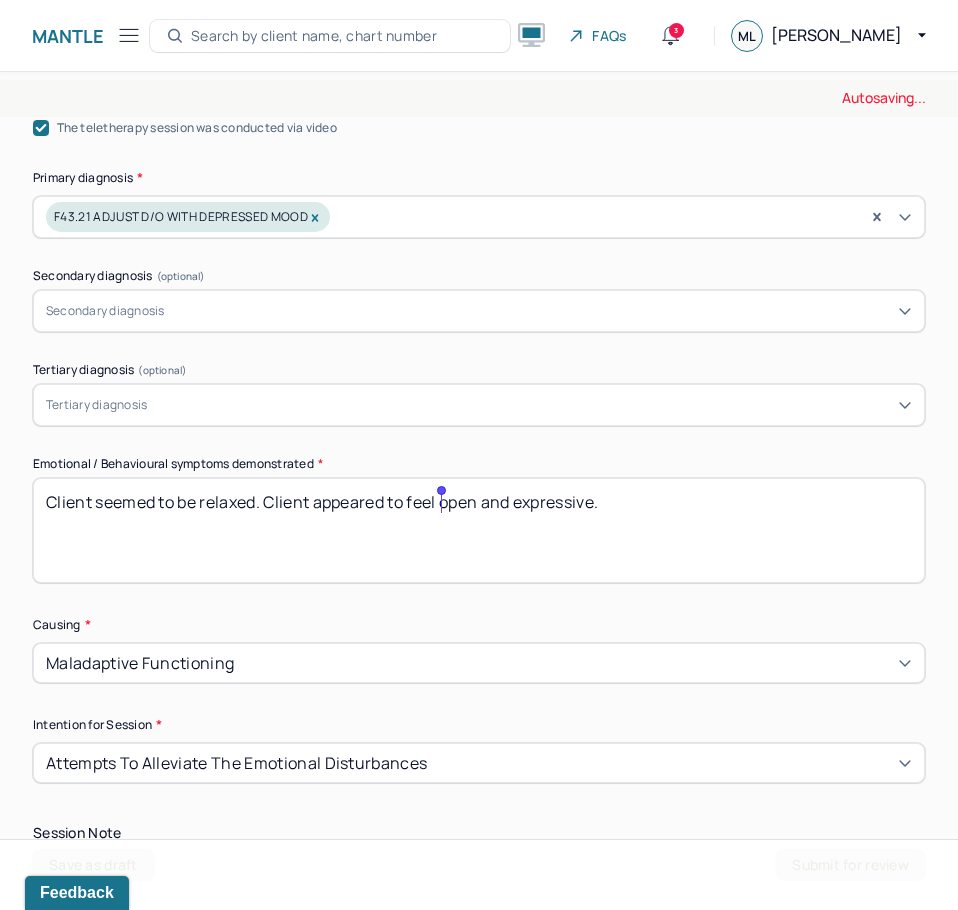 click on "Client seemed to be content. Client appeared to feel open and expressive." at bounding box center (479, 530) 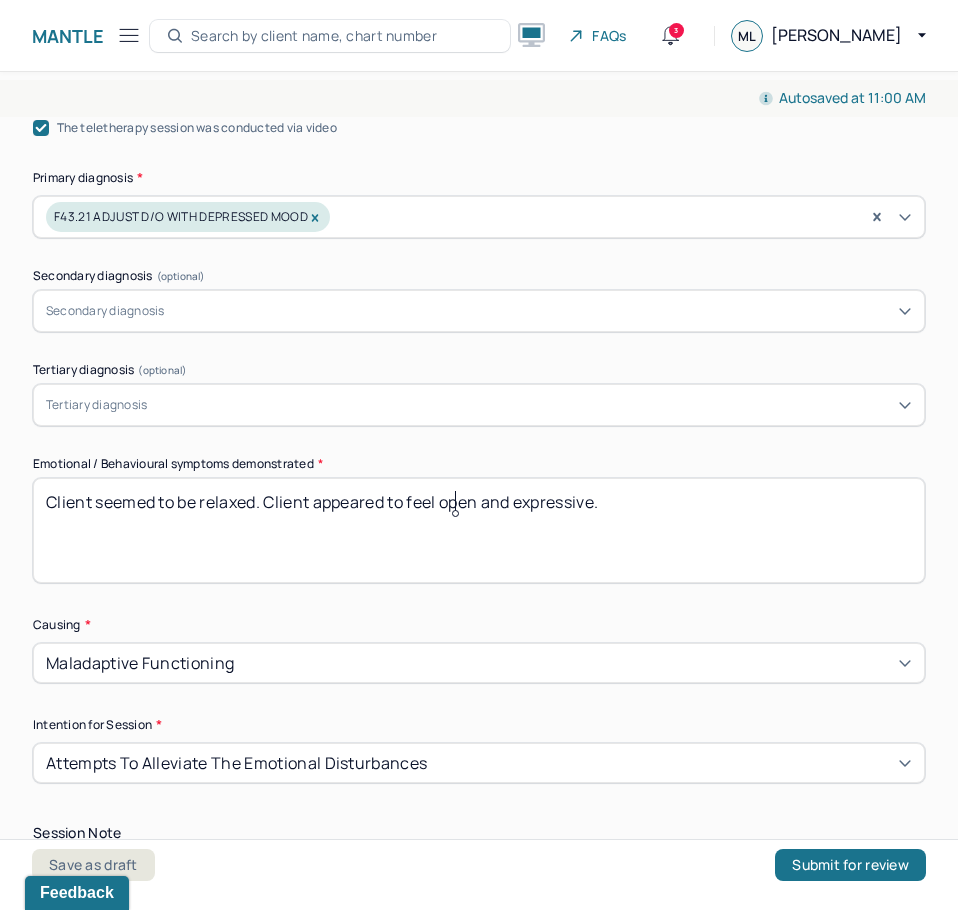 click on "Client seemed to be content. Client appeared to feel open and expressive." at bounding box center (479, 530) 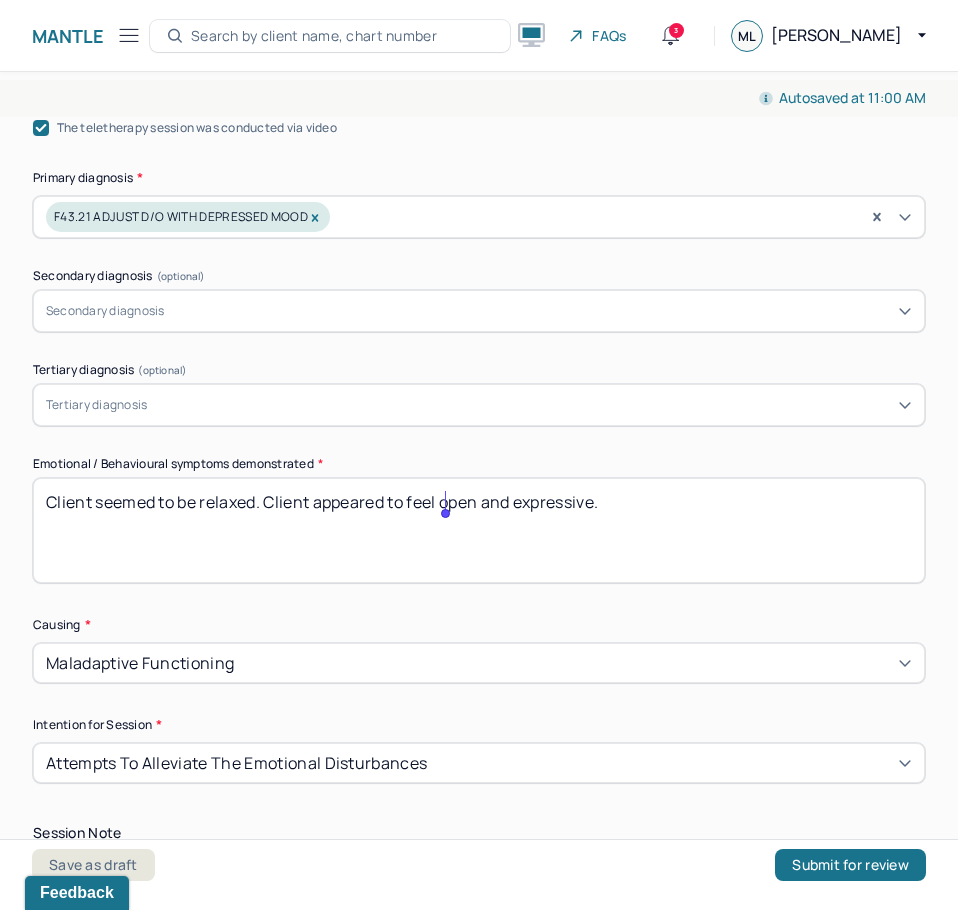 click on "Client seemed to be relaxed. Client appeared to feel open and expressive." at bounding box center [479, 530] 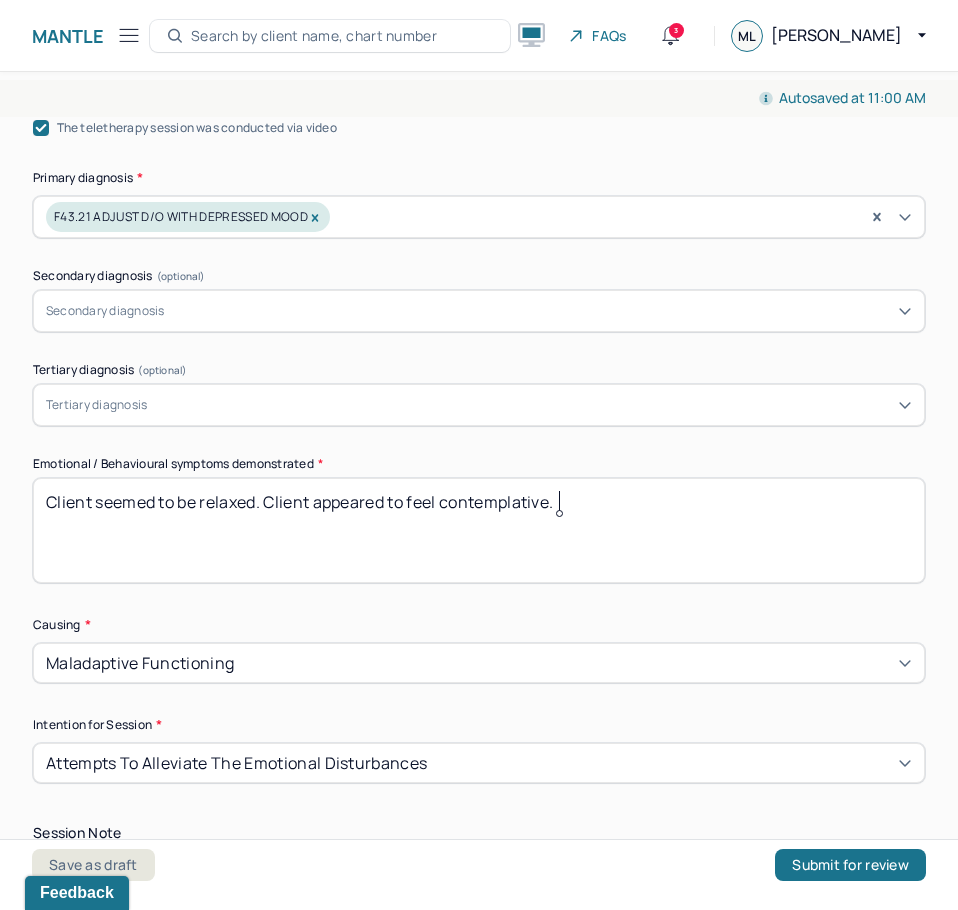 click on "Client seemed to be relaxed. Client appeared to feel" at bounding box center (479, 530) 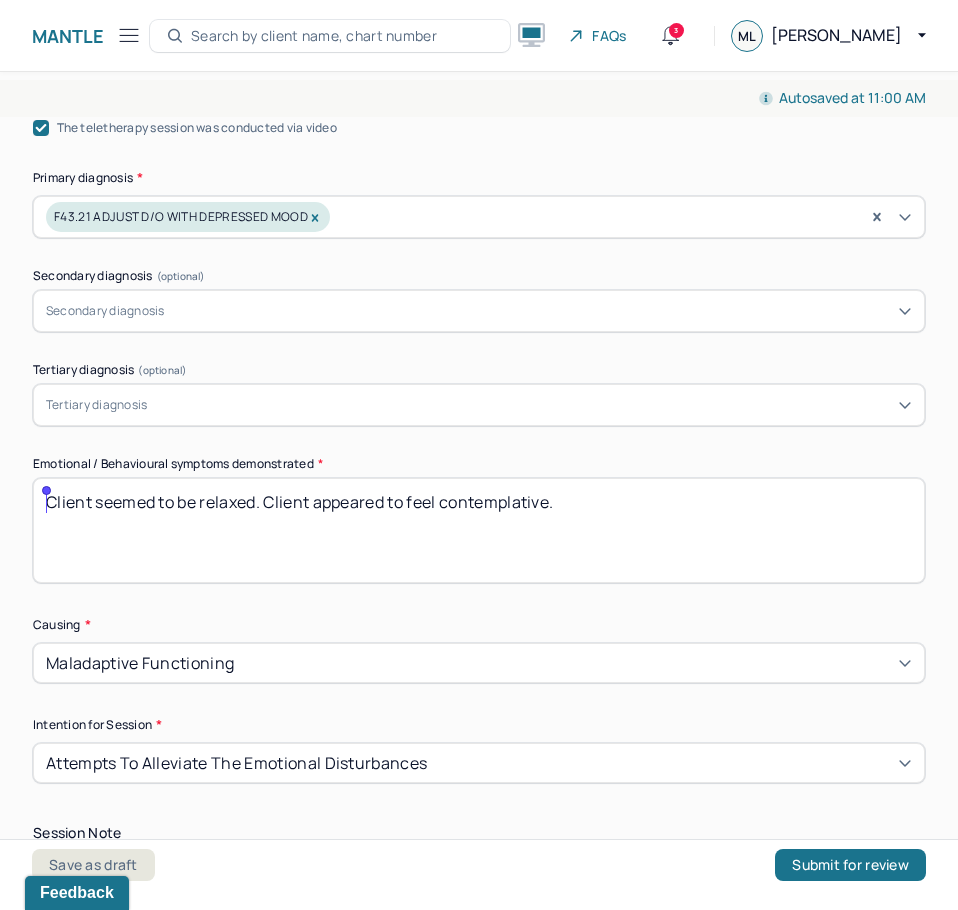 type on "Client seemed to be relaxed. Client appeared to feel contemplative." 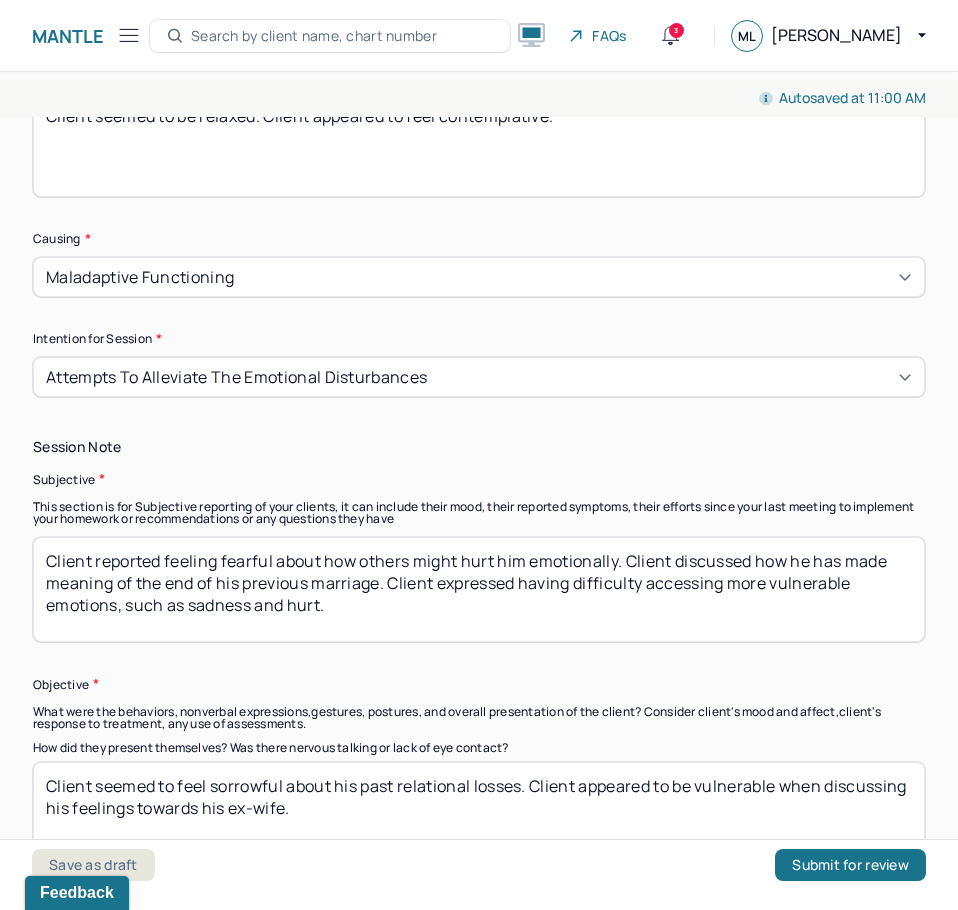 scroll, scrollTop: 1100, scrollLeft: 0, axis: vertical 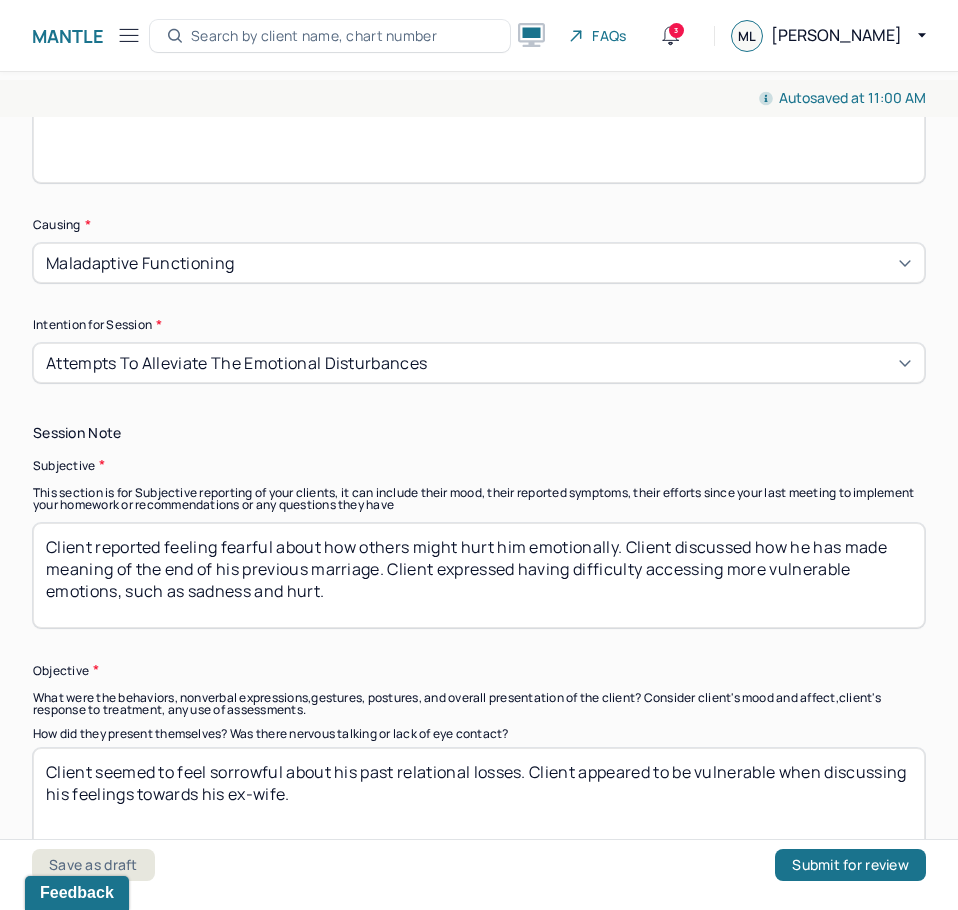 click on "Client reported feeling fearful about how others might hurt him emotionally. Client discussed how he has made meaning of the end of his previous marriage. Client expressed having difficulty accessing more vulnerable emotions, such as sadness and hurt." at bounding box center [479, 575] 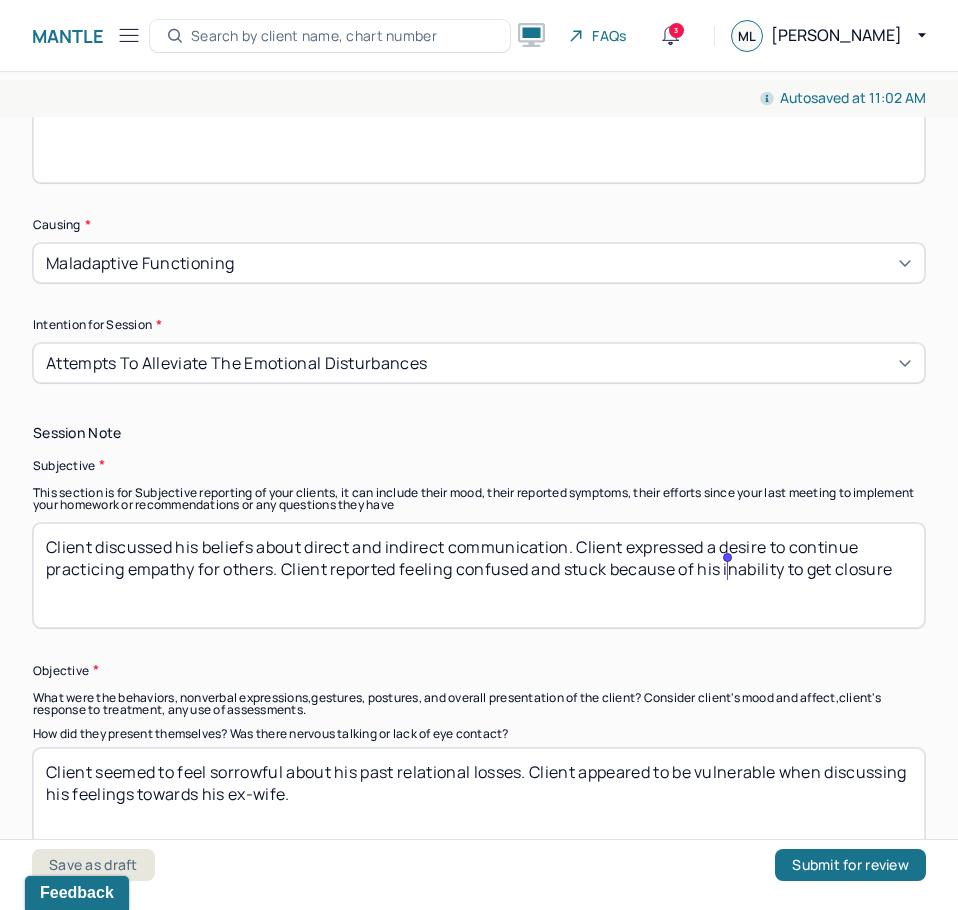 click on "Client discussed his beliefs about direct and indirect communication. Client expressed a desire to continue practicing empathy for others. Client reported feeling confused and stuck because of his inability to get closure" at bounding box center (479, 575) 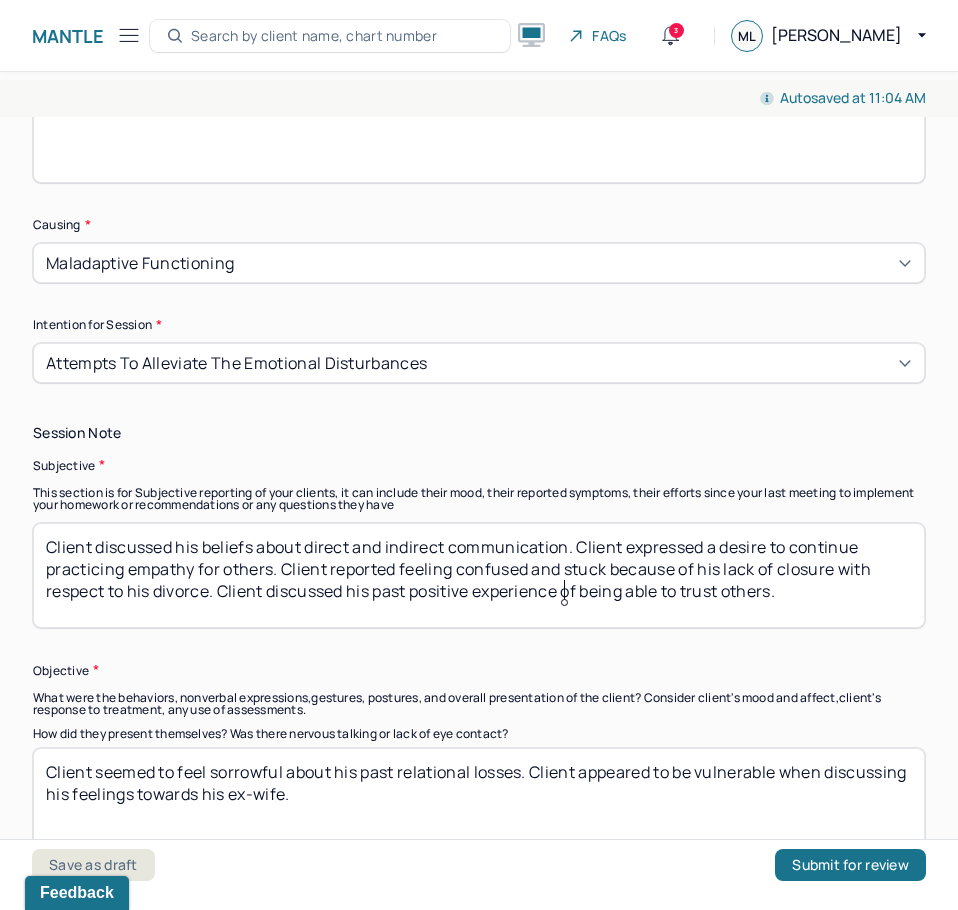click on "Client discussed his beliefs about direct and indirect communication. Client expressed a desire to continue practicing empathy for others. Client reported feeling confused and stuck because of his lack of closure with respect to his divorce. Client discussed his past positive experience of being able to trust others." at bounding box center [479, 575] 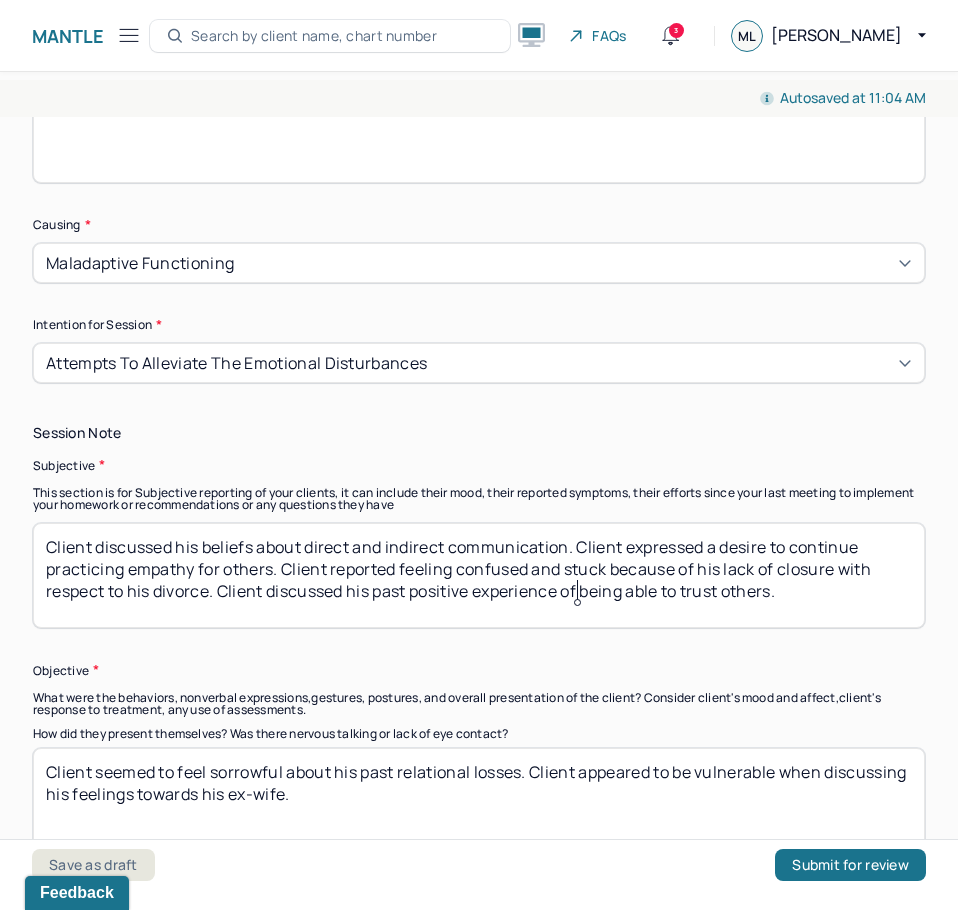 click on "Client discussed his beliefs about direct and indirect communication. Client expressed a desire to continue practicing empathy for others. Client reported feeling confused and stuck because of his lack of closure with respect to his divorce. Client discussed his past positive experience of being able to trust others." at bounding box center [479, 575] 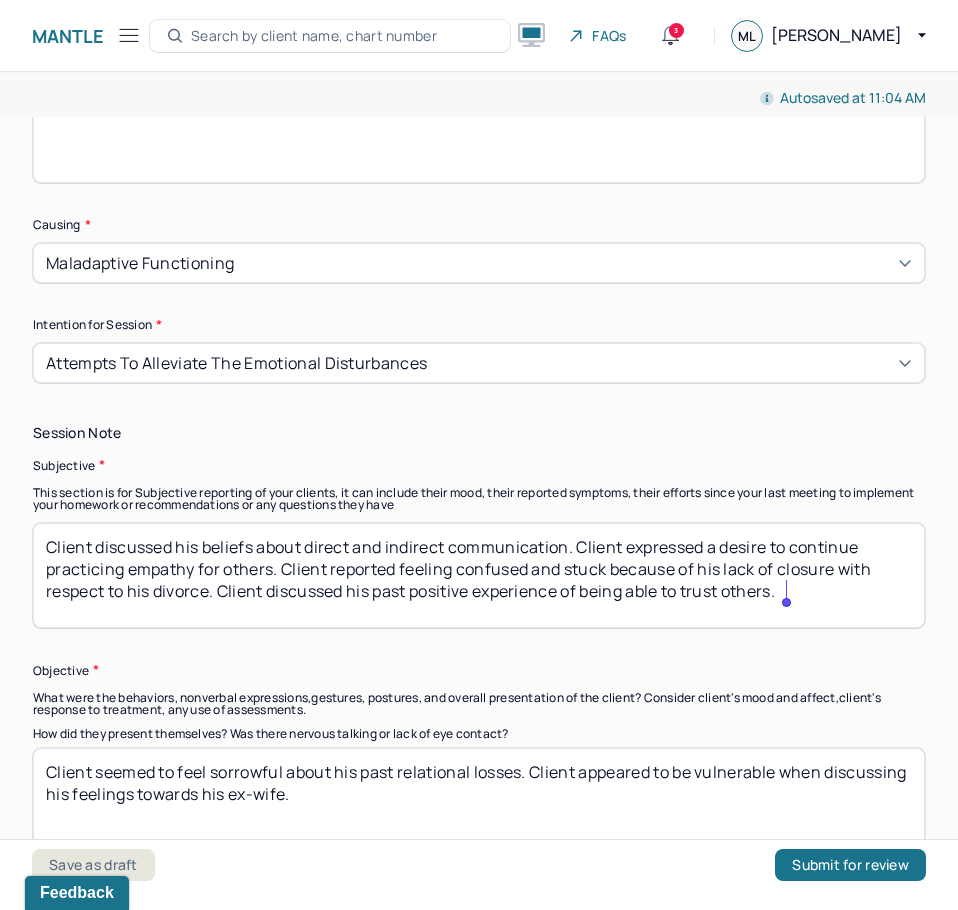 click on "Client discussed his beliefs about direct and indirect communication. Client expressed a desire to continue practicing empathy for others. Client reported feeling confused and stuck because of his lack of closure with respect to his divorce. Client discussed his past positive experience of being able to trust others." at bounding box center [479, 575] 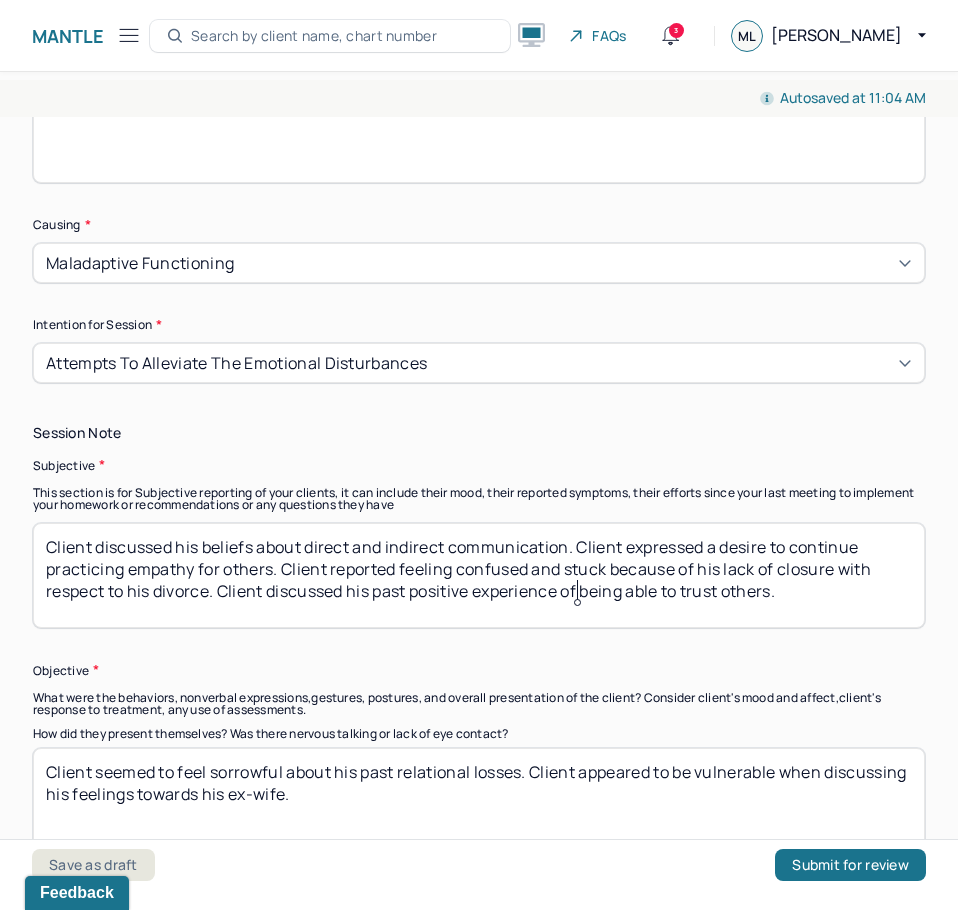 click on "Client discussed his beliefs about direct and indirect communication. Client expressed a desire to continue practicing empathy for others. Client reported feeling confused and stuck because of his lack of closure with respect to his divorce. Client discussed his past positive experience of being able to trust others." at bounding box center [479, 575] 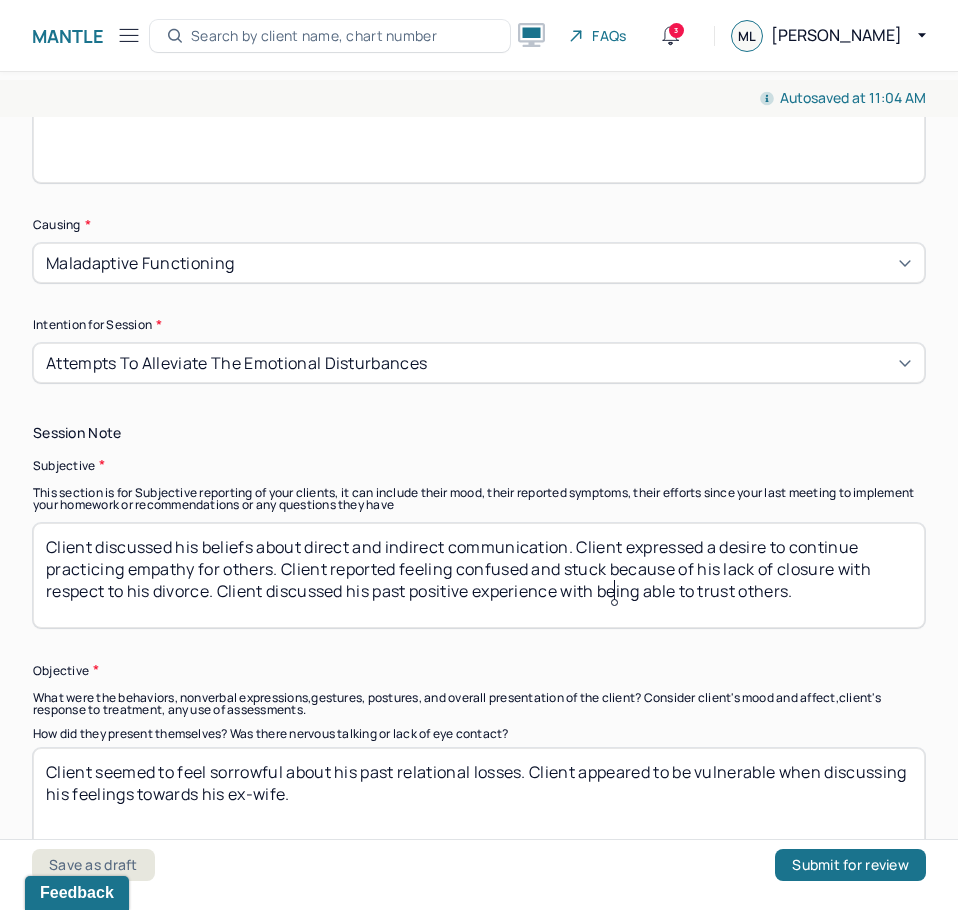 click on "Client discussed his beliefs about direct and indirect communication. Client expressed a desire to continue practicing empathy for others. Client reported feeling confused and stuck because of his lack of closure with respect to his divorce. Client discussed his past positive experience of being able to trust others." at bounding box center (479, 575) 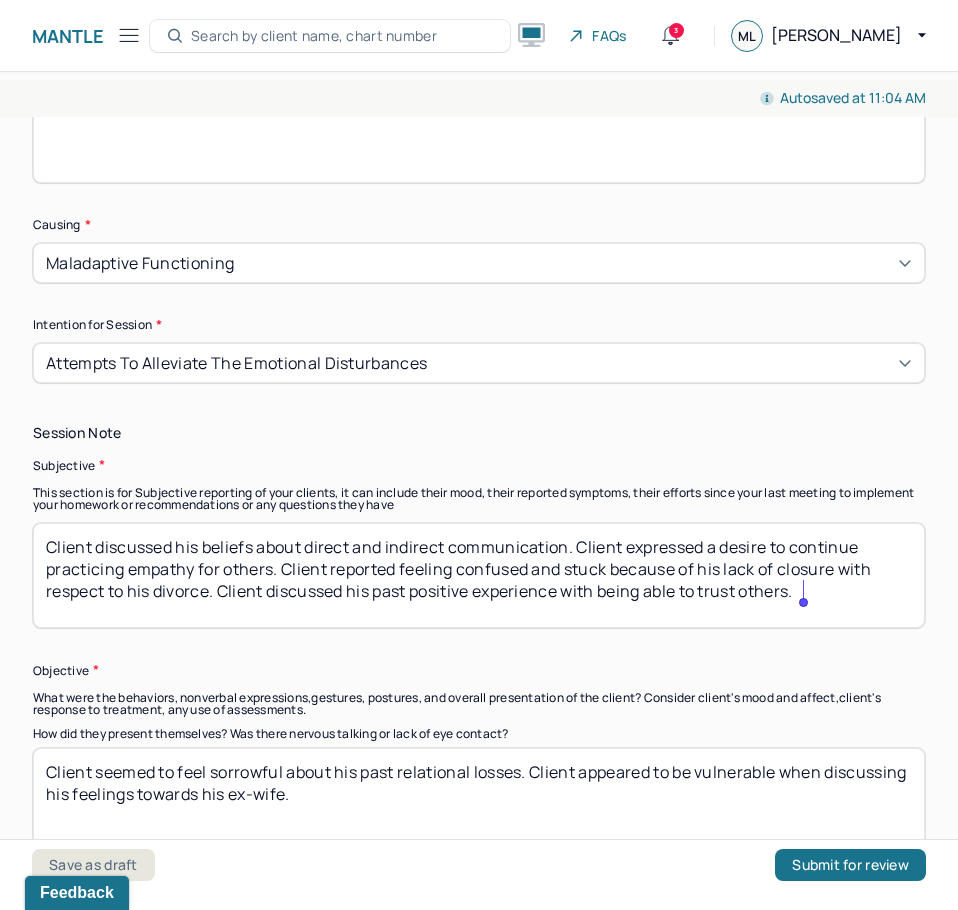 click on "Client discussed his beliefs about direct and indirect communication. Client expressed a desire to continue practicing empathy for others. Client reported feeling confused and stuck because of his lack of closure with respect to his divorce. Client discussed his past positive experience with being able to trust others." at bounding box center [479, 575] 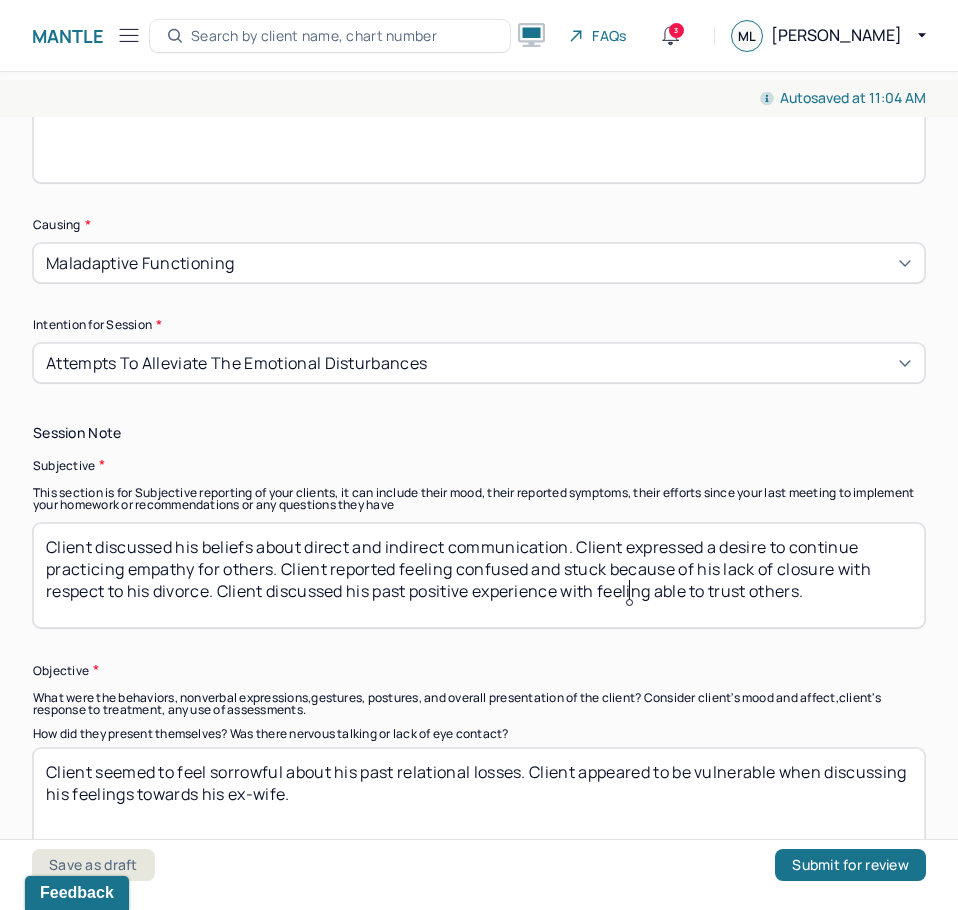 click on "Client discussed his beliefs about direct and indirect communication. Client expressed a desire to continue practicing empathy for others. Client reported feeling confused and stuck because of his lack of closure with respect to his divorce. Client discussed his past positive experience with being able to trust others." at bounding box center [479, 575] 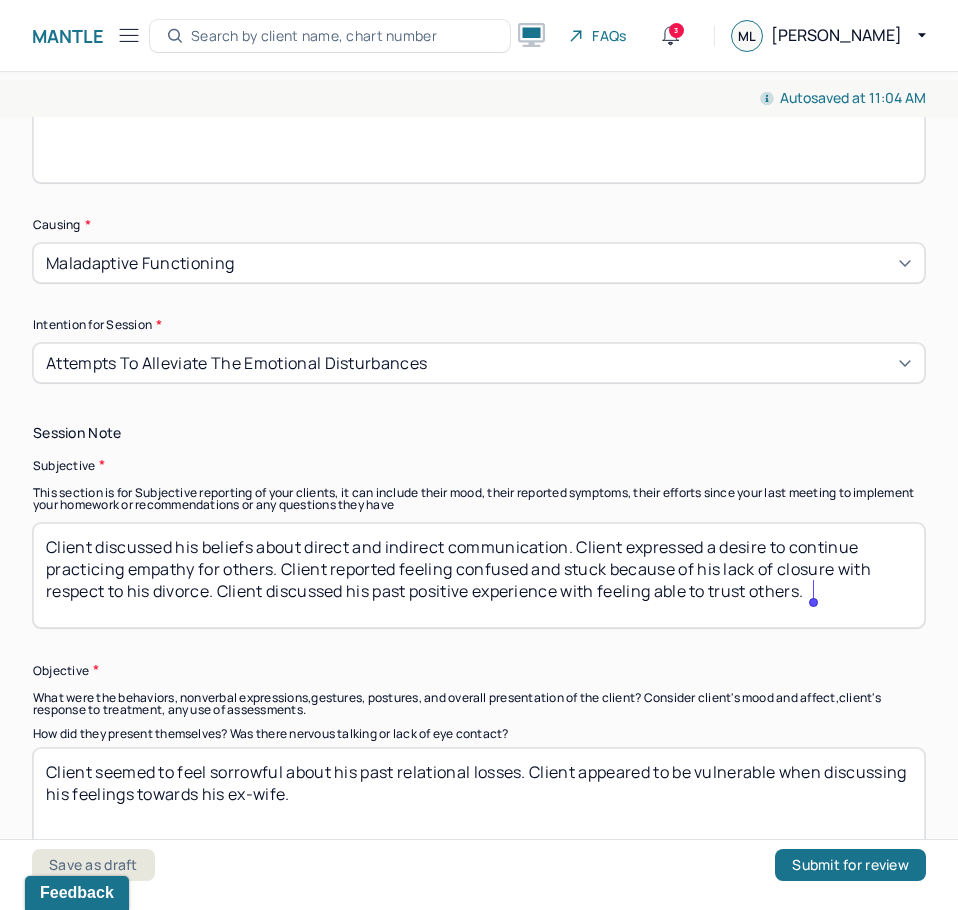 drag, startPoint x: 626, startPoint y: 590, endPoint x: 954, endPoint y: 644, distance: 332.4154 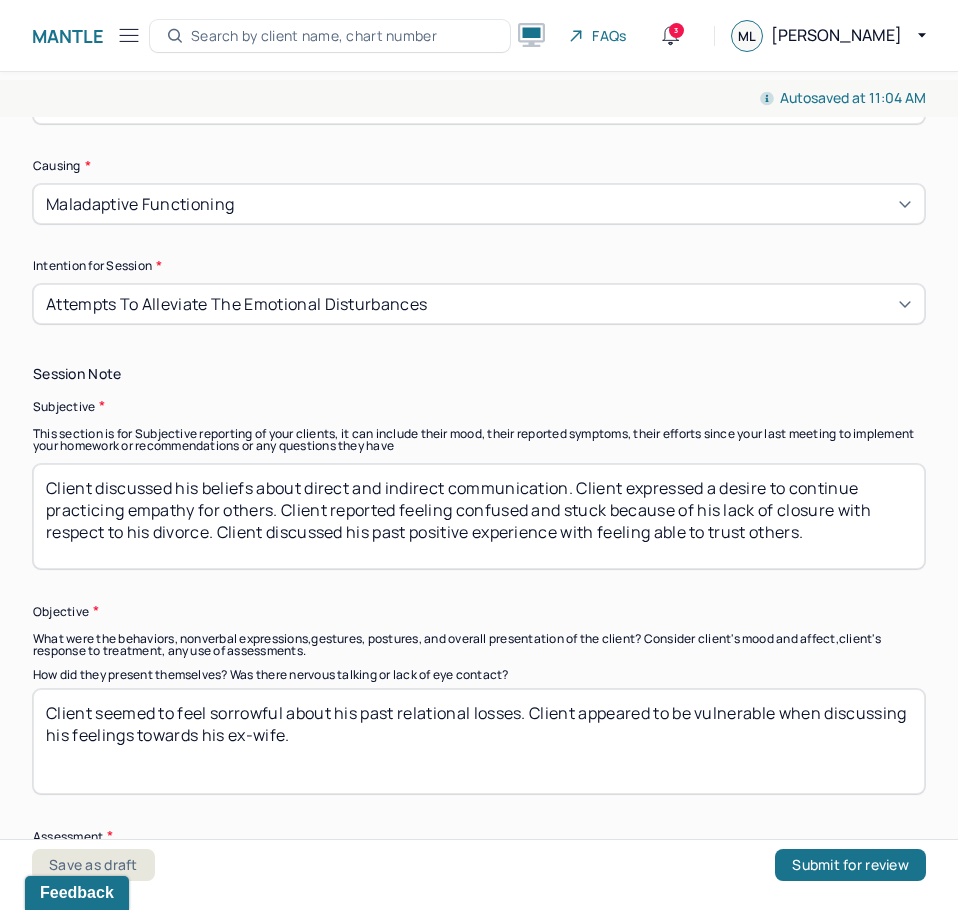 scroll, scrollTop: 1400, scrollLeft: 0, axis: vertical 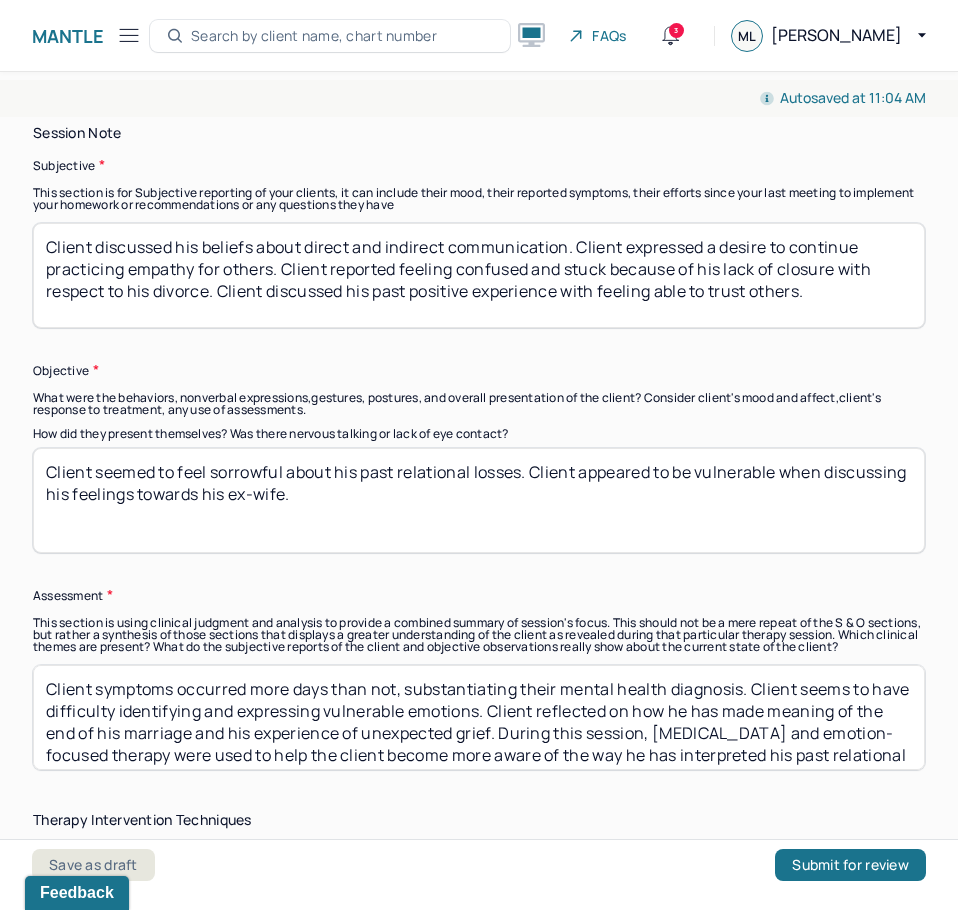 click on "Client seemed to feel sorrowful about his past relational losses. Client appeared to be vulnerable when discussing his feelings towards his ex-wife." at bounding box center [479, 500] 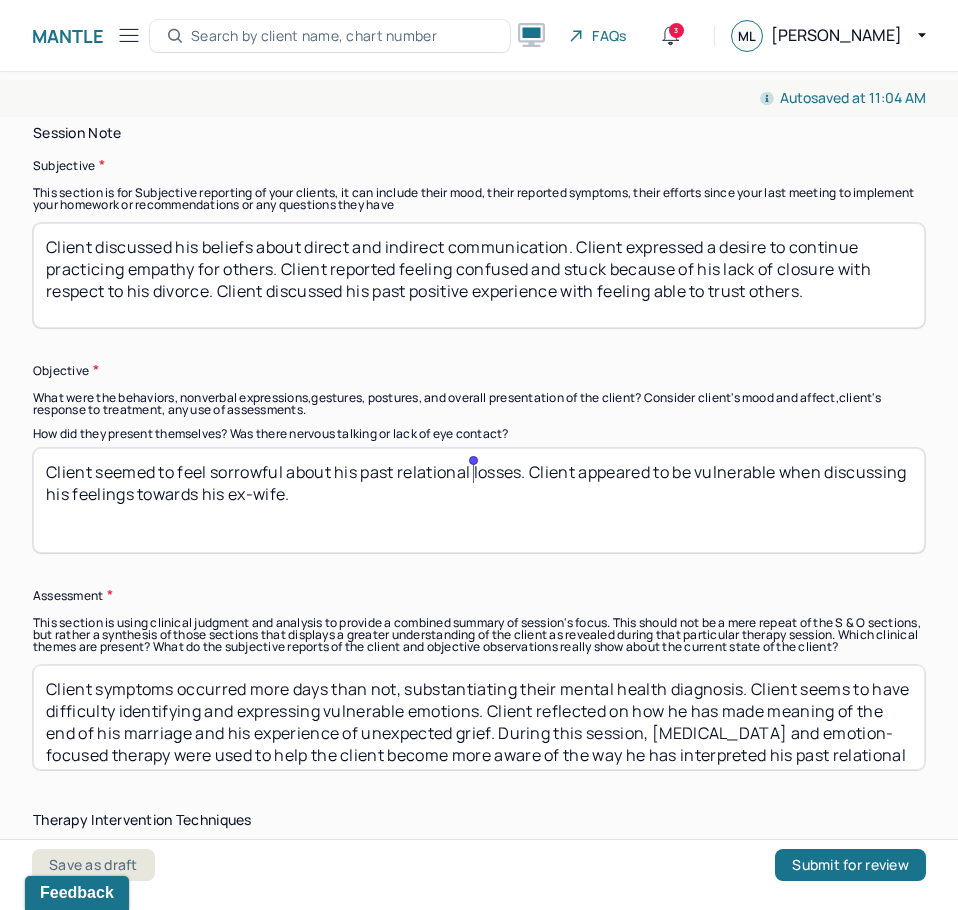 drag, startPoint x: 524, startPoint y: 477, endPoint x: 266, endPoint y: 474, distance: 258.01746 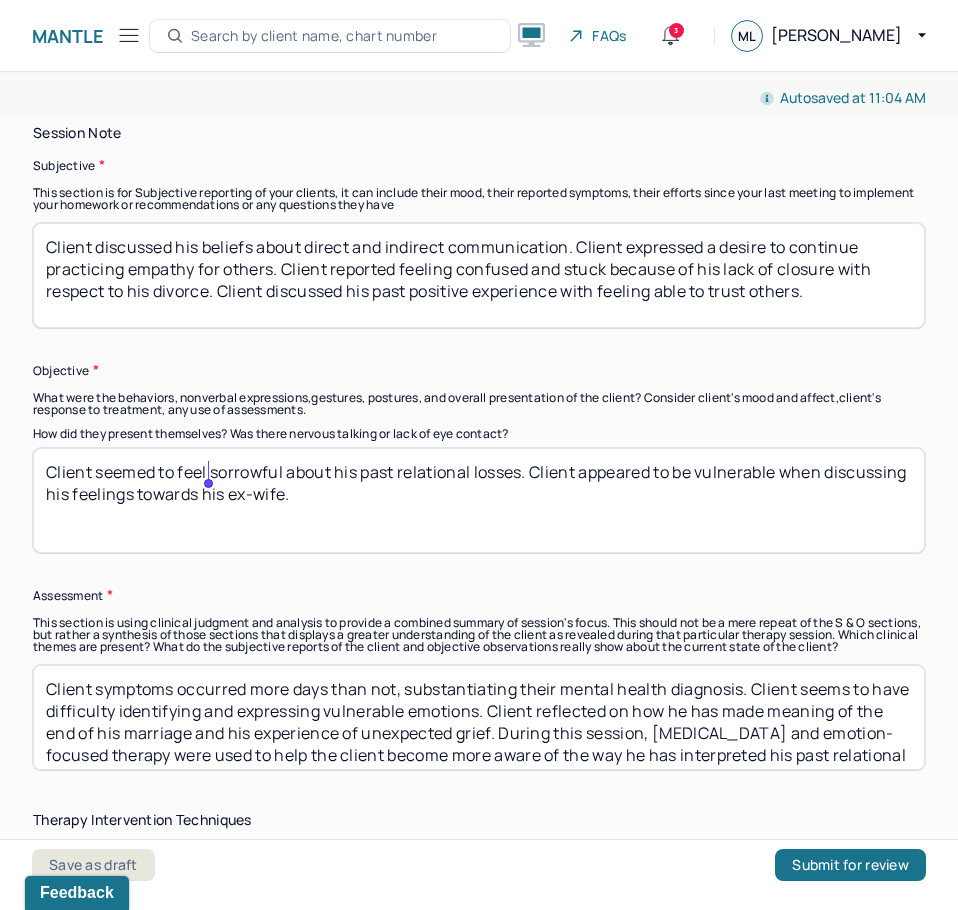 drag, startPoint x: 186, startPoint y: 474, endPoint x: 216, endPoint y: 470, distance: 30.265491 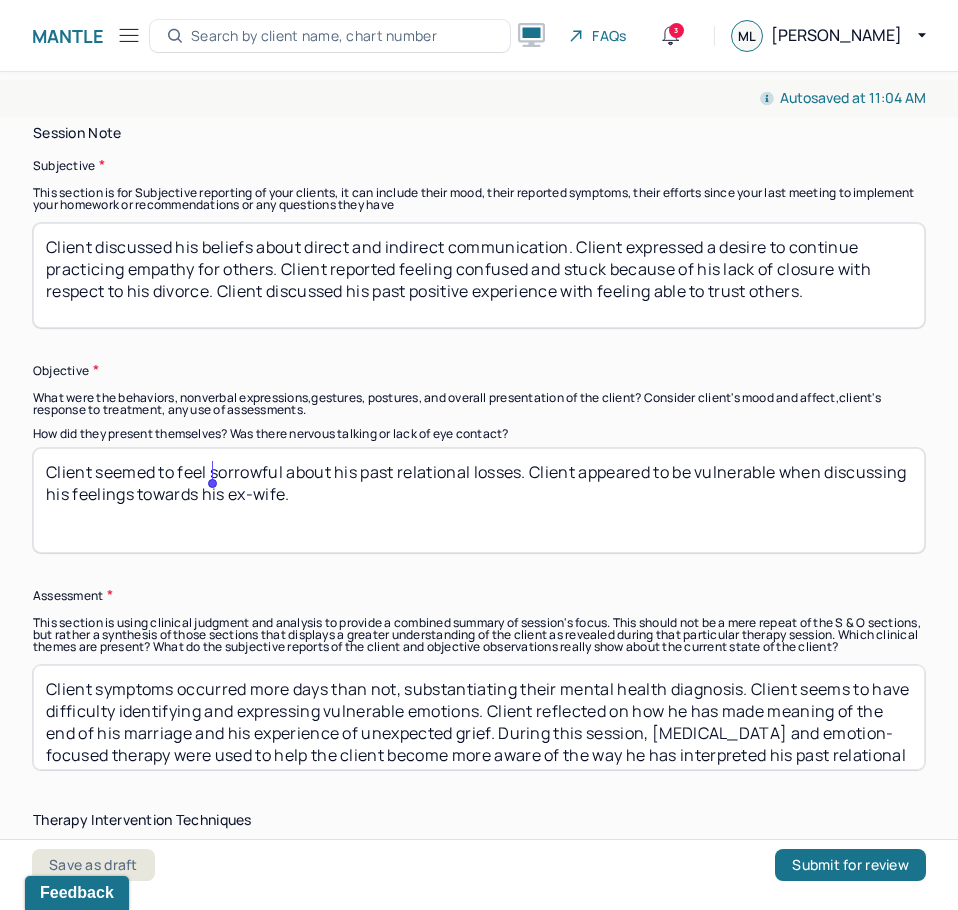 click on "Client seemed to feel sorrowful about his past relational losses. Client appeared to be vulnerable when discussing his feelings towards his ex-wife." at bounding box center (479, 500) 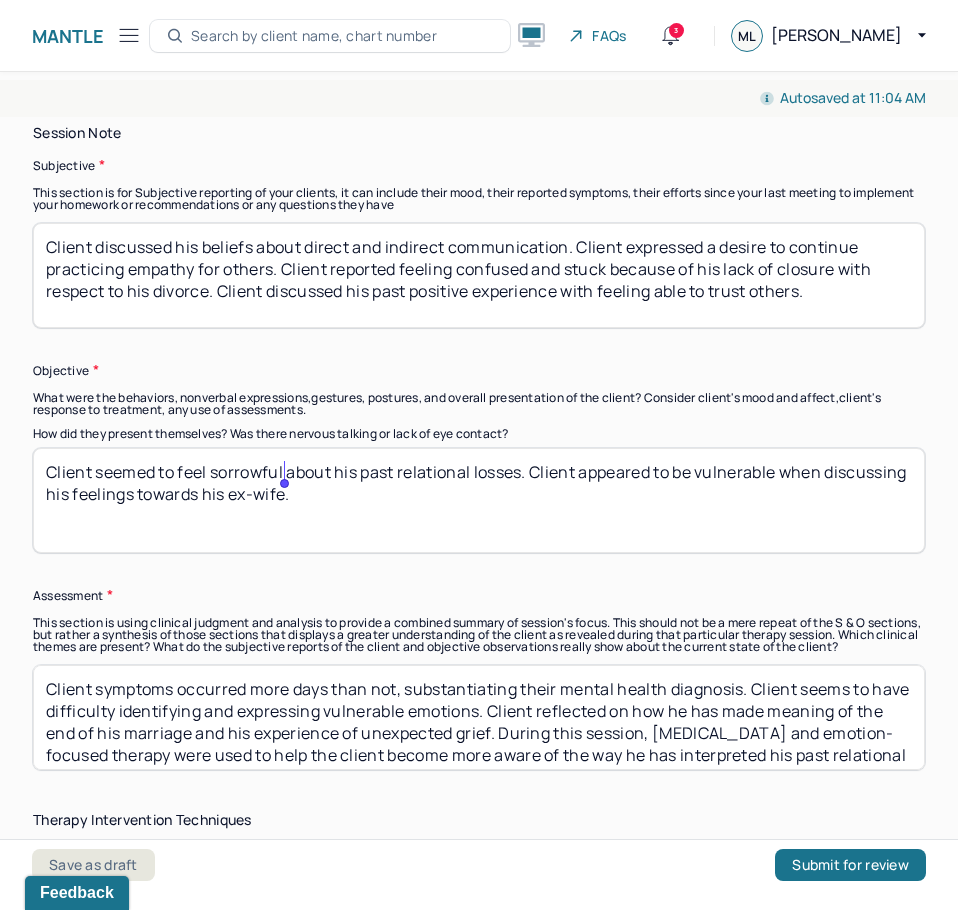 click on "Client seemed to feel sorrowful about his past relational losses. Client appeared to be vulnerable when discussing his feelings towards his ex-wife." at bounding box center [479, 500] 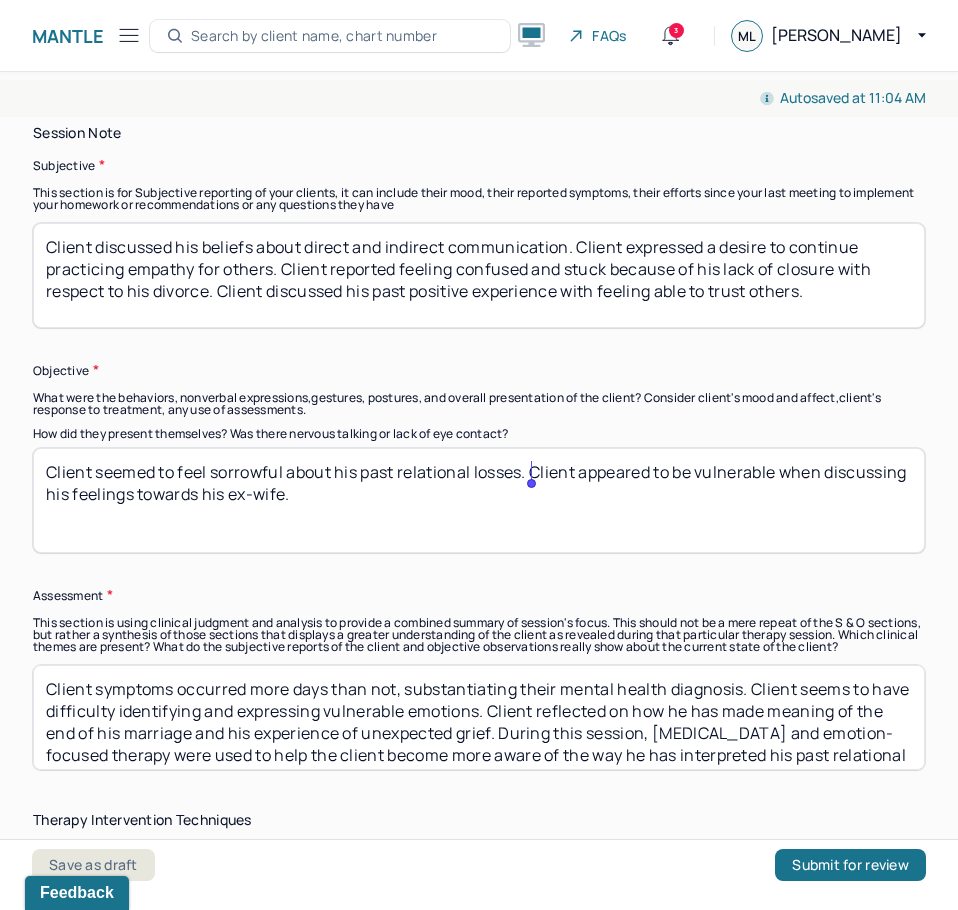 click on "Client seemed to feel sorrowful about his past relational losses. Client appeared to be vulnerable when discussing his feelings towards his ex-wife." at bounding box center [479, 500] 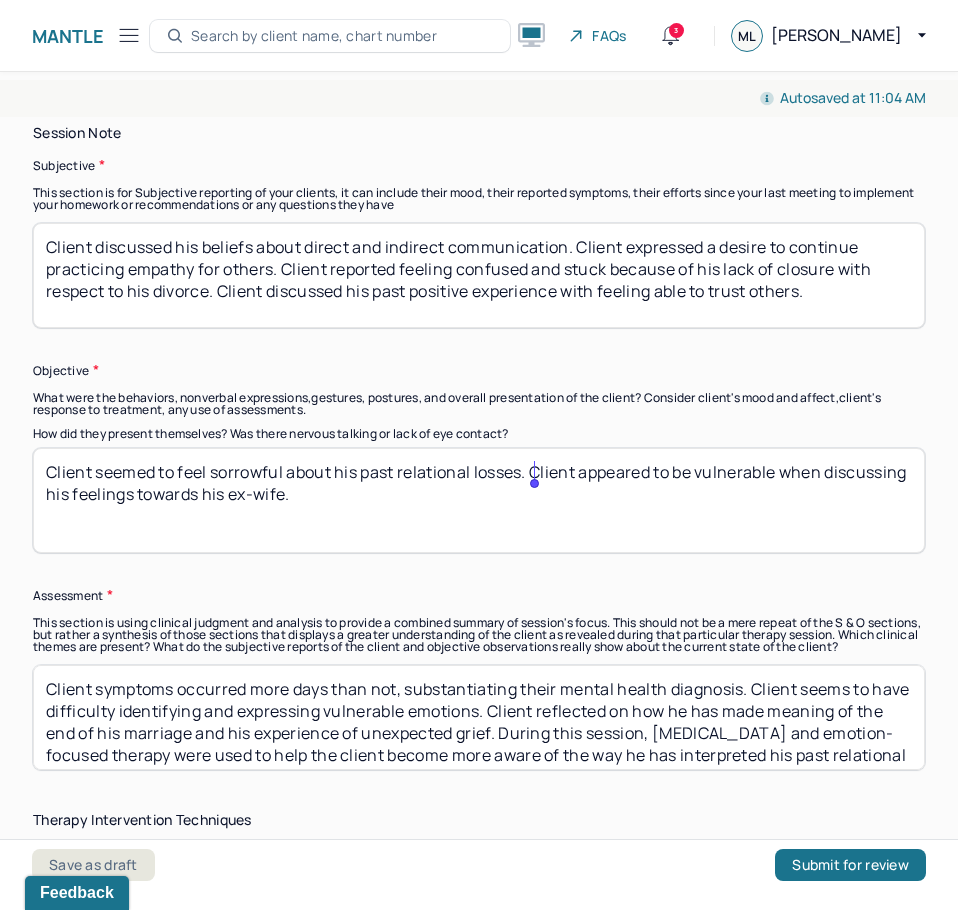 click on "Client seemed to feel sorrowful about his past relational losses. Client appeared to be vulnerable when discussing his feelings towards his ex-wife." at bounding box center (479, 500) 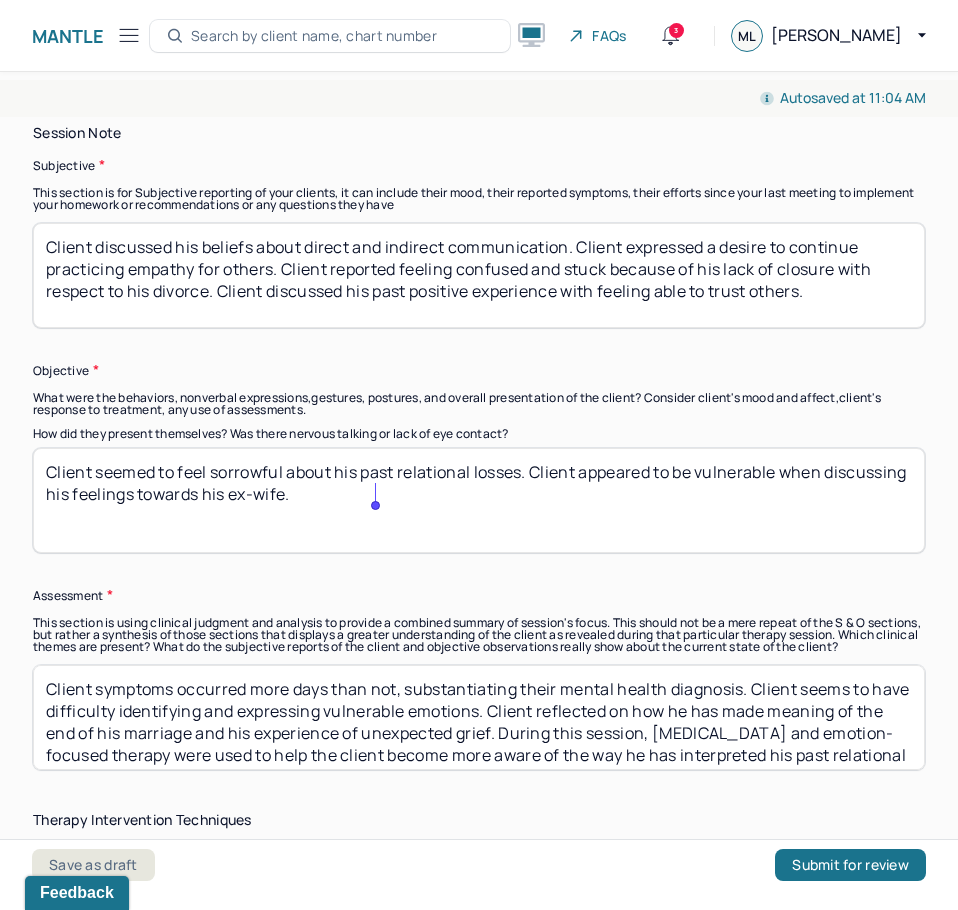 click on "Client seemed to feel sorrowful about his past relational losses. Client appeared to be vulnerable when discussing his feelings towards his ex-wife." at bounding box center [479, 500] 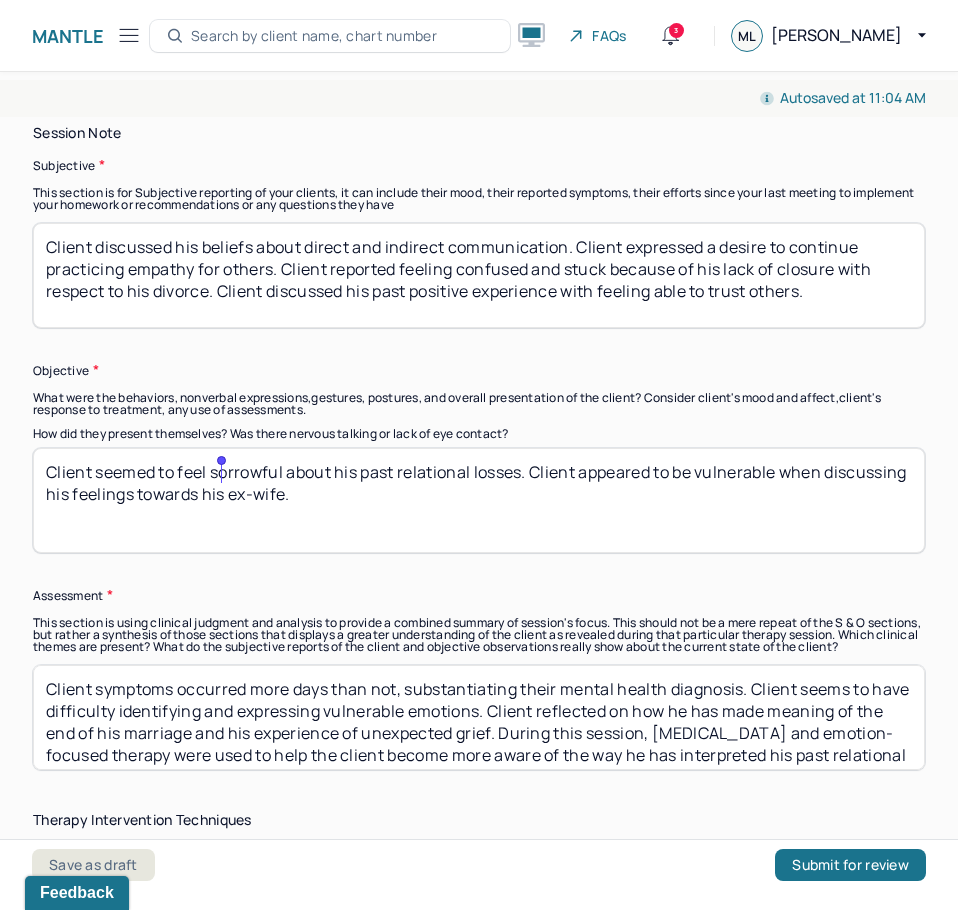 click on "Client seemed to feel sorrowful about his past relational losses. Client appeared to be vulnerable when discussing his feelings towards his ex-wife." at bounding box center (479, 500) 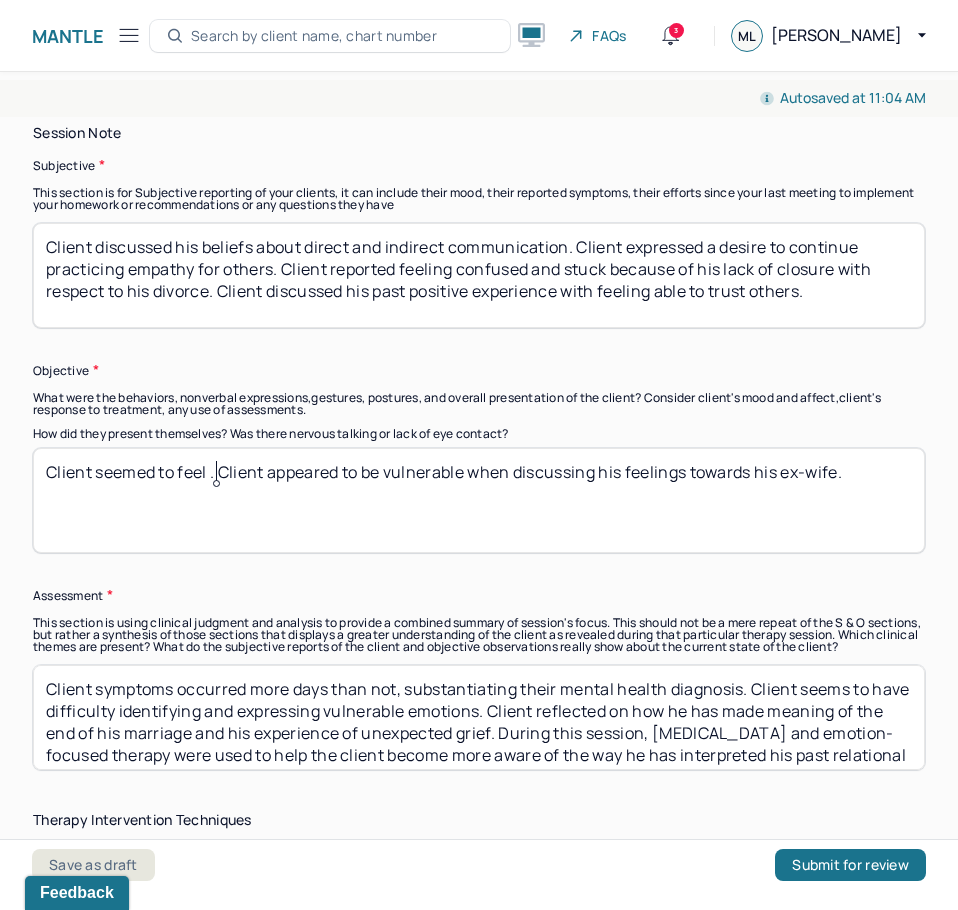 click on "Client seemed to feel . Client appeared to be vulnerable when discussing his feelings towards his ex-wife." at bounding box center (479, 500) 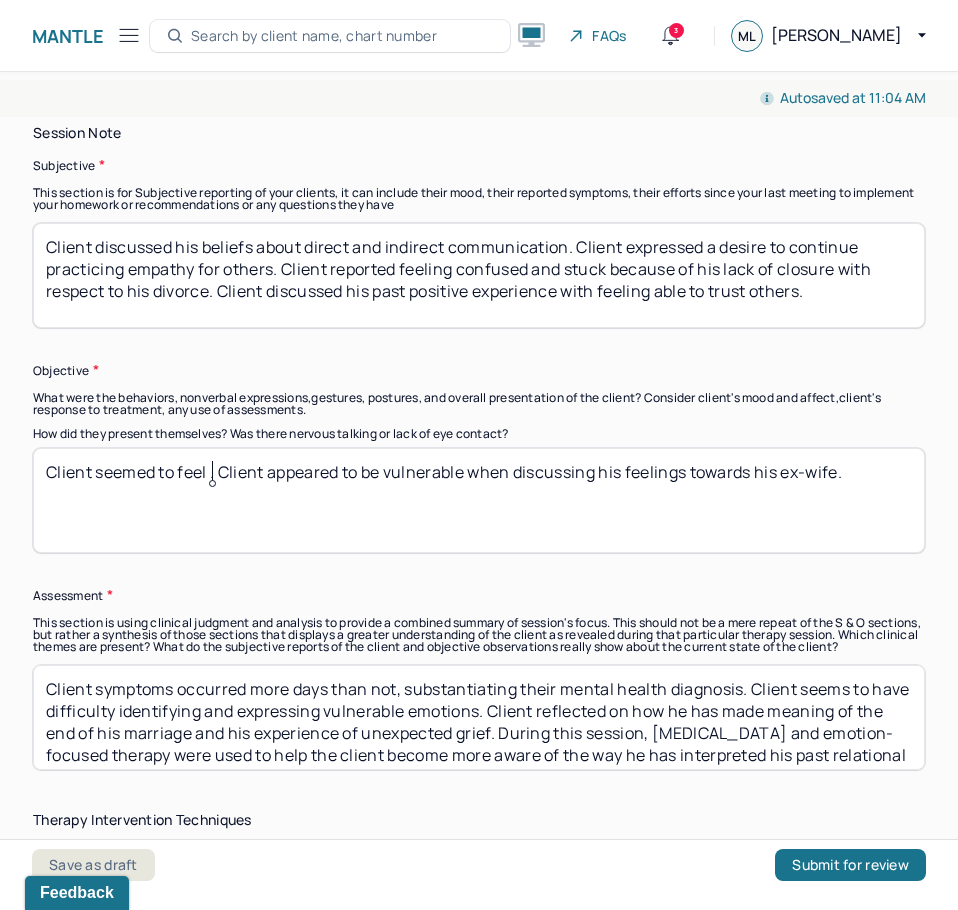 click on "Client seemed to feel . Client appeared to be vulnerable when discussing his feelings towards his ex-wife." at bounding box center [479, 500] 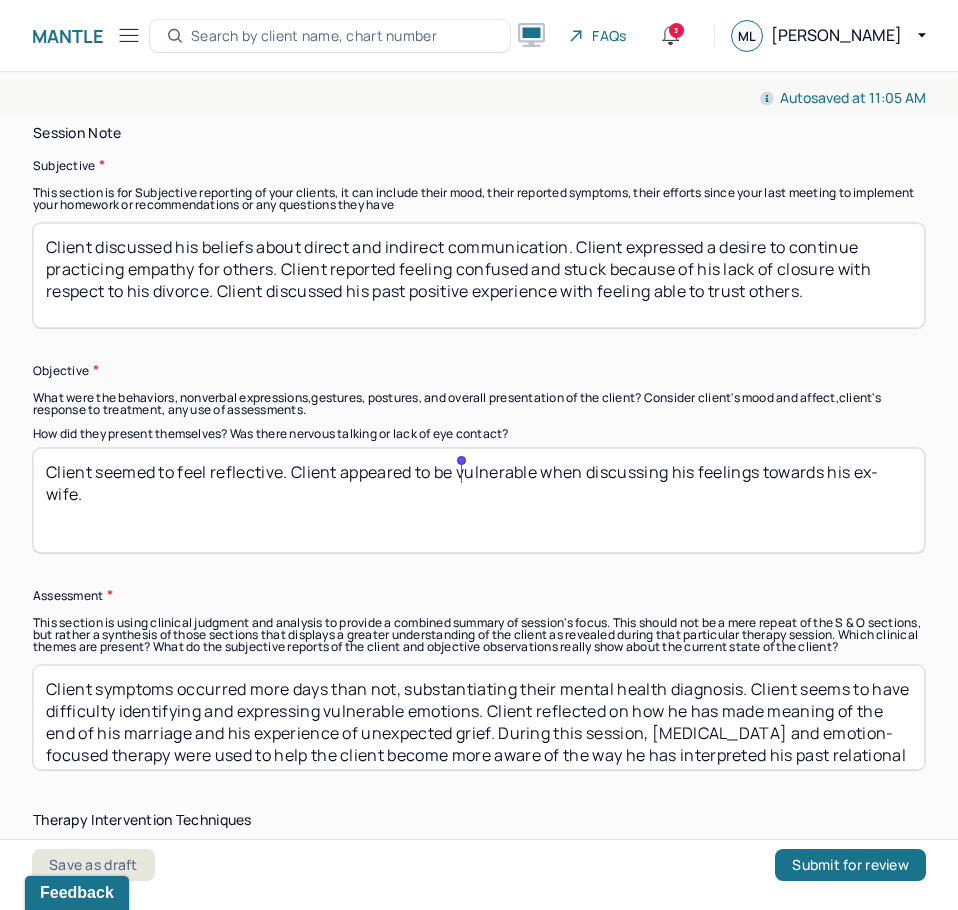 drag, startPoint x: 477, startPoint y: 531, endPoint x: 465, endPoint y: 478, distance: 54.34151 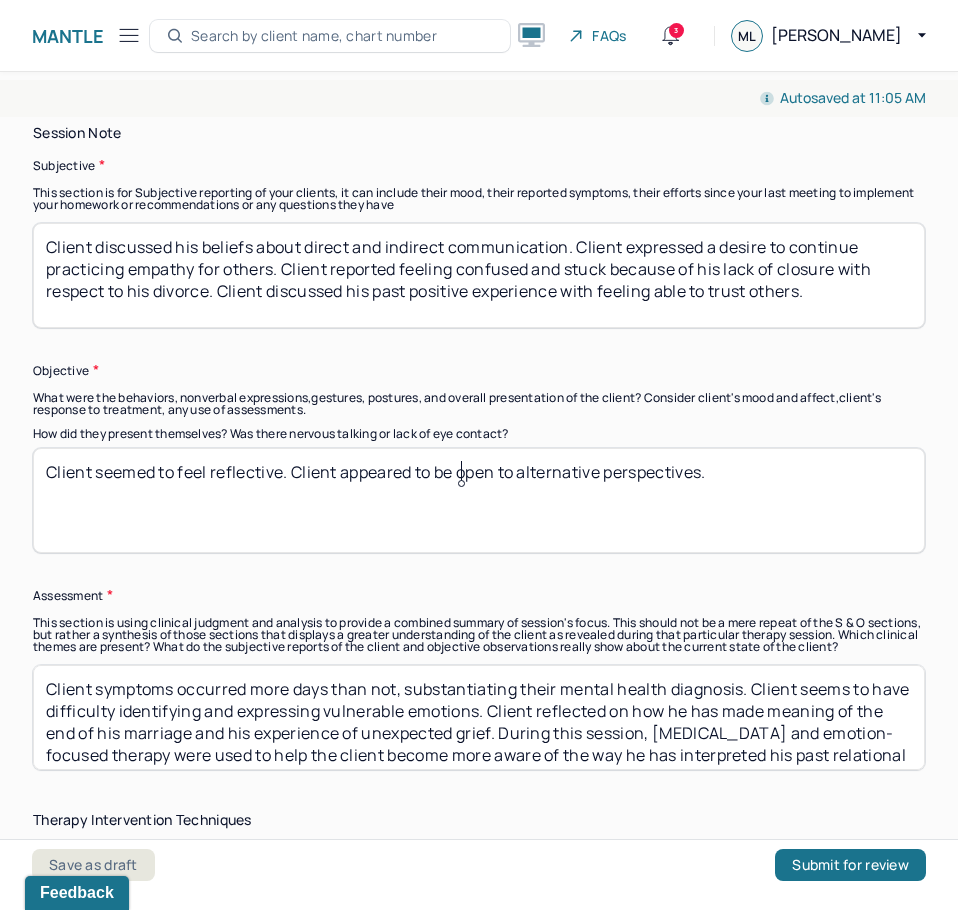 click on "Client seemed to feel reflective. Client appeared to be vulnerable when discussing his feelings towards his ex-wife." at bounding box center (479, 500) 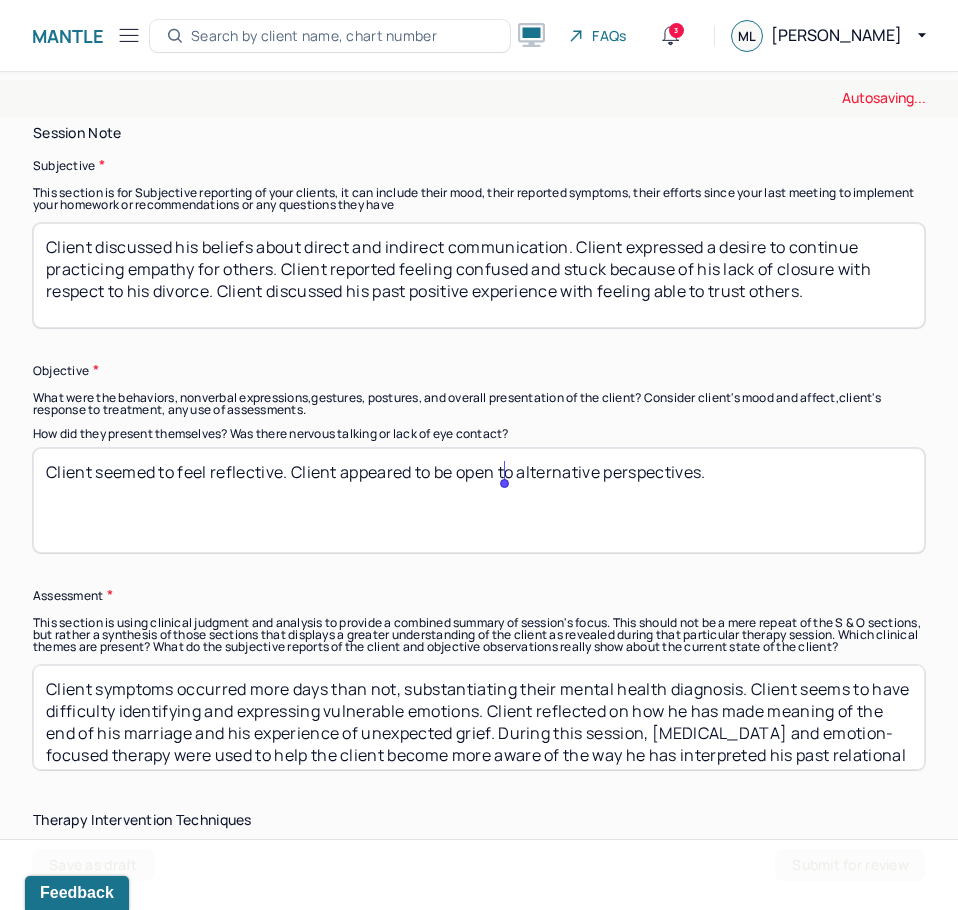click on "Client seemed to feel reflective. Client appeared to be vulnerable when discussing his feelings towards his ex-wife." at bounding box center (479, 500) 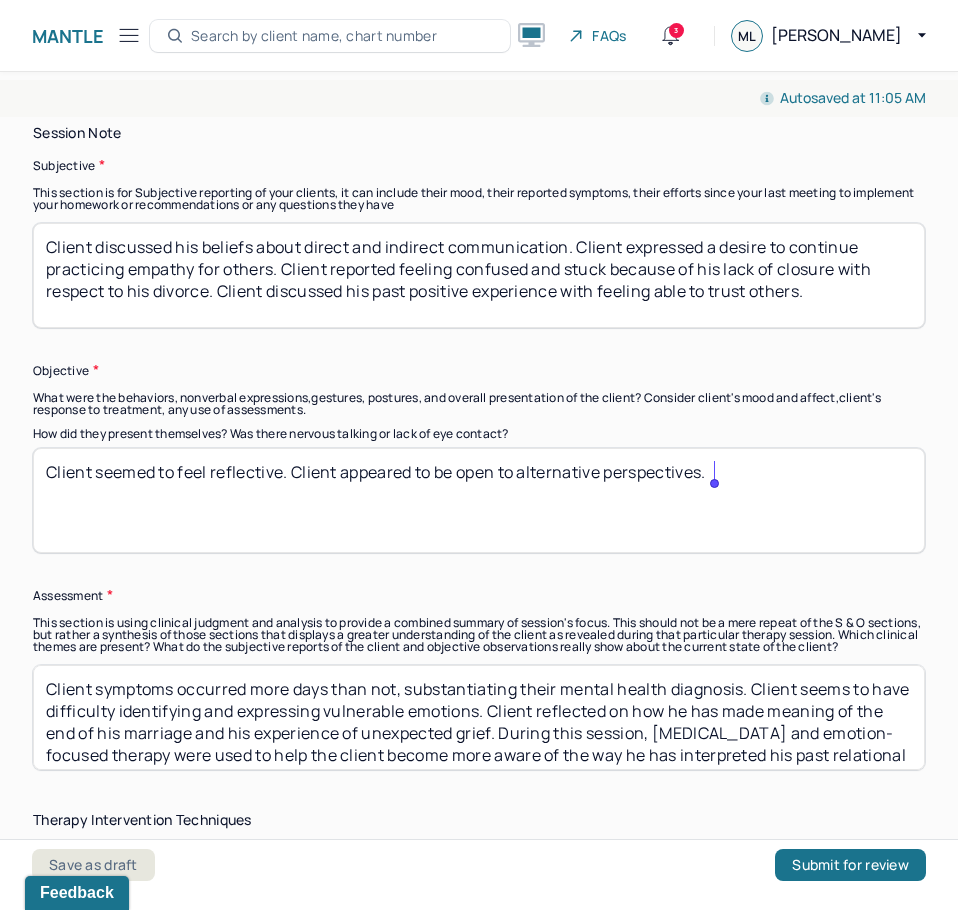 type on "Client seemed to feel reflective. Client appeared to be open to alternative perspectives." 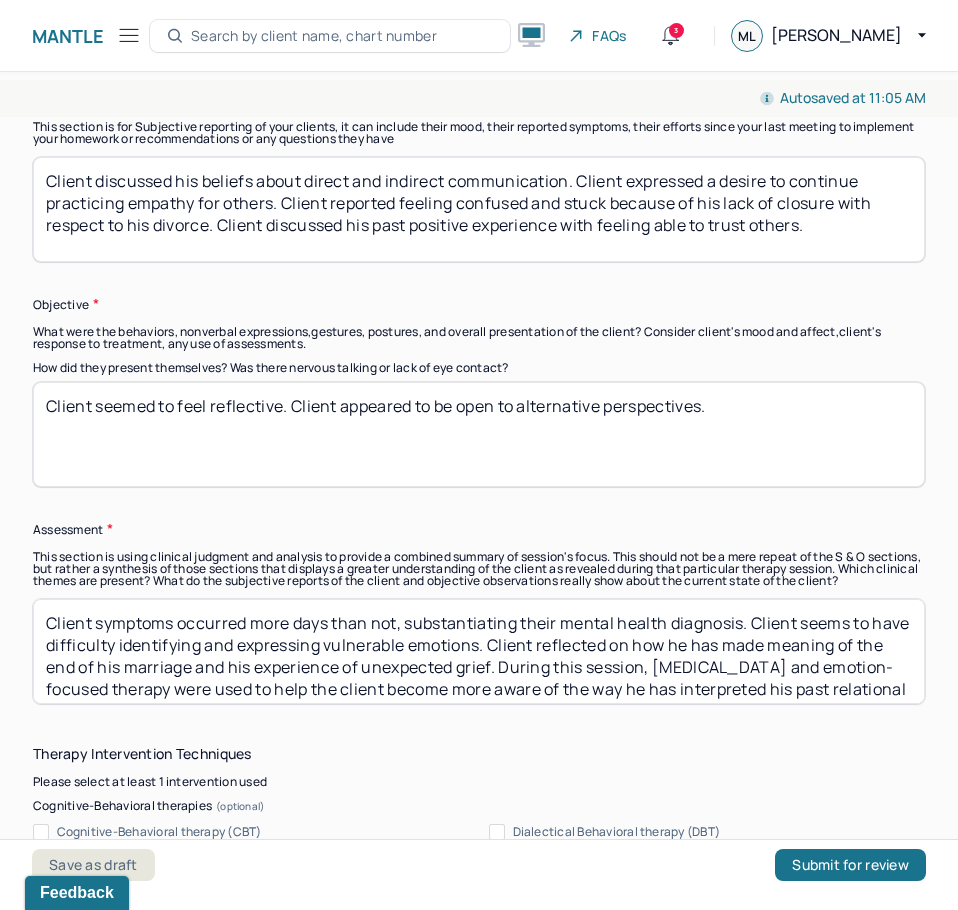 scroll, scrollTop: 1600, scrollLeft: 0, axis: vertical 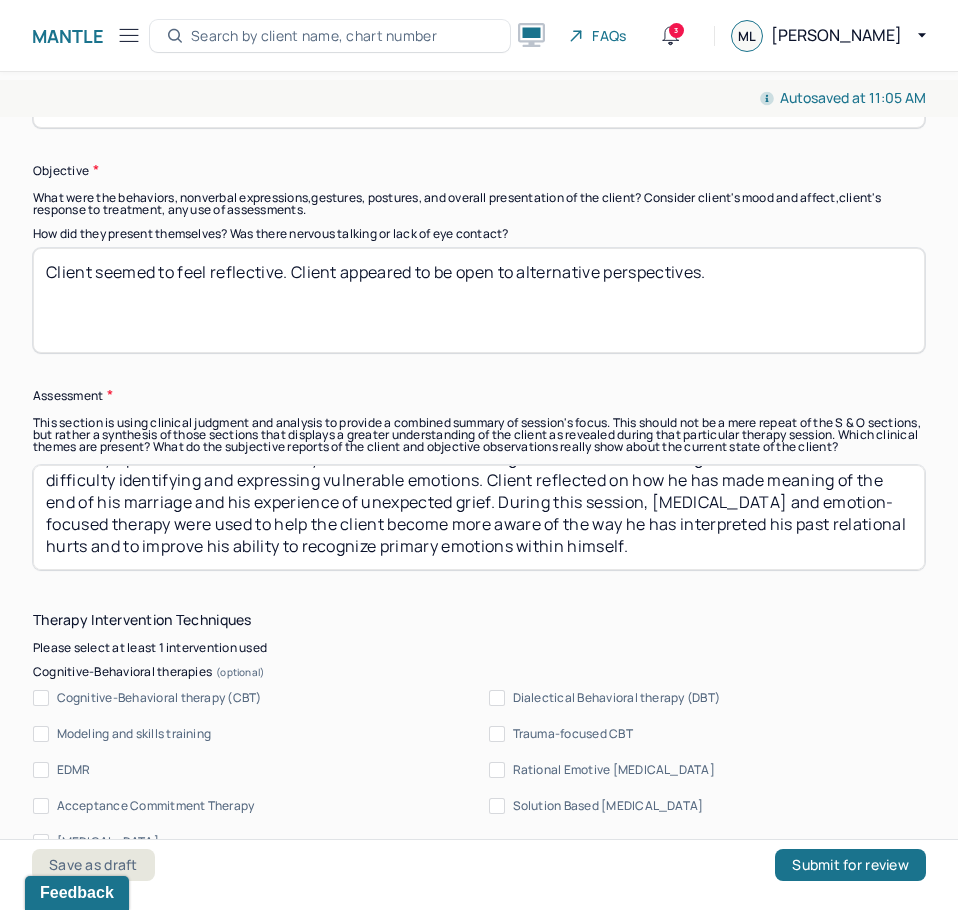 click on "Client symptoms occurred more days than not, substantiating their mental health diagnosis. Client seems to have difficulty identifying and expressing vulnerable emotions. Client reflected on how he has made meaning of the end of his marriage and his experience of unexpected grief. During this session, [MEDICAL_DATA] and emotion-focused therapy were used to help the client become more aware of the way he has interpreted his past relational hurts and to improve his ability to recognize primary emotions within himself." at bounding box center [479, 517] 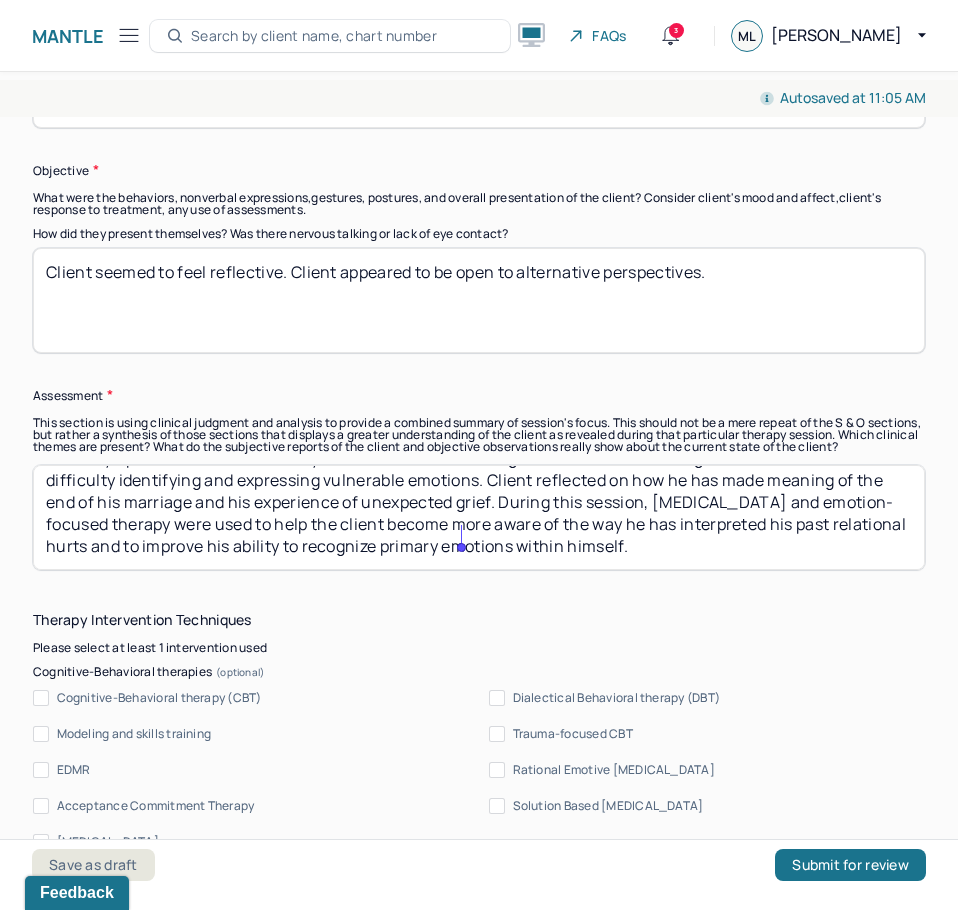 scroll, scrollTop: 0, scrollLeft: 0, axis: both 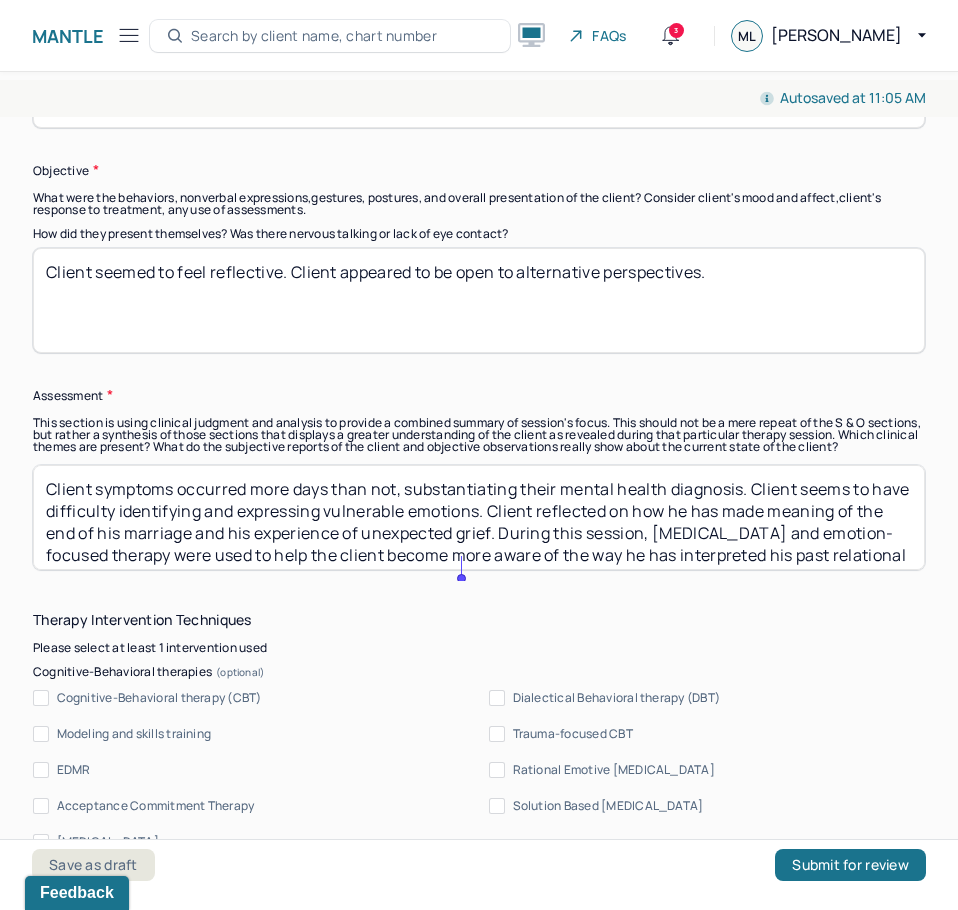 click on "Client symptoms occurred more days than not, substantiating their mental health diagnosis. Client seems to have difficulty identifying and expressing vulnerable emotions. Client reflected on how he has made meaning of the end of his marriage and his experience of unexpected grief. During this session, [MEDICAL_DATA] and emotion-focused therapy were used to help the client become more aware of the way he has interpreted his past relational hurts and to improve his ability to recognize primary emotions within himself." at bounding box center [479, 517] 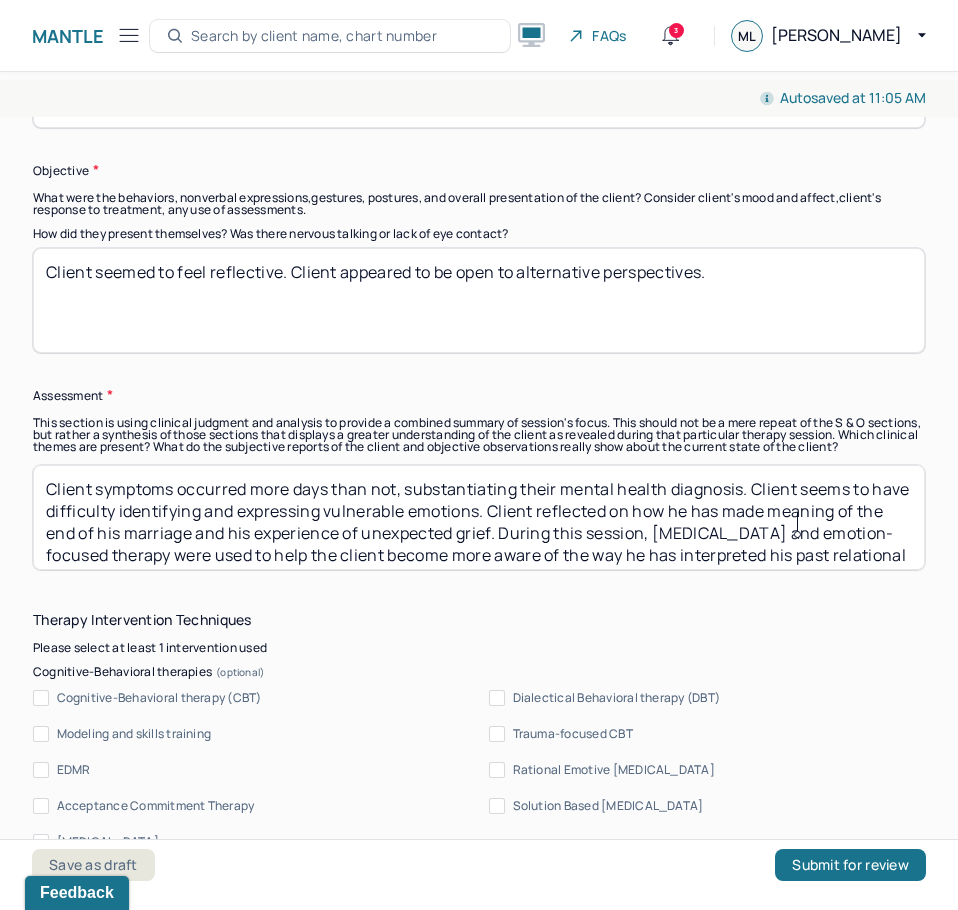 click on "Client symptoms occurred more days than not, substantiating their mental health diagnosis. Client seems to have difficulty identifying and expressing vulnerable emotions. Client reflected on how he has made meaning of the end of his marriage and his experience of unexpected grief. During this session, [MEDICAL_DATA] and emotion-focused therapy were used to help the client become more aware of the way he has interpreted his past relational hurts and to improve his ability to recognize primary emotions within himself." at bounding box center [479, 517] 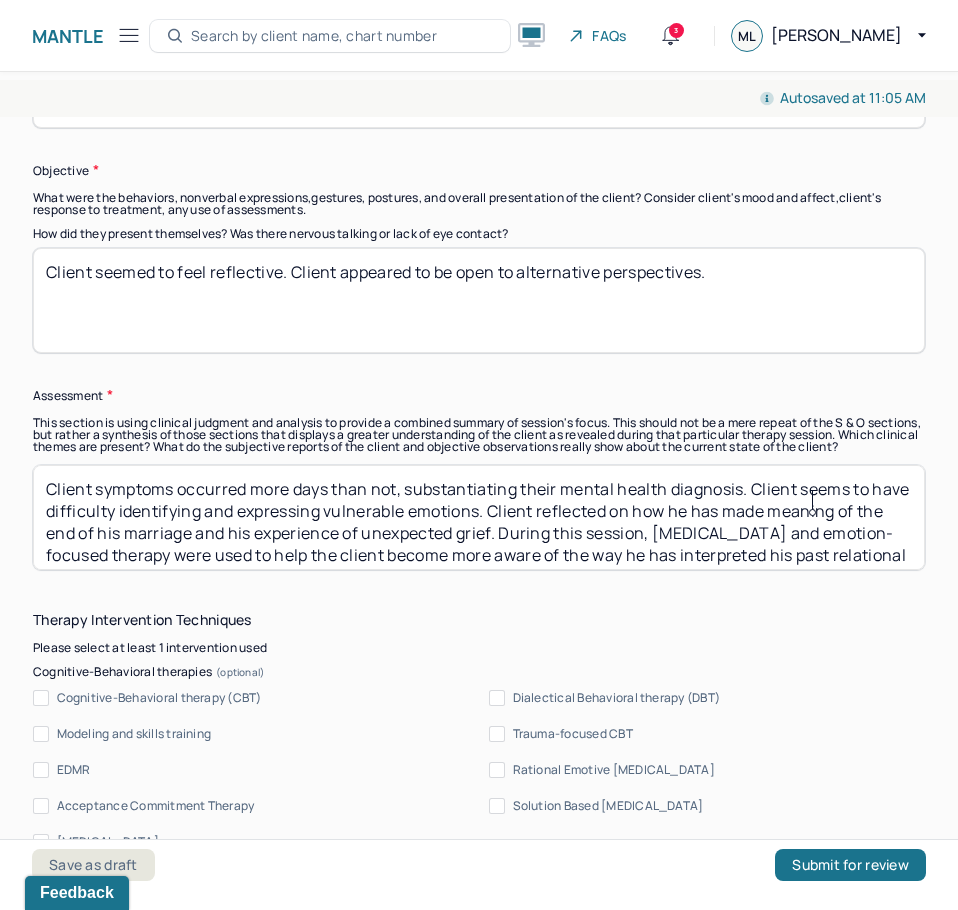 click on "Client symptoms occurred more days than not, substantiating their mental health diagnosis. Client seems to have difficulty identifying and expressing vulnerable emotions. Client reflected on how he has made meaning of the end of his marriage and his experience of unexpected grief. During this session, [MEDICAL_DATA] and emotion-focused therapy were used to help the client become more aware of the way he has interpreted his past relational hurts and to improve his ability to recognize primary emotions within himself." at bounding box center (479, 517) 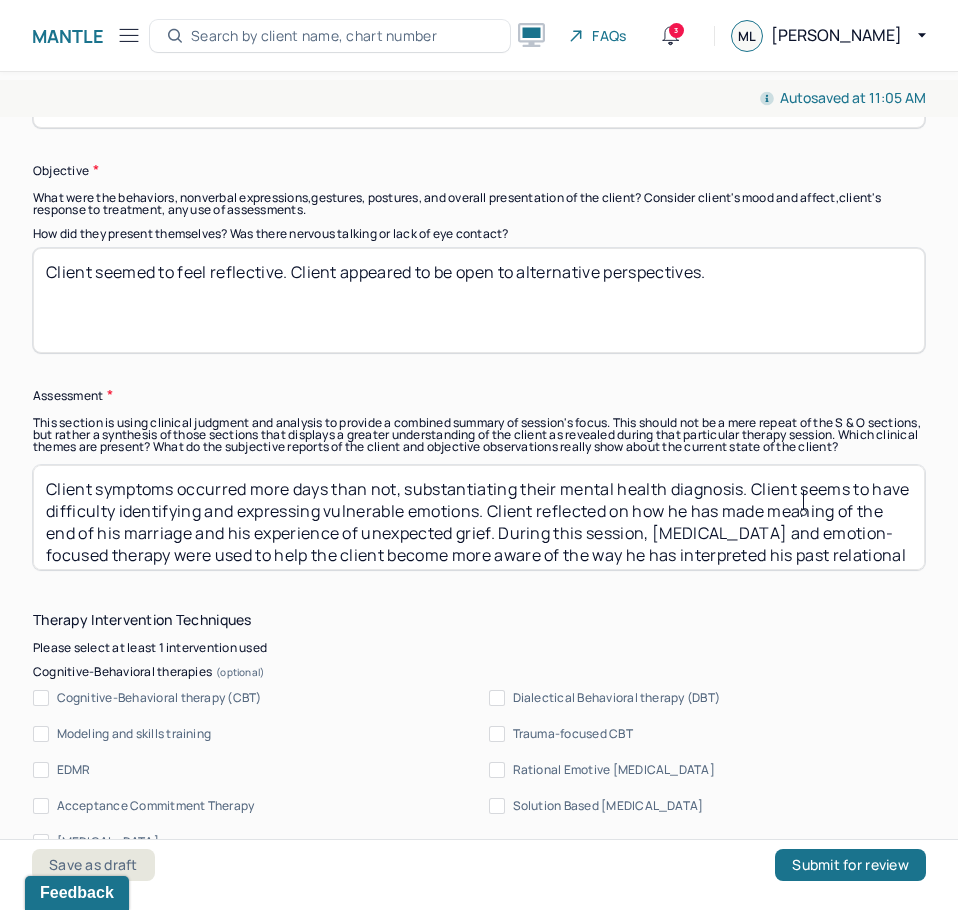 click on "Client symptoms occurred more days than not, substantiating their mental health diagnosis. Client seems to have difficulty identifying and expressing vulnerable emotions. Client reflected on how he has made meaning of the end of his marriage and his experience of unexpected grief. During this session, [MEDICAL_DATA] and emotion-focused therapy were used to help the client become more aware of the way he has interpreted his past relational hurts and to improve his ability to recognize primary emotions within himself." at bounding box center (479, 517) 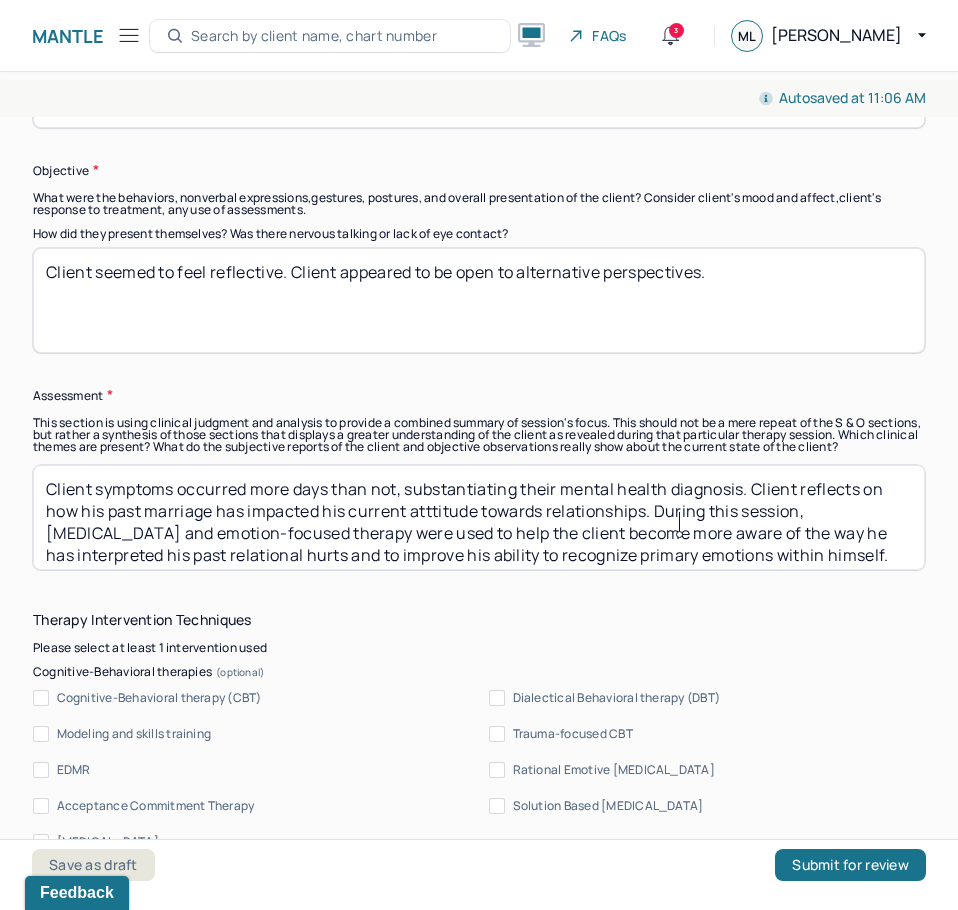 click on "Client symptoms occurred more days than not, substantiating their mental health diagnosis. Client reflects on  how his past marriage has impacted his current atttitude towards relationships. During this session, [MEDICAL_DATA] and emotion-focused therapy were used to help the client become more aware of the way he has interpreted his past relational hurts and to improve his ability to recognize primary emotions within himself." at bounding box center (479, 517) 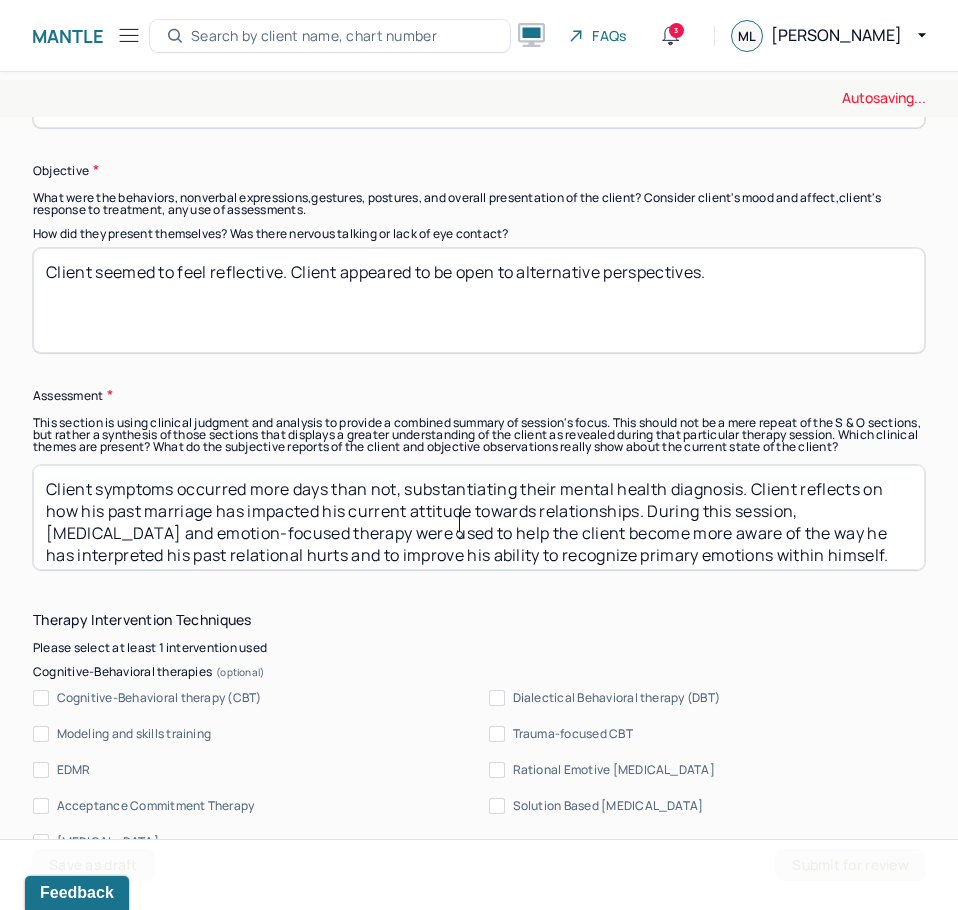 click on "Client symptoms occurred more days than not, substantiating their mental health diagnosis. Client reflects on  how his past marriage has impacted his current atttitude towards relationships. During this session, [MEDICAL_DATA] and emotion-focused therapy were used to help the client become more aware of the way he has interpreted his past relational hurts and to improve his ability to recognize primary emotions within himself." at bounding box center (479, 517) 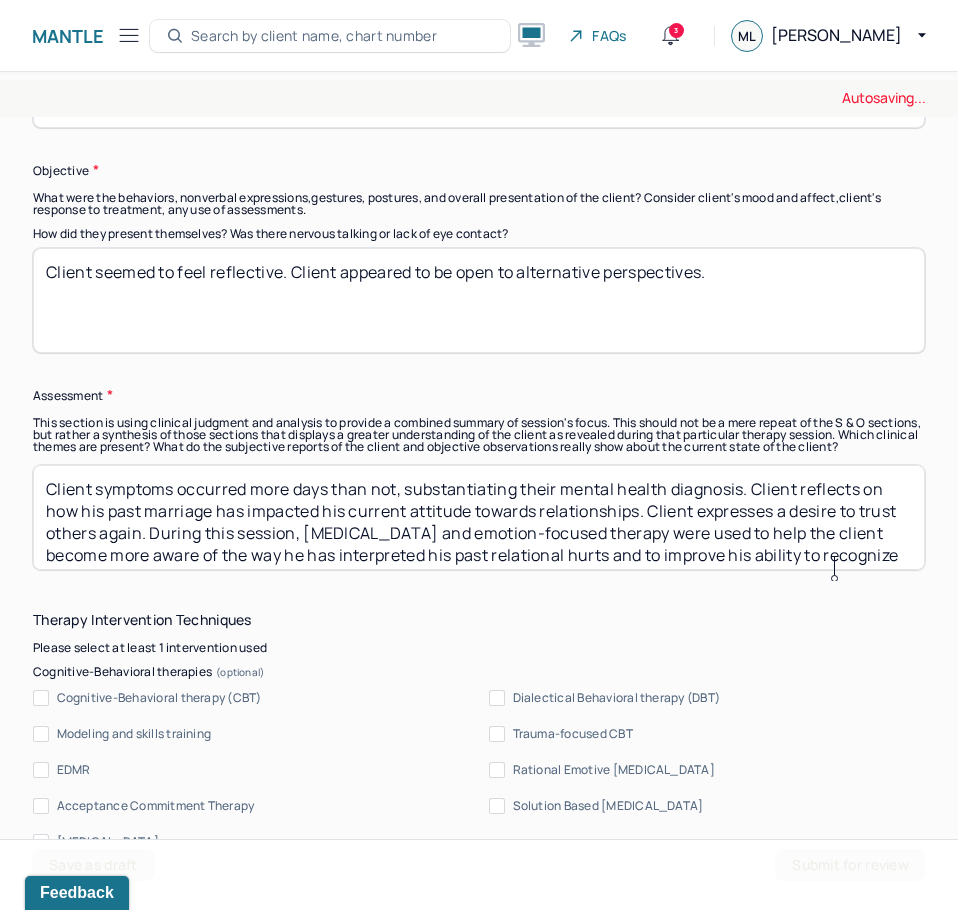 click on "Client symptoms occurred more days than not, substantiating their mental health diagnosis. Client reflects on  how his past marriage has impacted his current attitude towards relationships. During this session, [MEDICAL_DATA] and emotion-focused therapy were used to help the client become more aware of the way he has interpreted his past relational hurts and to improve his ability to recognize primary emotions within himself." at bounding box center [479, 517] 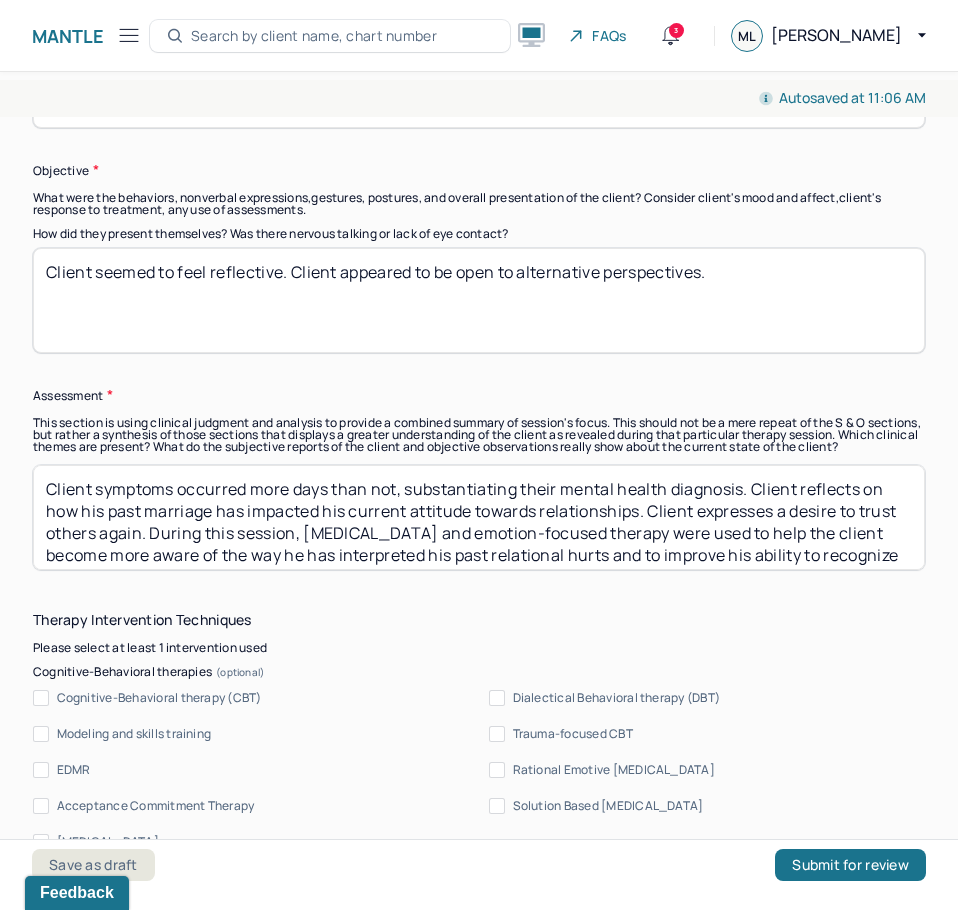 click on "Client symptoms occurred more days than not, substantiating their mental health diagnosis. Client reflects on  how his past marriage has impacted his current attitude towards relationships. Client expresses a desire to trust others again. During this session, [MEDICAL_DATA] and emotion-focused therapy were used to help the client become more aware of the way he has interpreted his past relational hurts and to improve his ability to recognize primary emotions within himself." at bounding box center (479, 517) 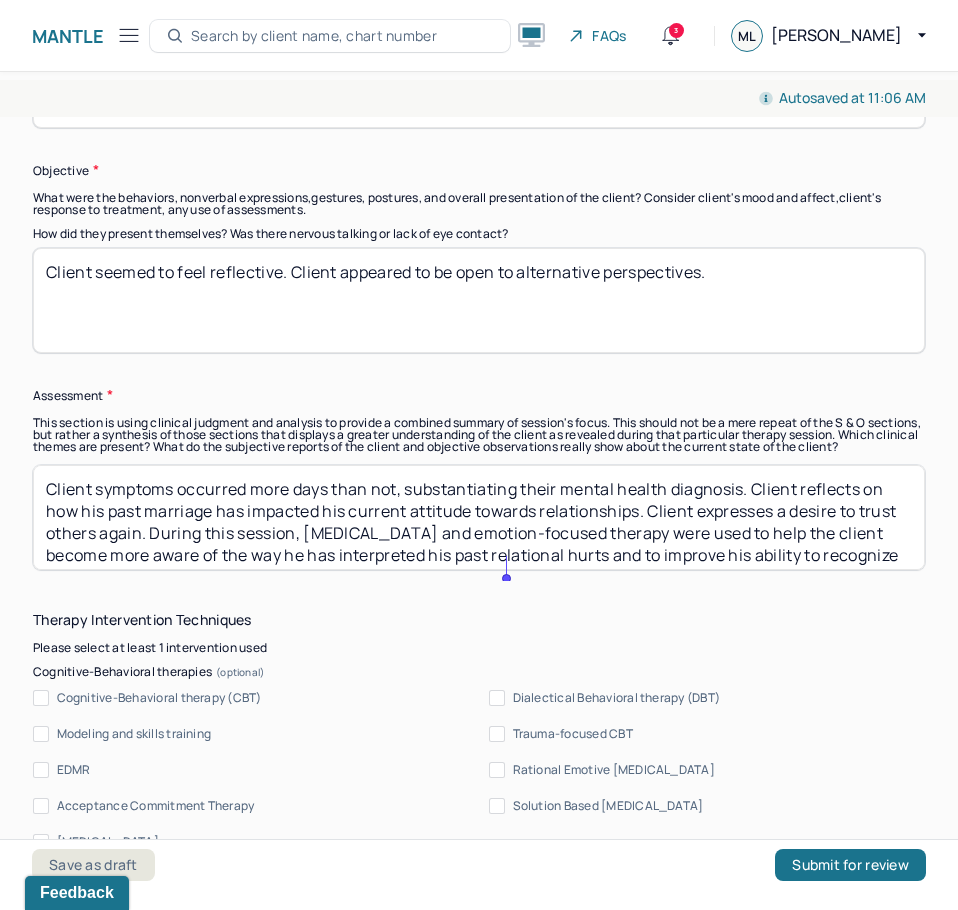 click on "Client symptoms occurred more days than not, substantiating their mental health diagnosis. Client reflects on  how his past marriage has impacted his current attitude towards relationships. Client expresses a desire to trust others again. During this session, [MEDICAL_DATA] and emotion-focused therapy were used to help the client become more aware of the way he has interpreted his past relational hurts and to improve his ability to recognize primary emotions within himself." at bounding box center [479, 517] 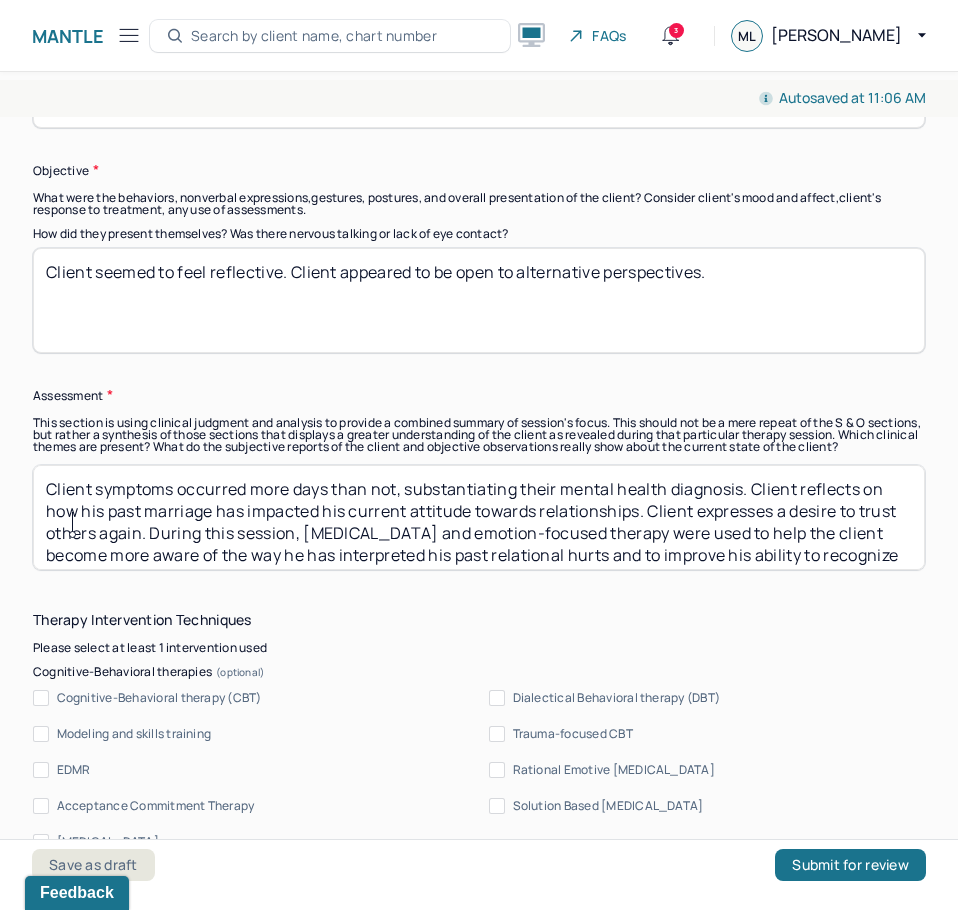 click on "Client symptoms occurred more days than not, substantiating their mental health diagnosis. Client reflects on  how his past marriage has impacted his current attitude towards relationships. Client expresses a desire to trust others again. During this session, [MEDICAL_DATA] and emotion-focused therapy were used to help the client become more aware of the way he has interpreted his past relational hurts and to improve his ability to recognize primary emotions within himself." at bounding box center (479, 517) 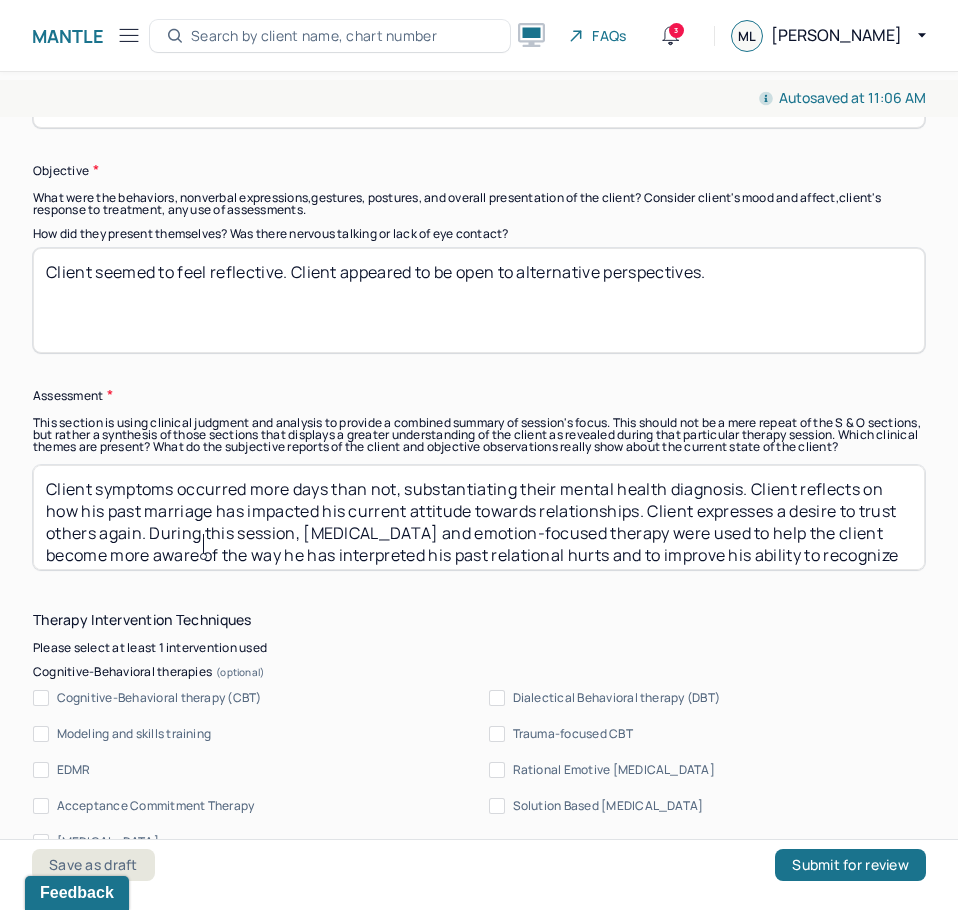 click on "Client symptoms occurred more days than not, substantiating their mental health diagnosis. Client reflects on how his past marriage has impacted his current attitude towards relationships. Client expresses a desire to trust others again. During this session, [MEDICAL_DATA] and emotion-focused therapy were used to help the client become more aware of the way he has interpreted his past relational hurts and to improve his ability to recognize primary emotions within himself." at bounding box center (479, 517) 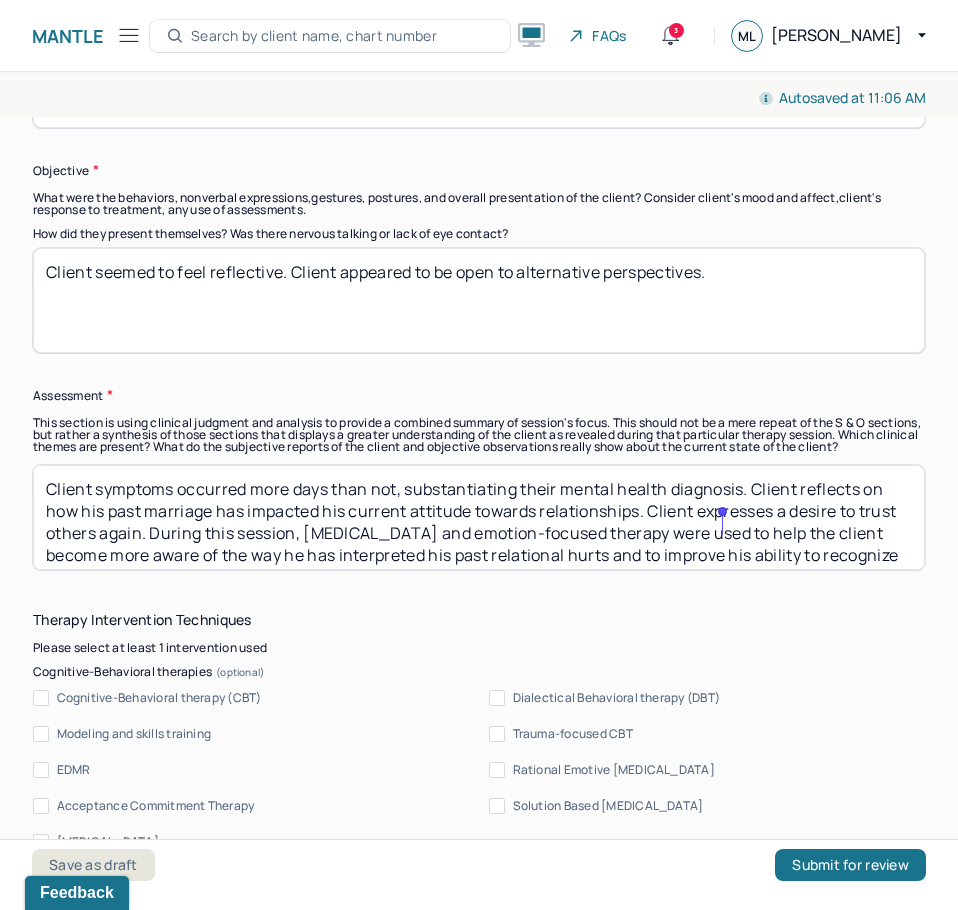click on "Client symptoms occurred more days than not, substantiating their mental health diagnosis. Client reflects on how his past marriage has impacted his current attitude towards relationships. Client expresses a desire to trust others again. During this session, [MEDICAL_DATA] and emotion-focused therapy were used to help the client become more aware of the way he has interpreted his past relational hurts and to improve his ability to recognize primary emotions within himself." at bounding box center (479, 517) 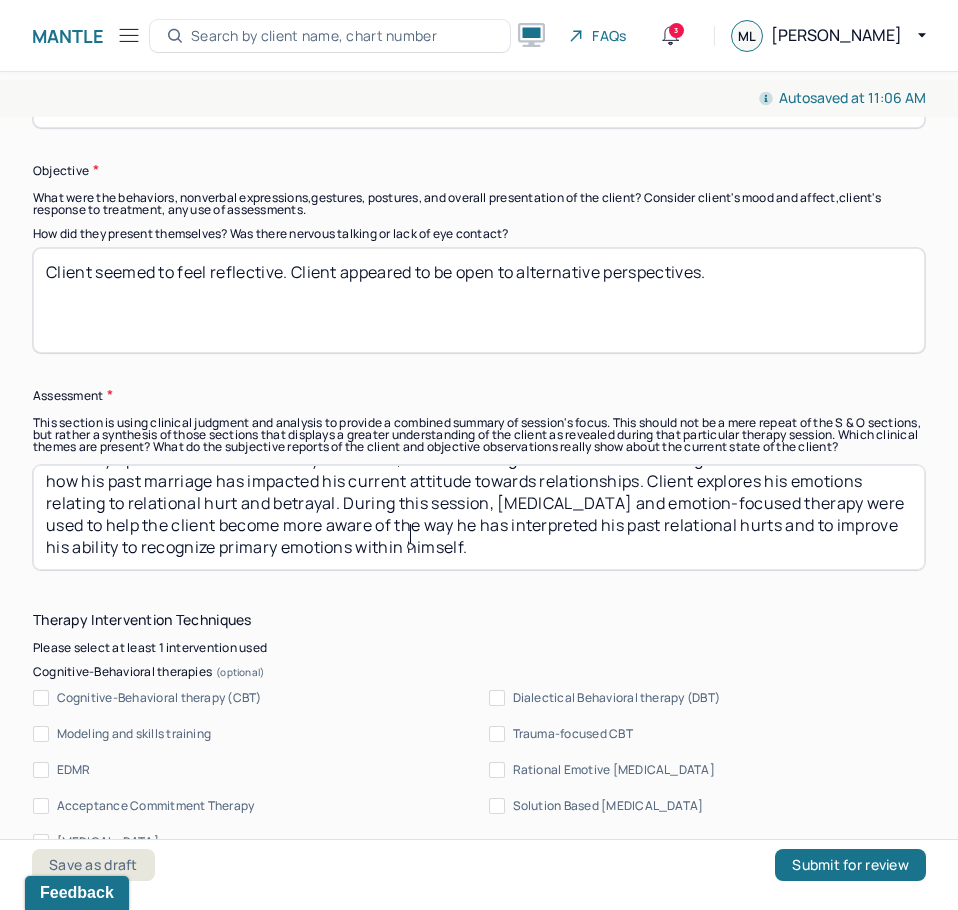 scroll, scrollTop: 31, scrollLeft: 0, axis: vertical 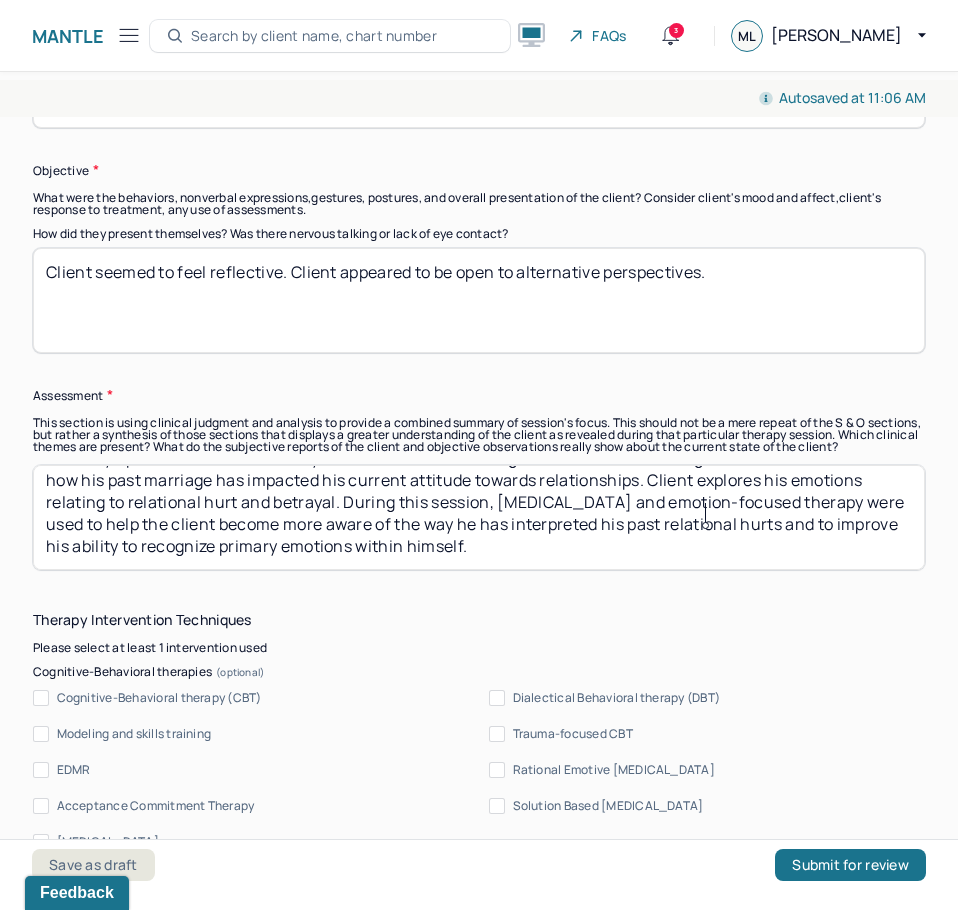 click on "Client symptoms occurred more days than not, substantiating their mental health diagnosis. Client reflects on how his past marriage has impacted his current attitude towards relationships. Client explores his emotions relating to . During this session, [MEDICAL_DATA] and emotion-focused therapy were used to help the client become more aware of the way he has interpreted his past relational hurts and to improve his ability to recognize primary emotions within himself." at bounding box center [479, 517] 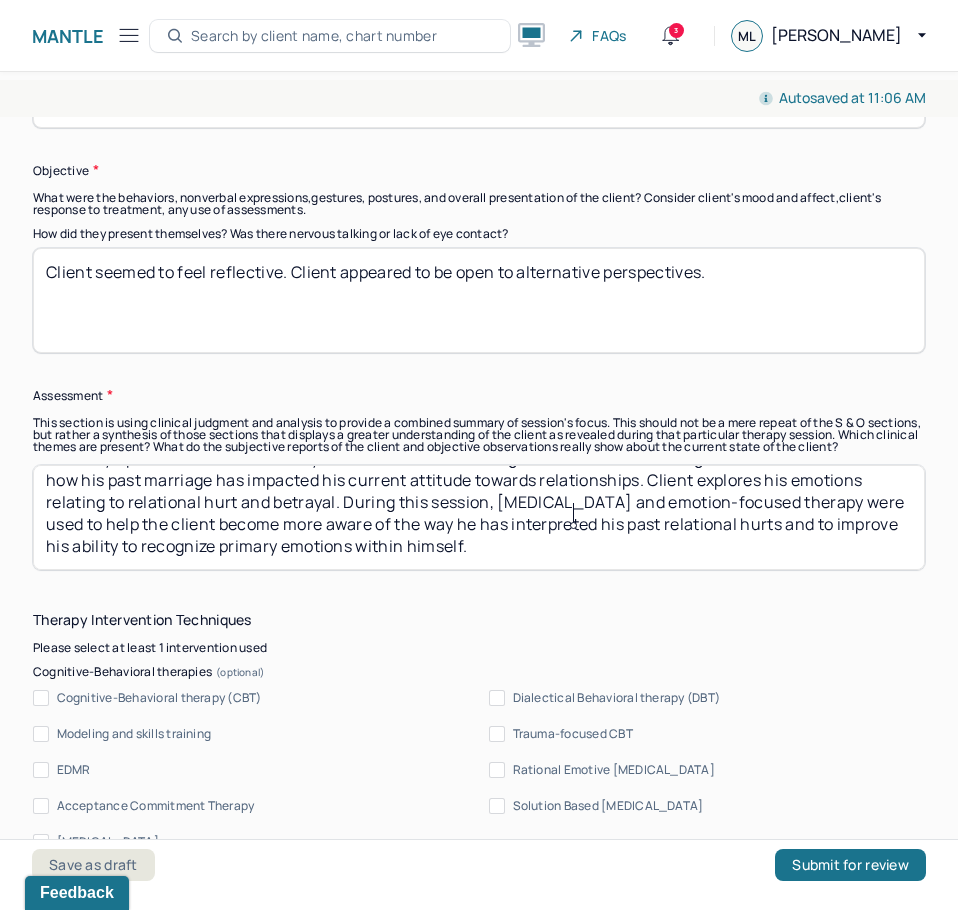 click on "Client symptoms occurred more days than not, substantiating their mental health diagnosis. Client reflects on how his past marriage has impacted his current attitude towards relationships. Client explores his emotions relating to relational hurt and betrayal. During this session, [MEDICAL_DATA] and emotion-focused therapy were used to help the client become more aware of the way he has interpreted his past relational hurts and to improve his ability to recognize primary emotions within himself." at bounding box center [479, 517] 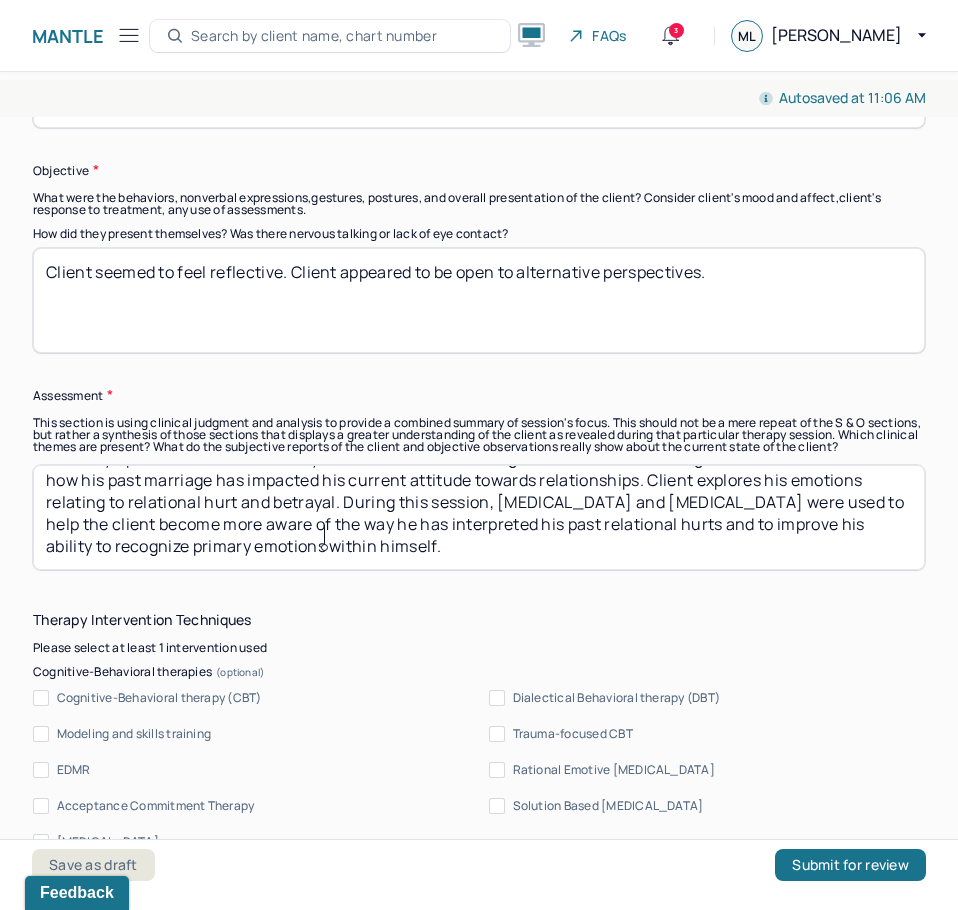 click on "Client symptoms occurred more days than not, substantiating their mental health diagnosis. Client reflects on how his past marriage has impacted his current attitude towards relationships. Client explores his emotions relating to relational hurt and betrayal. During this session, [MEDICAL_DATA] and [MEDICAL_DATA] were used to help the client become more aware of the way he has interpreted his past relational hurts and to improve his ability to recognize primary emotions within himself." at bounding box center (479, 517) 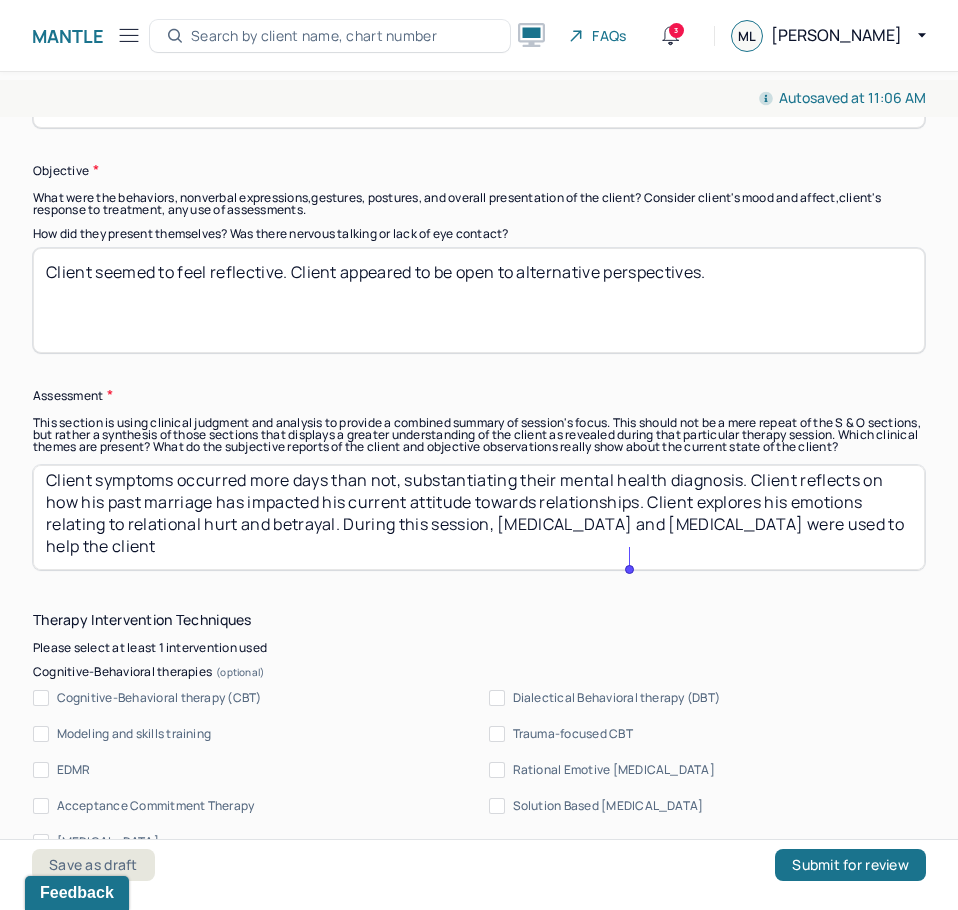 scroll, scrollTop: 9, scrollLeft: 0, axis: vertical 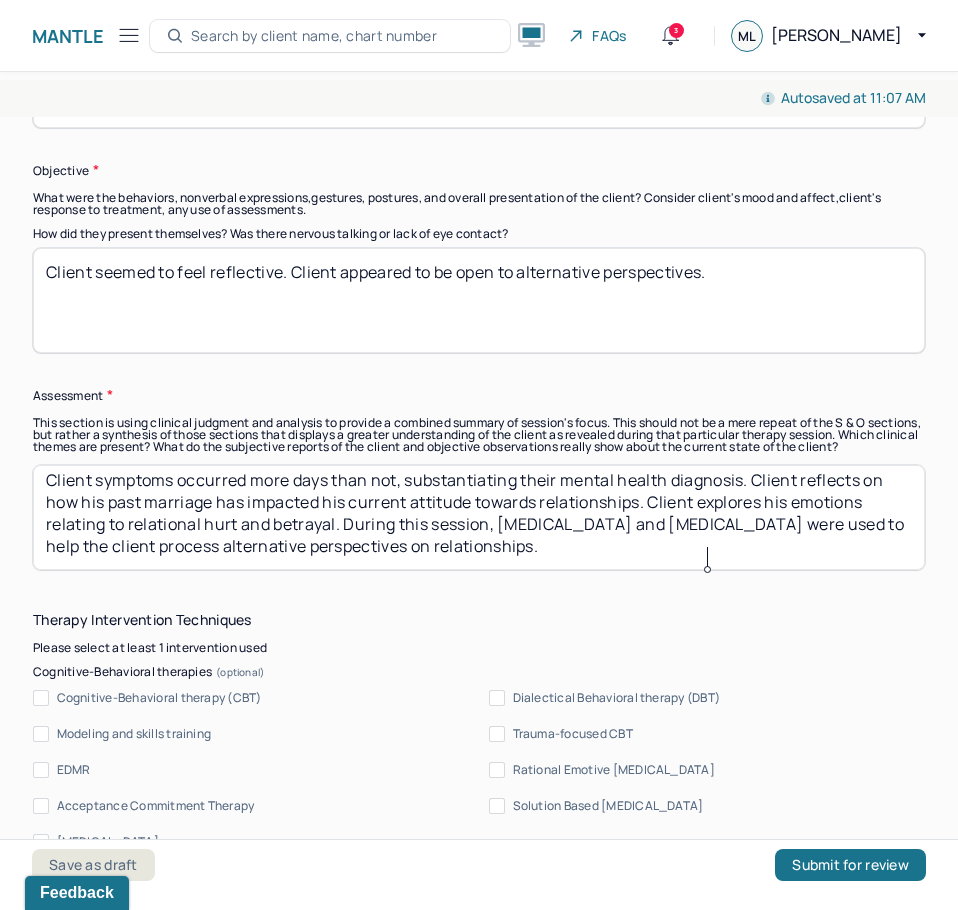 click on "Client symptoms occurred more days than not, substantiating their mental health diagnosis. Client reflects on how his past marriage has impacted his current attitude towards relationships. Client explores his emotions relating to relational hurt and betrayal. During this session, [MEDICAL_DATA] and [MEDICAL_DATA] were used to help the client process alternative perspectives on relationships and to" at bounding box center [479, 517] 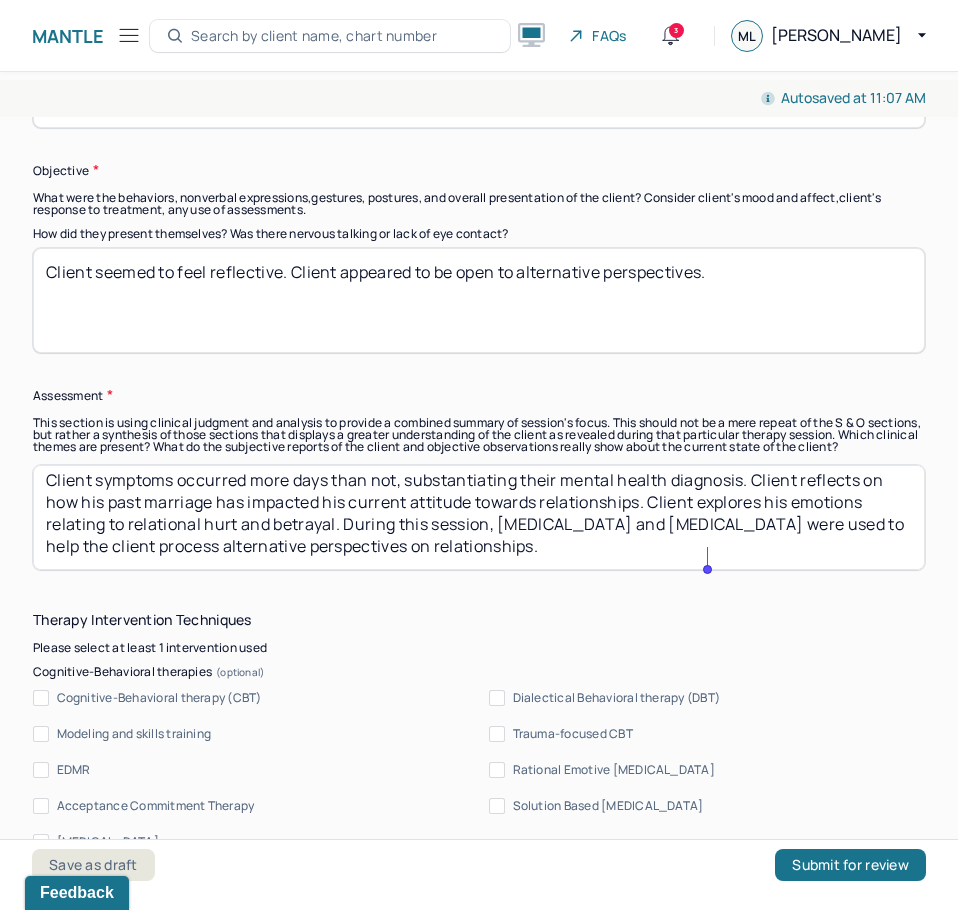 click on "Client symptoms occurred more days than not, substantiating their mental health diagnosis. Client reflects on how his past marriage has impacted his current attitude towards relationships. Client explores his emotions relating to relational hurt and betrayal. During this session, [MEDICAL_DATA] and [MEDICAL_DATA] were used to help the client process alternative perspectives on relationships and to" at bounding box center (479, 517) 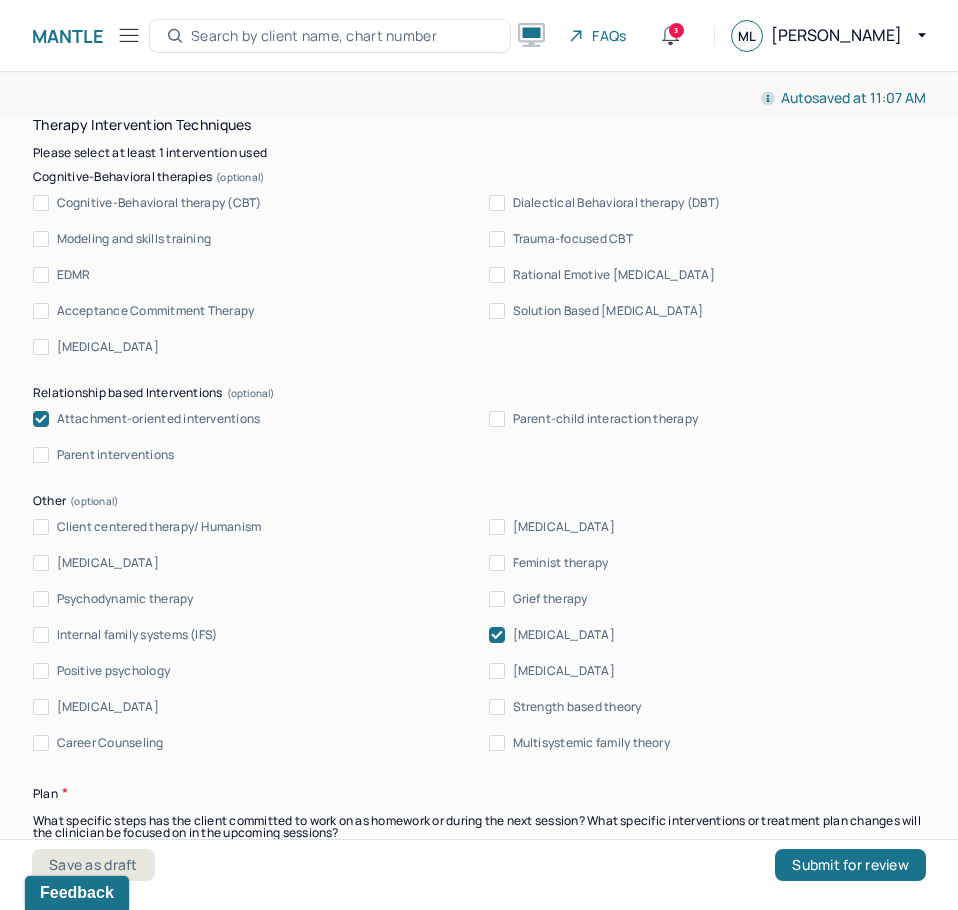scroll, scrollTop: 2100, scrollLeft: 0, axis: vertical 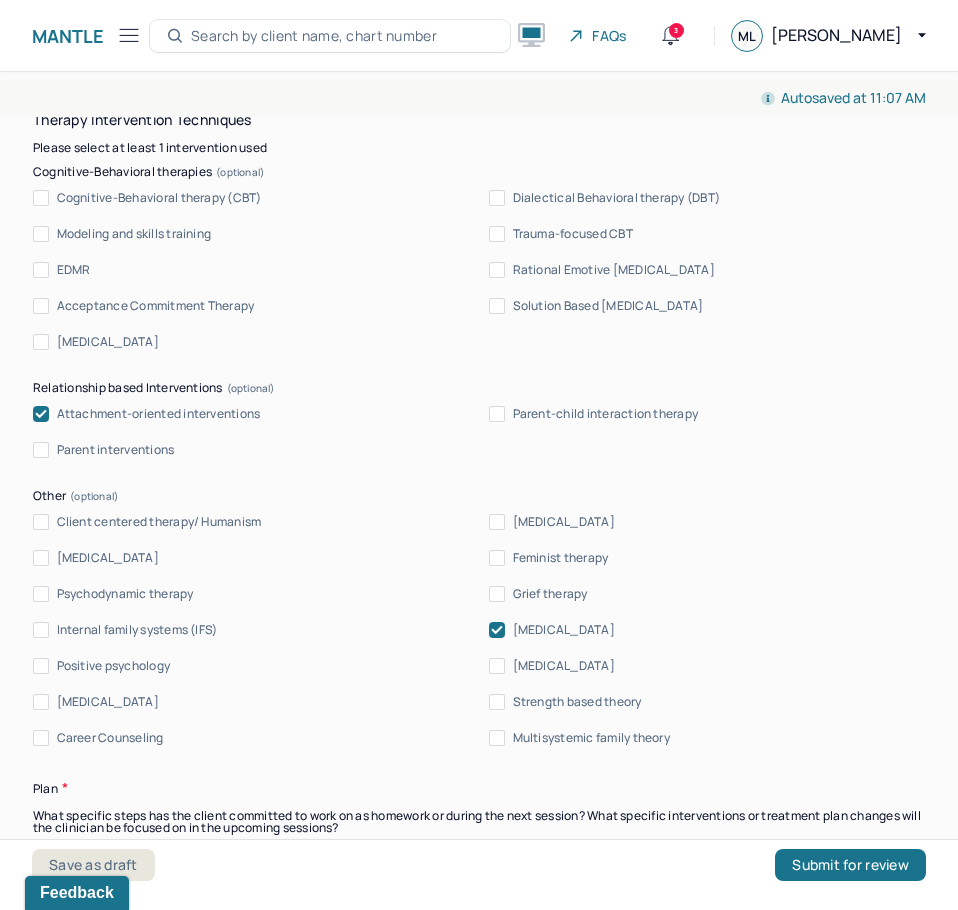 click on "Attachment-oriented interventions" at bounding box center (159, 414) 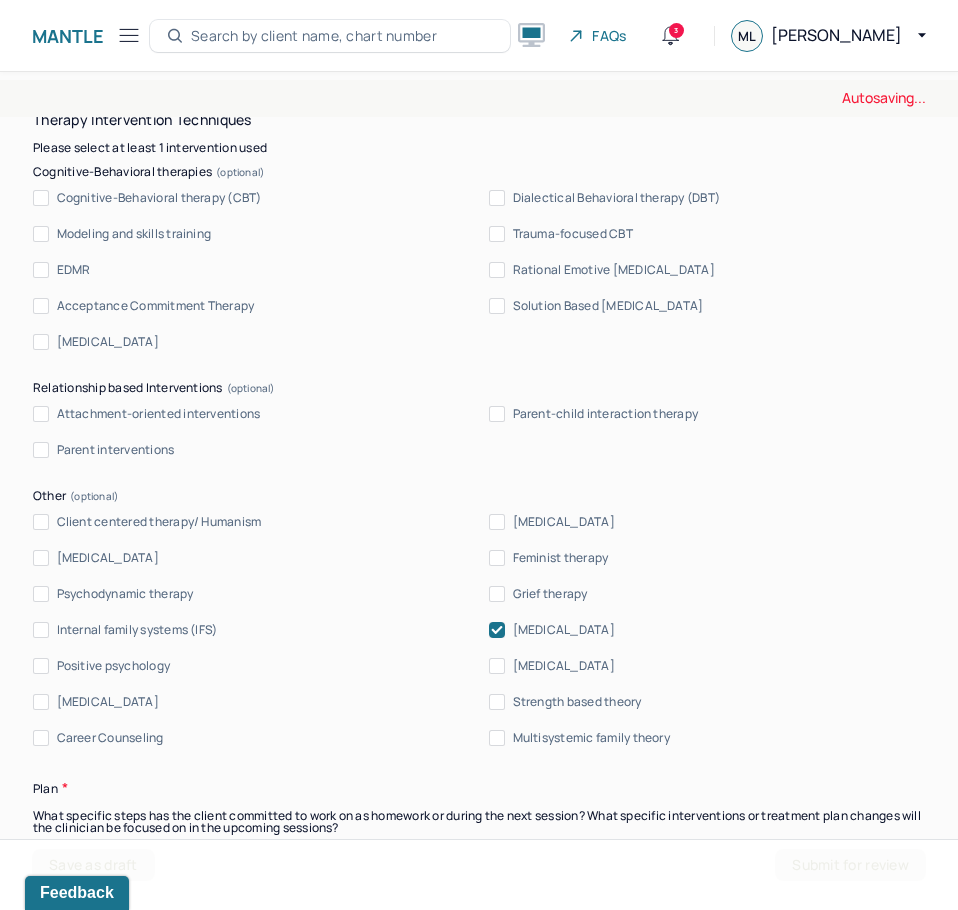 click on "Client centered therapy/ Humanism" at bounding box center [159, 522] 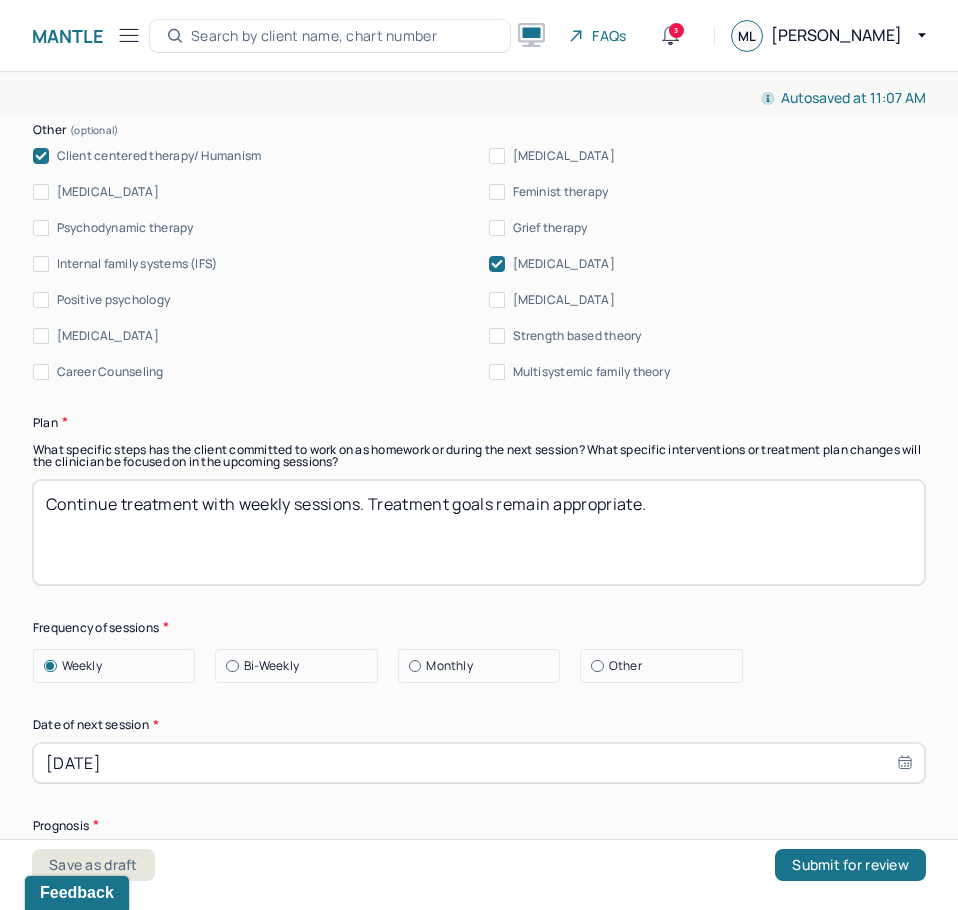 scroll, scrollTop: 2600, scrollLeft: 0, axis: vertical 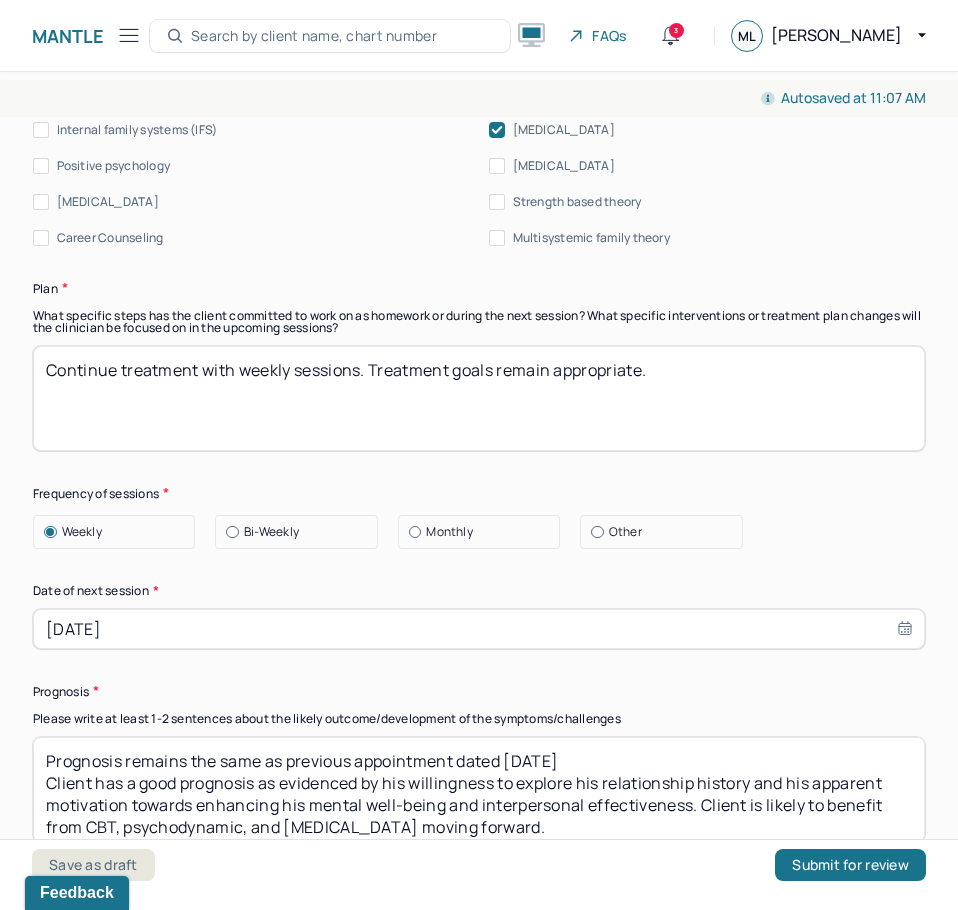 click on "Continue treatment with weekly sessions. Treatment goals remain appropriate." at bounding box center [479, 398] 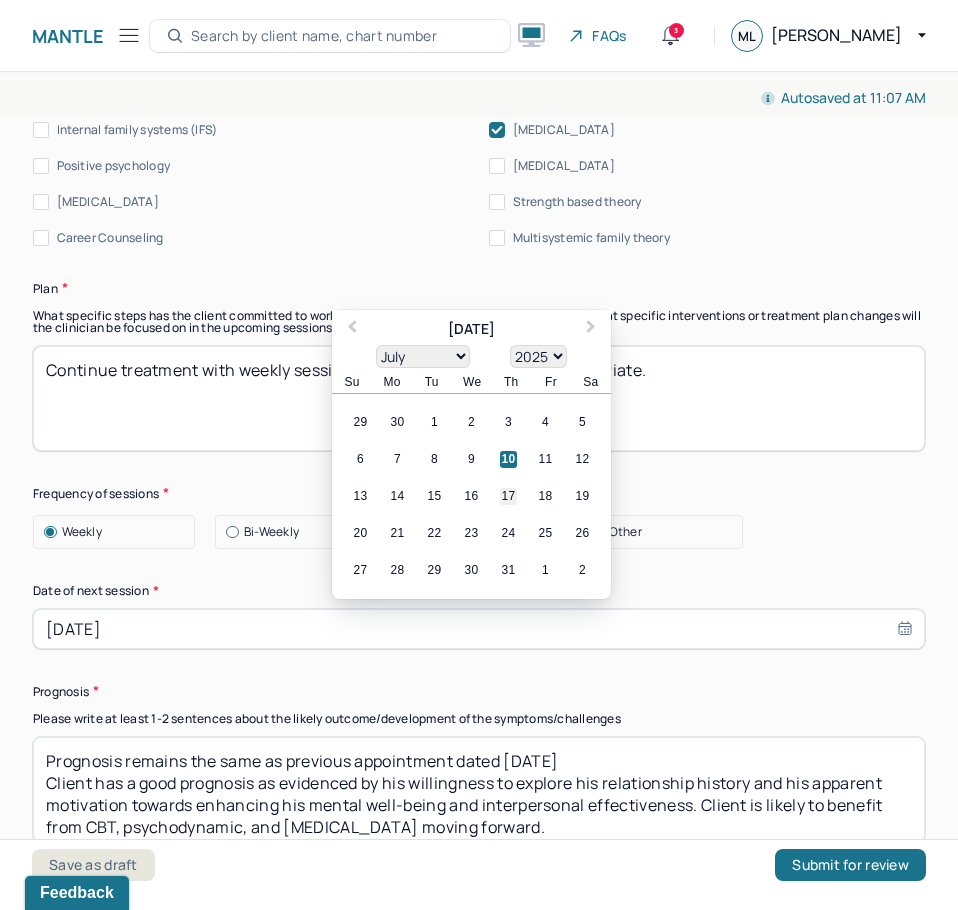 click on "17" at bounding box center (508, 496) 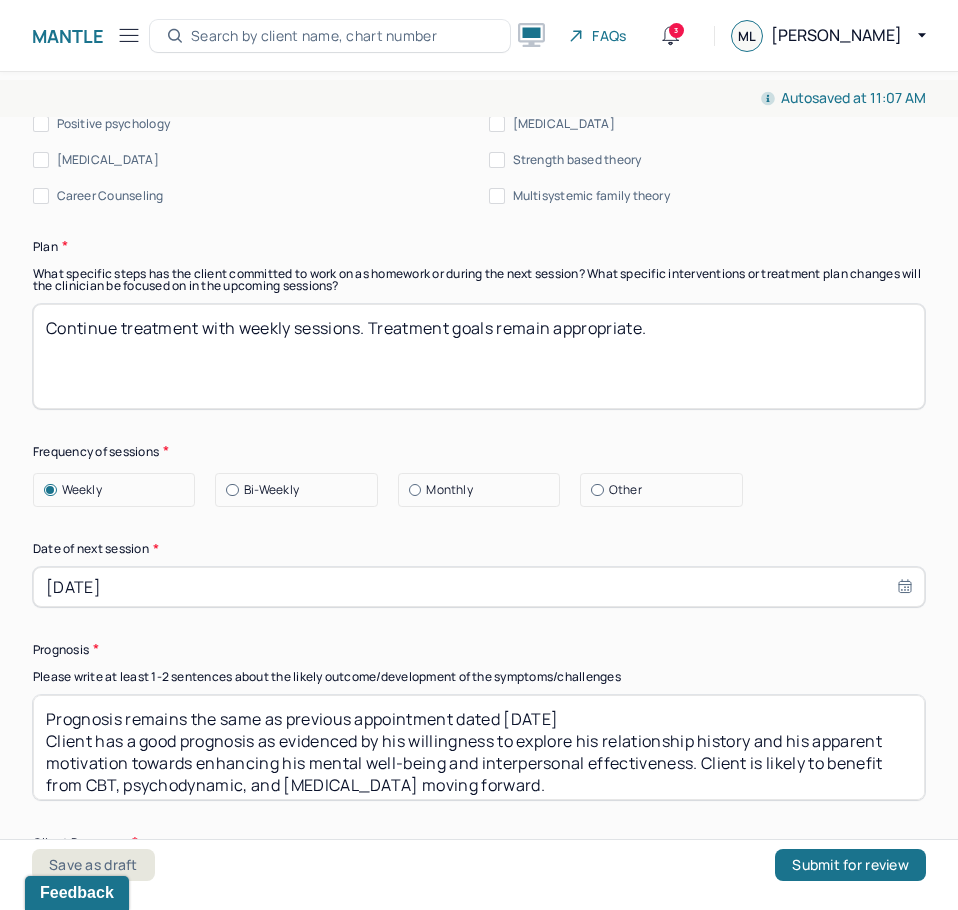 scroll, scrollTop: 2800, scrollLeft: 0, axis: vertical 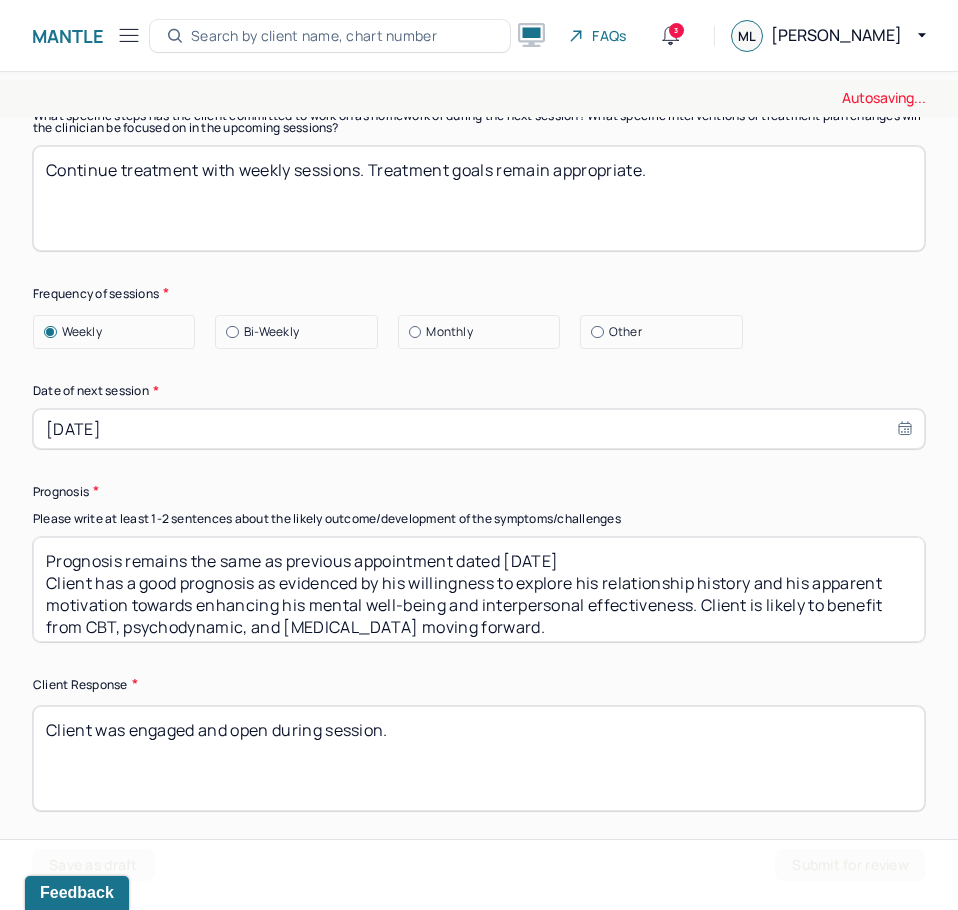 click on "Prognosis remains the same as previous appointment dated [DATE]
Client has a good prognosis as evidenced by his willingness to explore his relationship history and his apparent motivation towards enhancing his mental well-being and interpersonal effectiveness. Client is likely to benefit from CBT, psychodynamic, and [MEDICAL_DATA] moving forward." at bounding box center [479, 589] 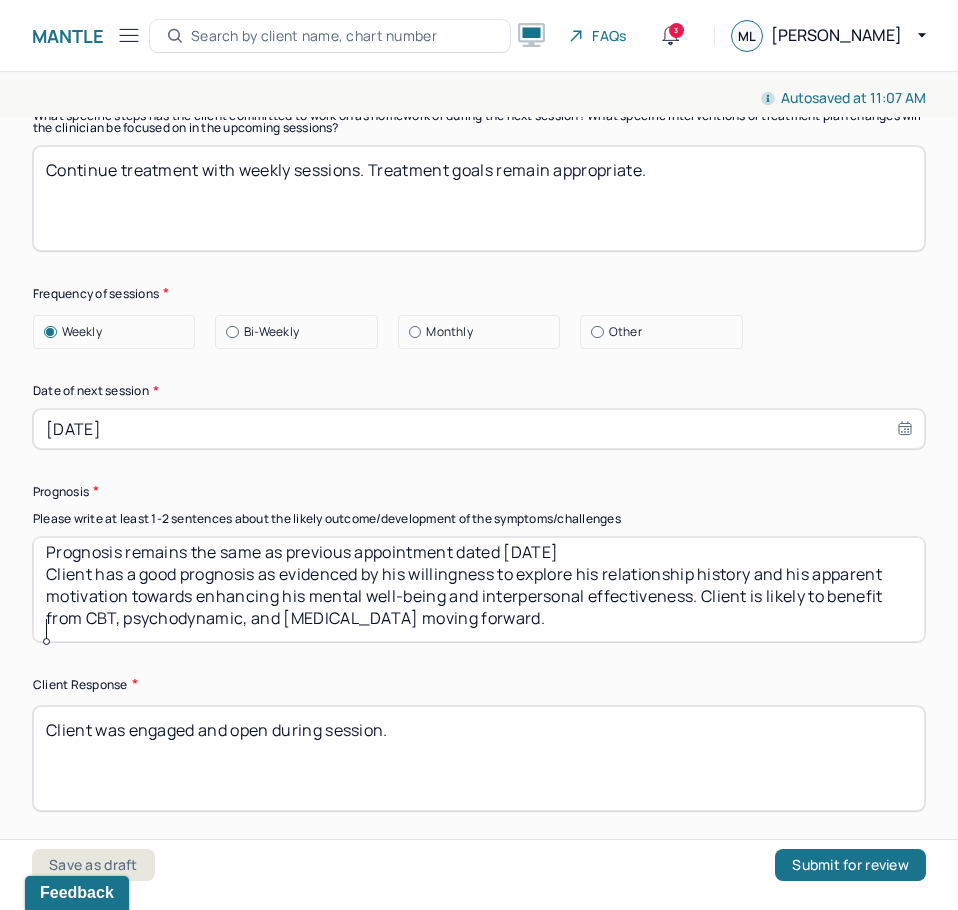 scroll, scrollTop: 0, scrollLeft: 0, axis: both 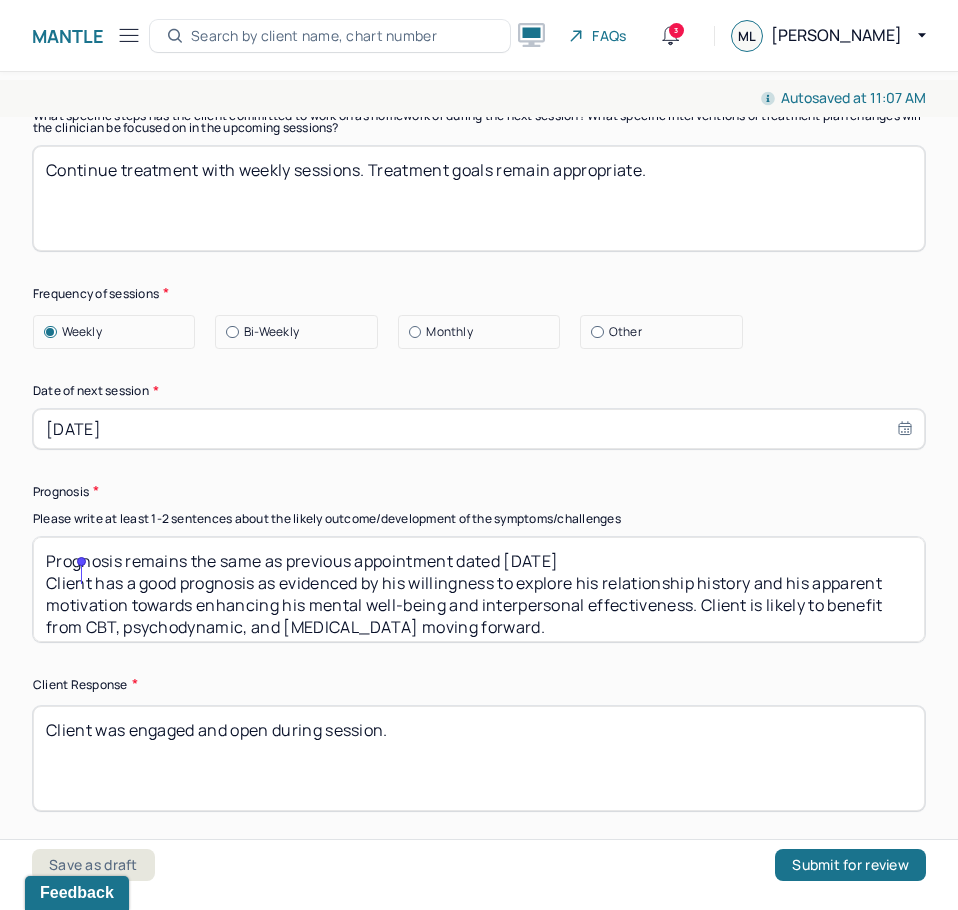 drag, startPoint x: 791, startPoint y: 632, endPoint x: -1, endPoint y: 501, distance: 802.76086 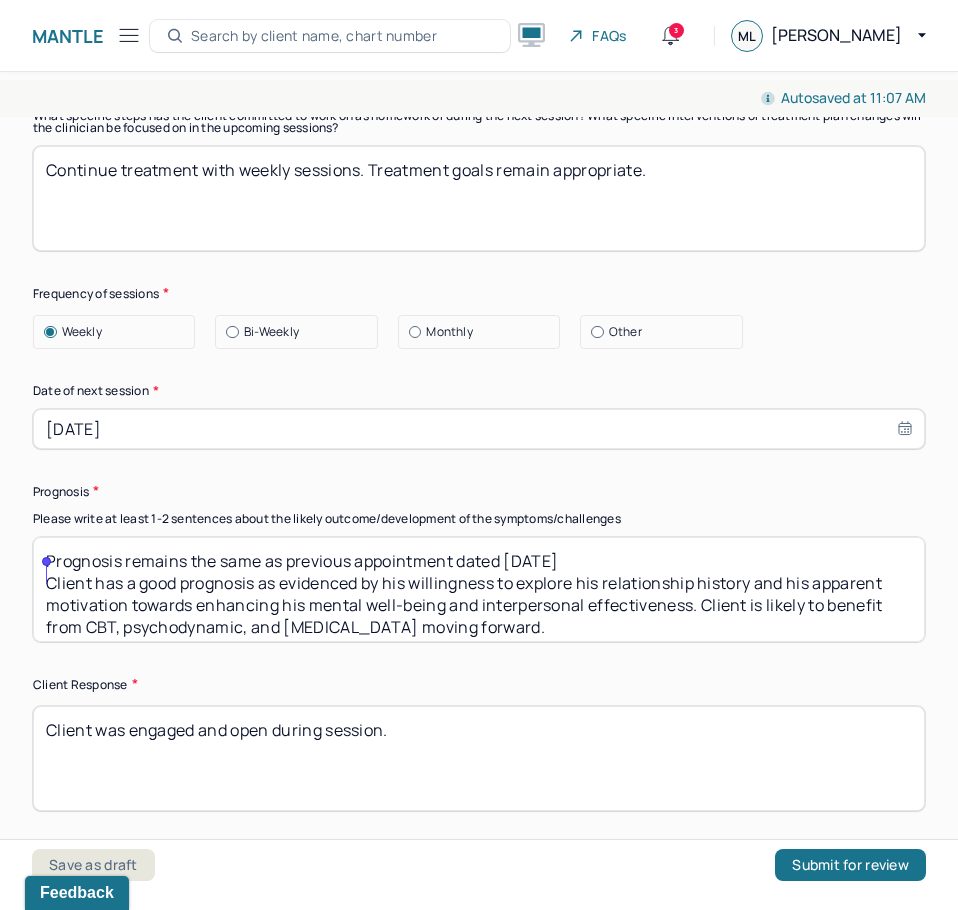 type on "Prognosis remains the same as previous appointment dated [DATE]
Client has a good prognosis as evidenced by his willingness to explore his relationship history and his apparent motivation towards enhancing his mental well-being and interpersonal effectiveness. Client is likely to benefit from CBT, psychodynamic, and [MEDICAL_DATA] moving forward." 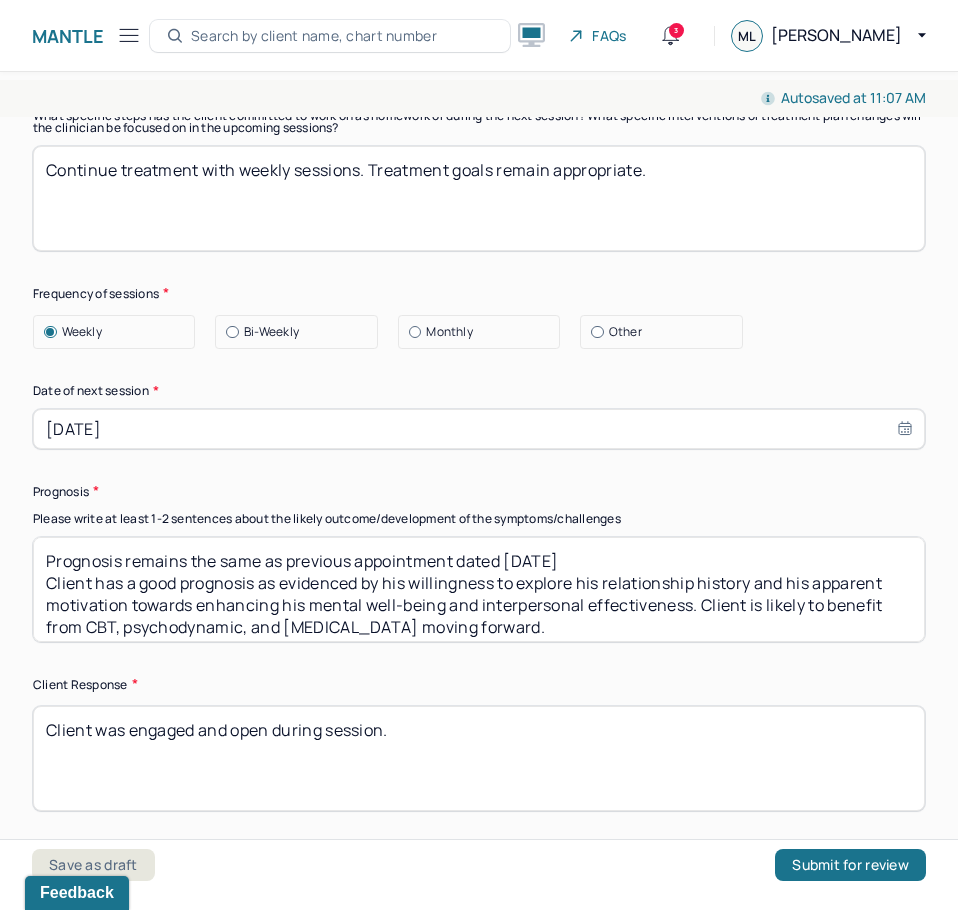 click on "Client was engaged and open during session." at bounding box center (479, 758) 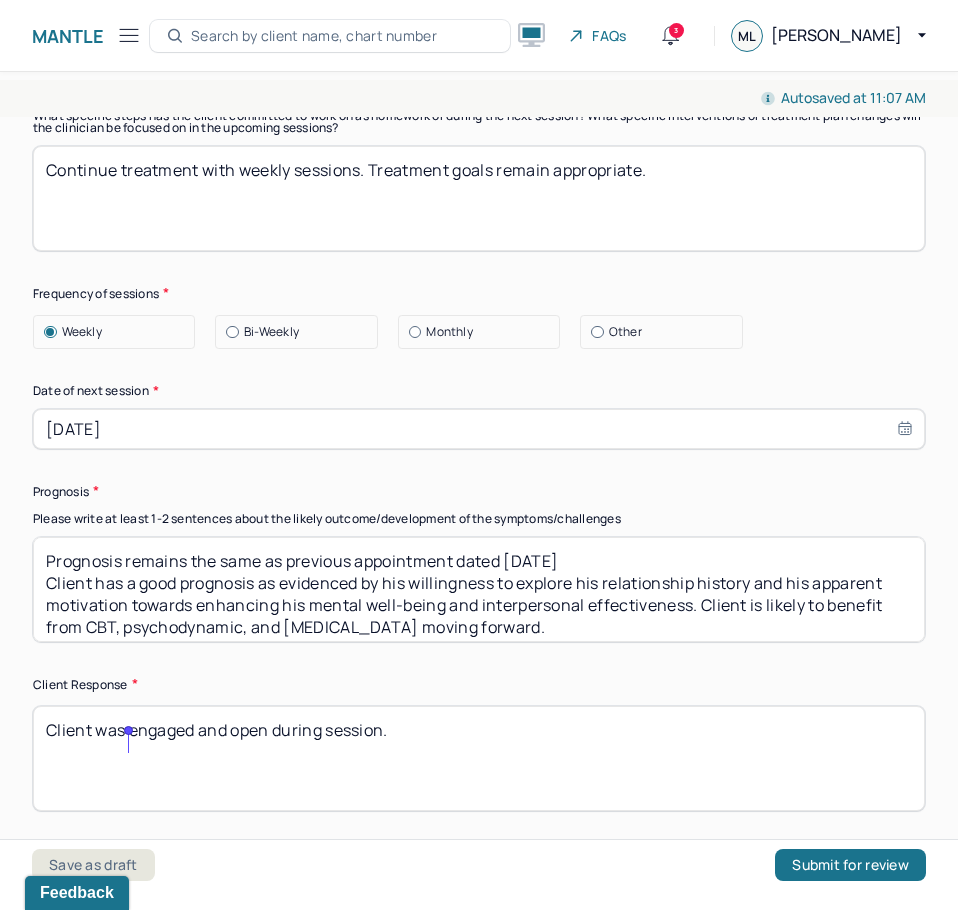 click on "Client was engaged and open during session." at bounding box center (479, 758) 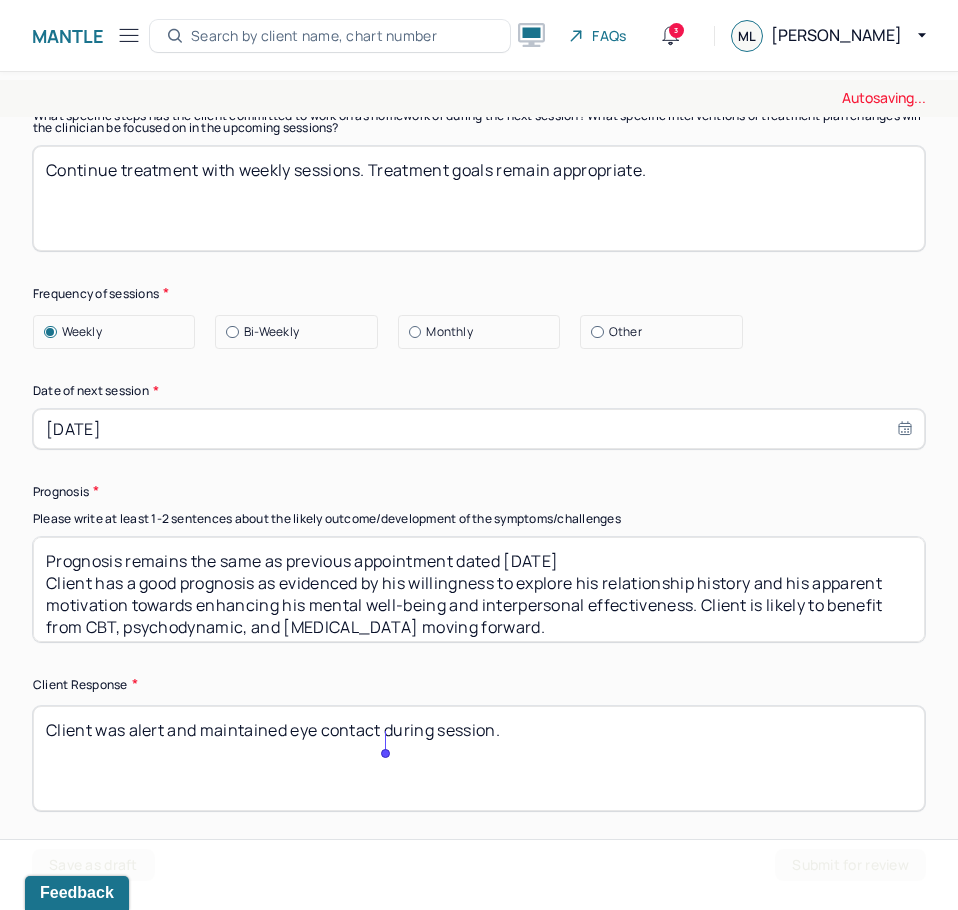 click on "Client was engaged and open during session." at bounding box center [479, 758] 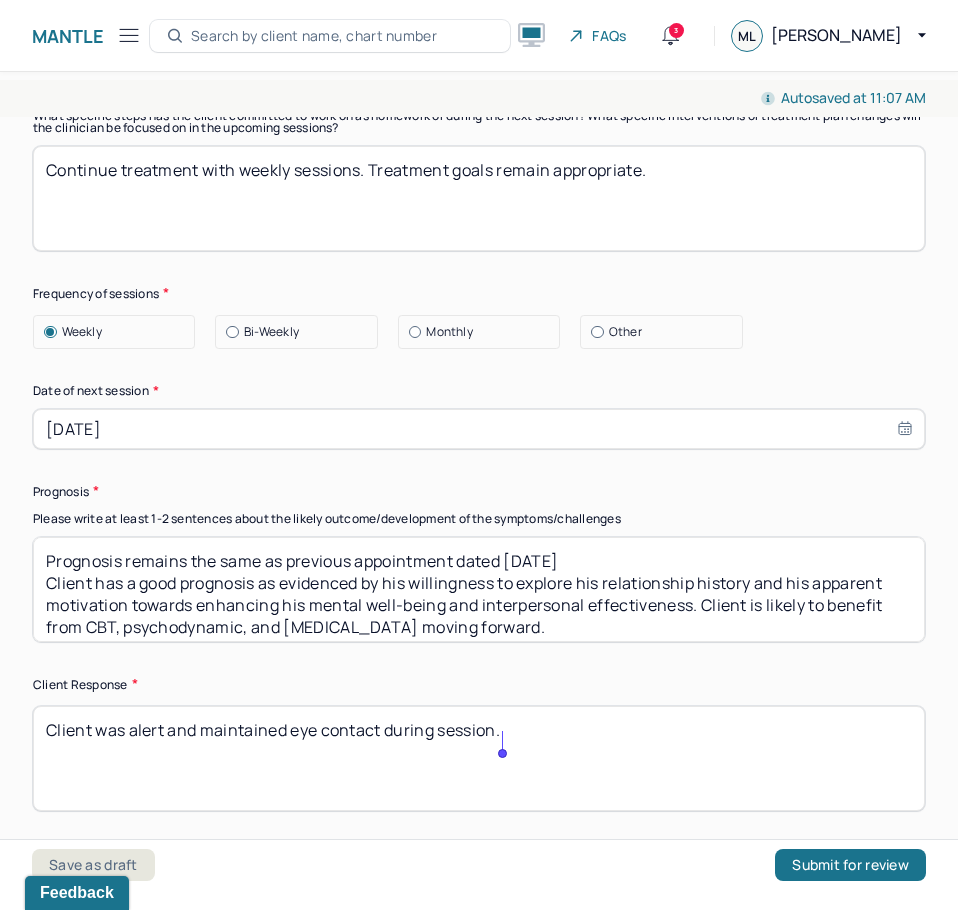 type on "Client was alert and maintained eye contact during session." 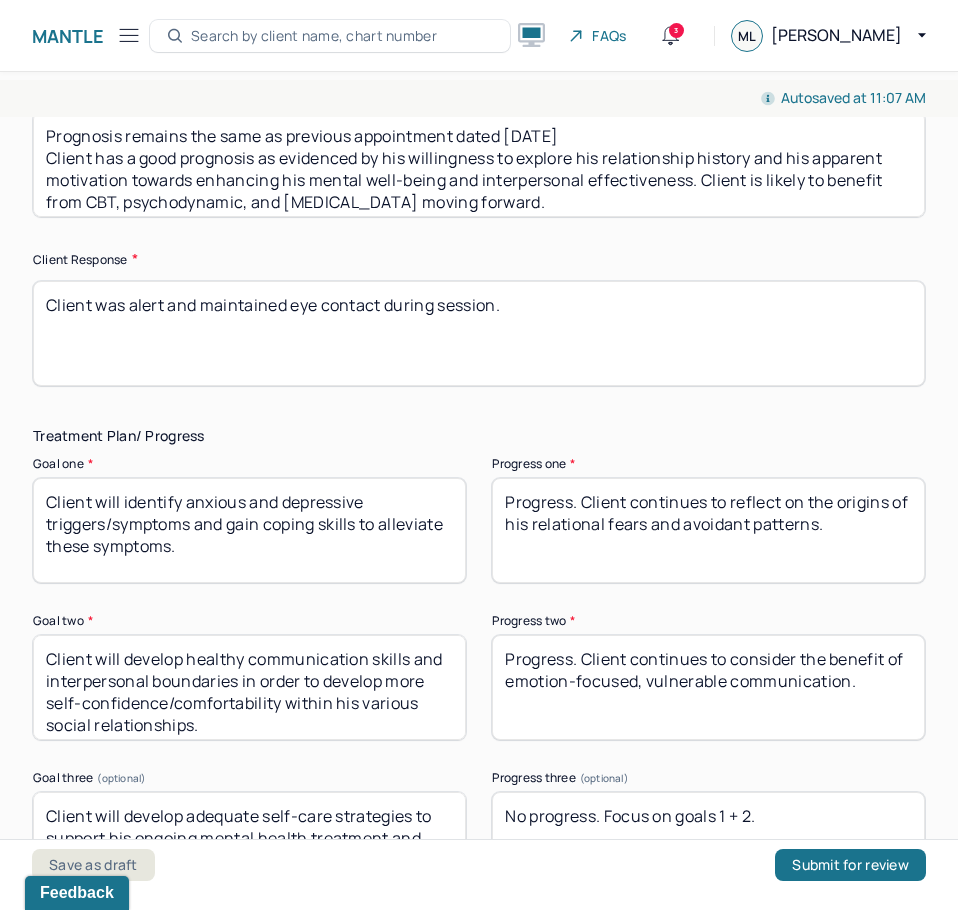 scroll, scrollTop: 3300, scrollLeft: 0, axis: vertical 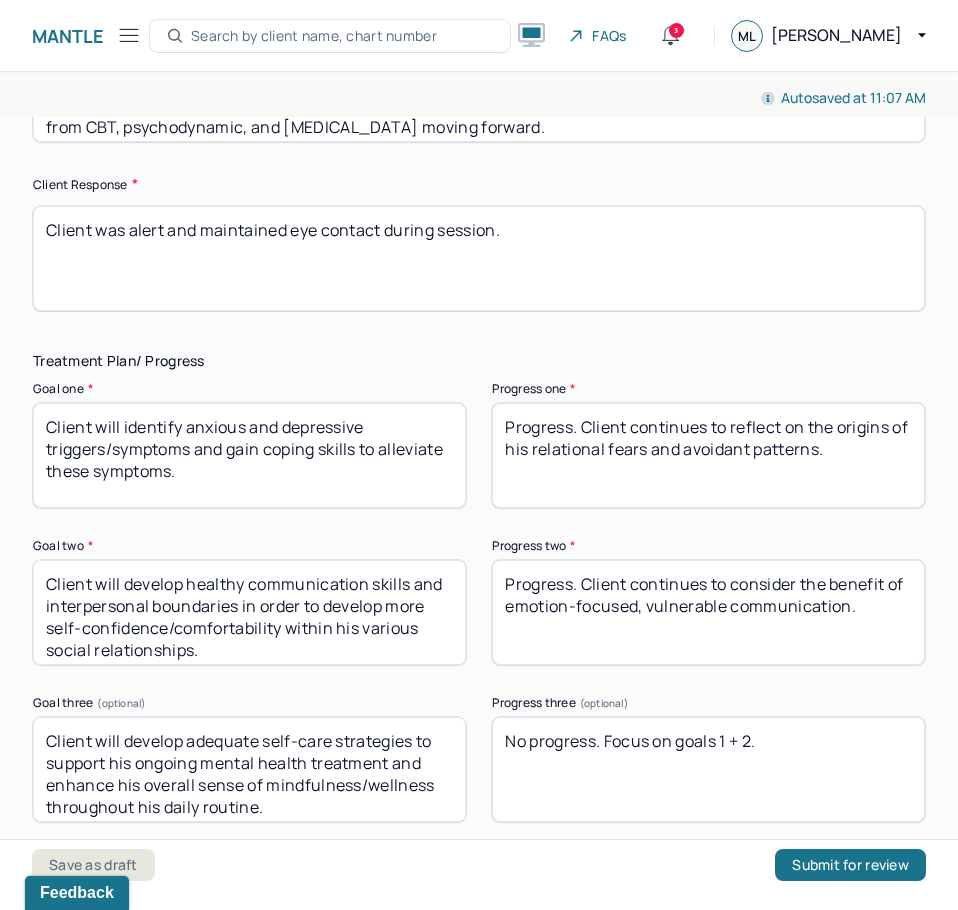 click on "Progress. Client continues to reflect on the origins of his relational fears and avoidant patterns." at bounding box center [708, 455] 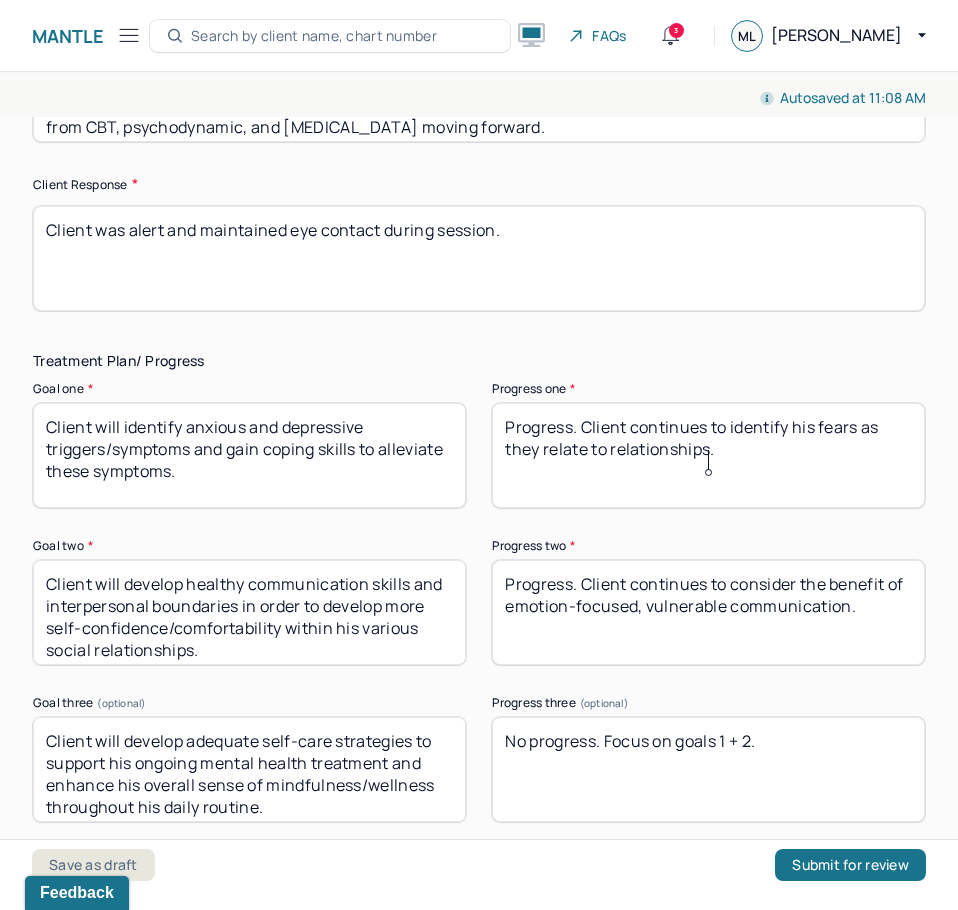 click on "Progress. Client continues to identify his fears as" at bounding box center [708, 455] 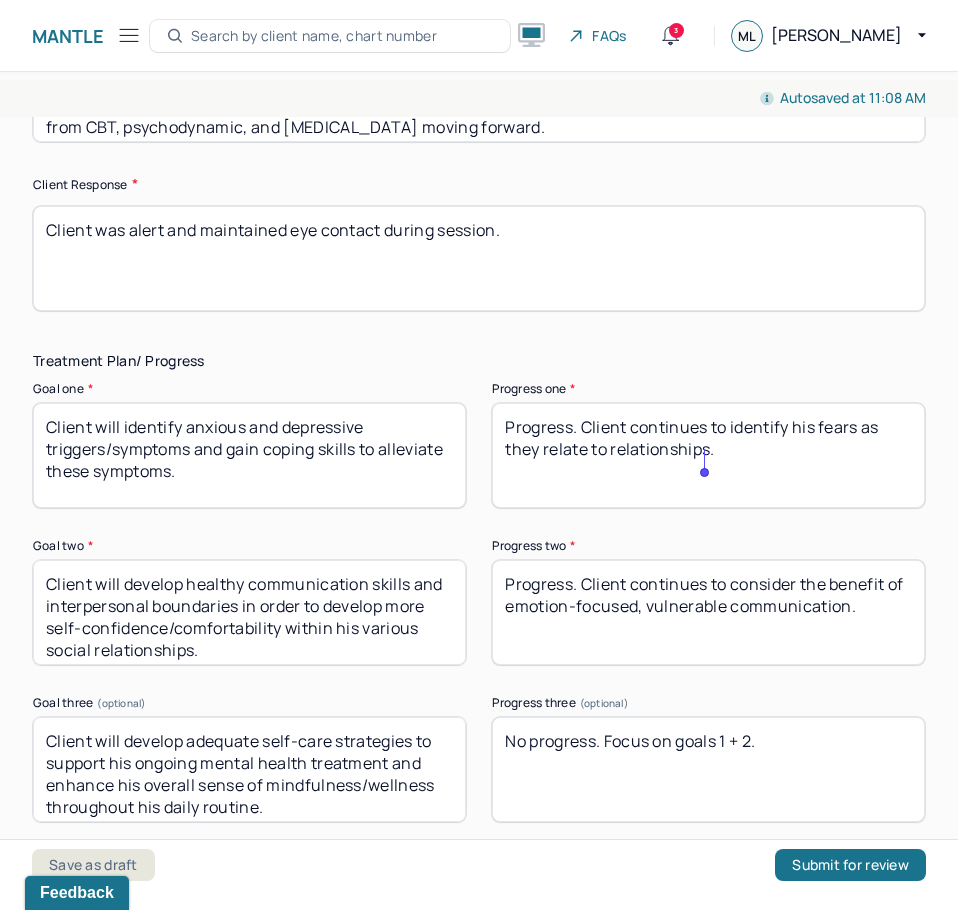 click on "Progress. Client continues to identify his fears as" at bounding box center (708, 455) 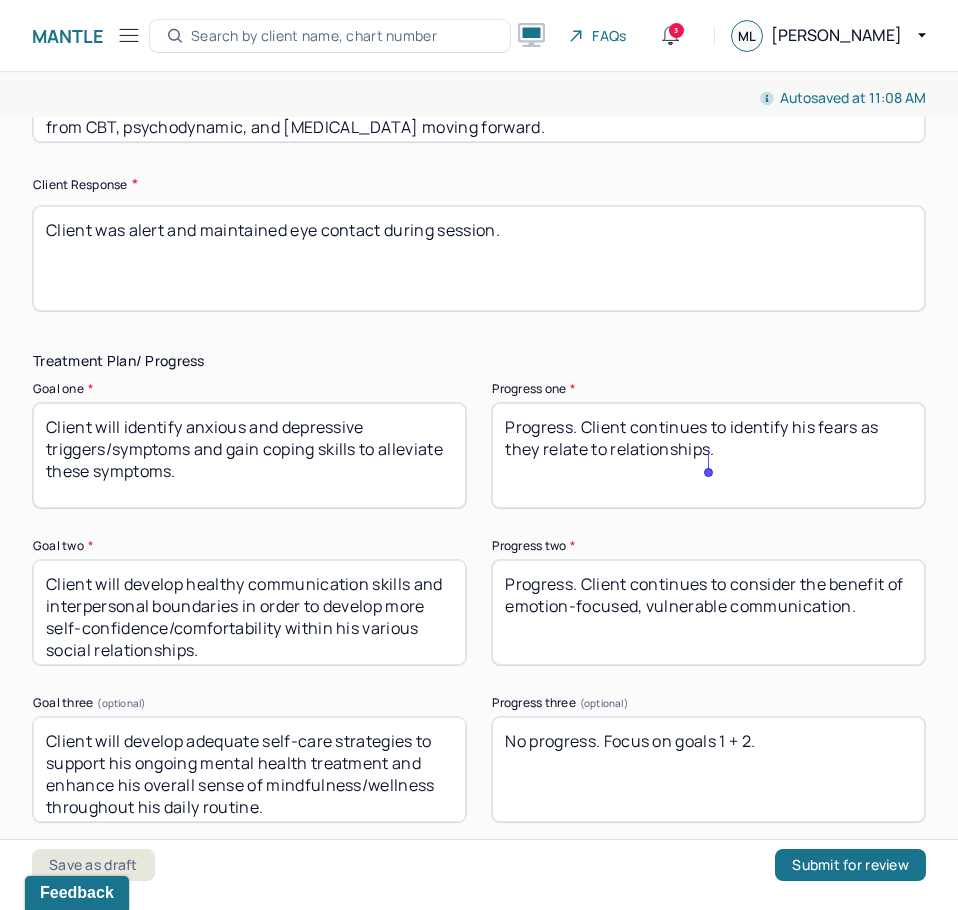 type on "Progress. Client continues to identify his fears as they relate to relationships." 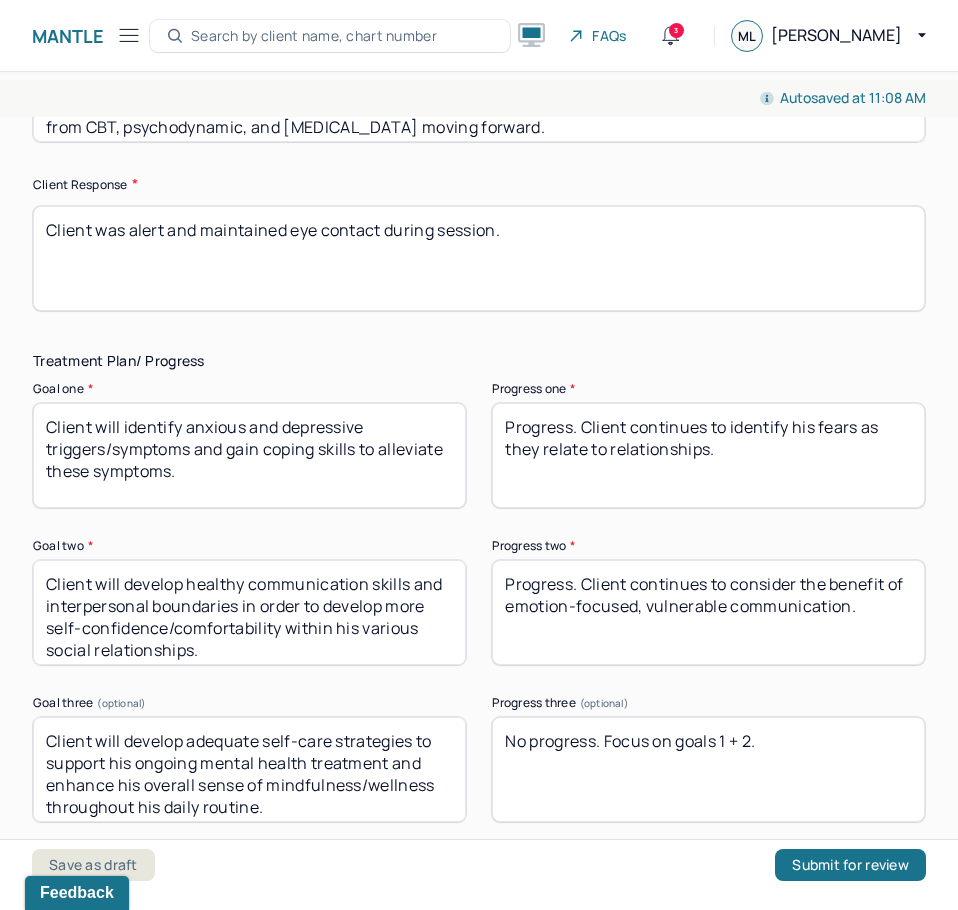 click on "Progress. Client continues to consider the benefit of emotion-focused, vulnerable communication." at bounding box center [708, 612] 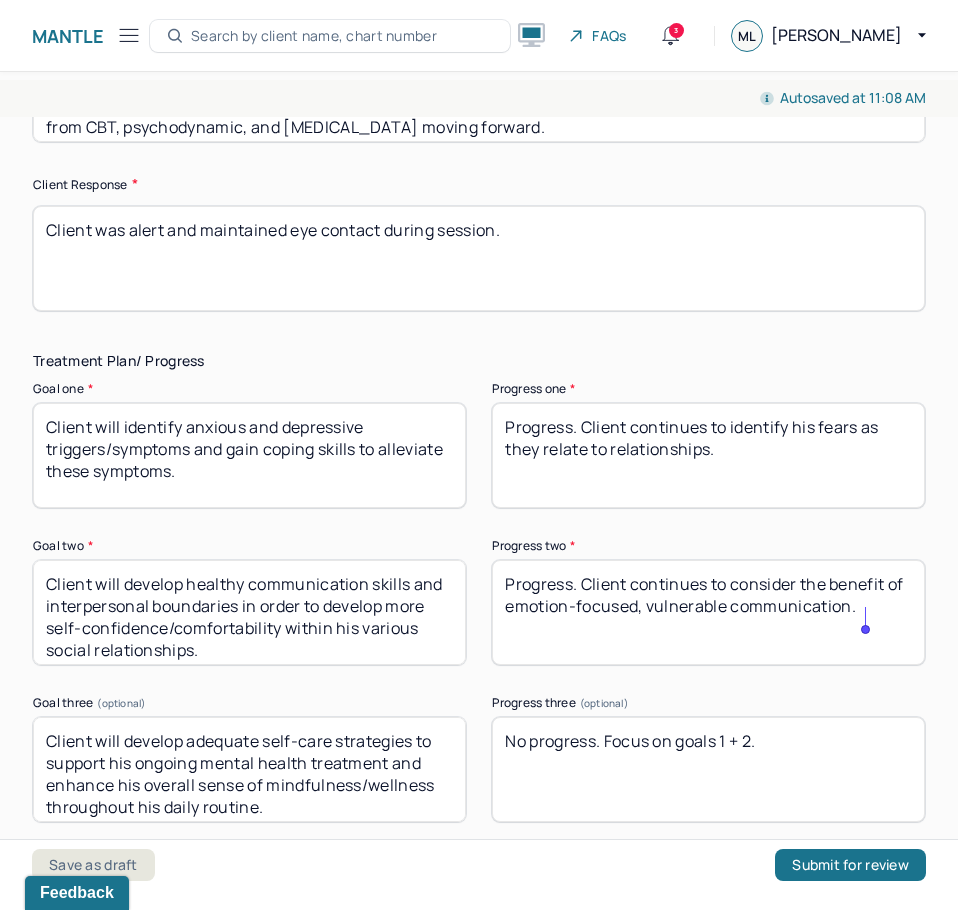 paste on "enhance his awareness of his emotions towards others" 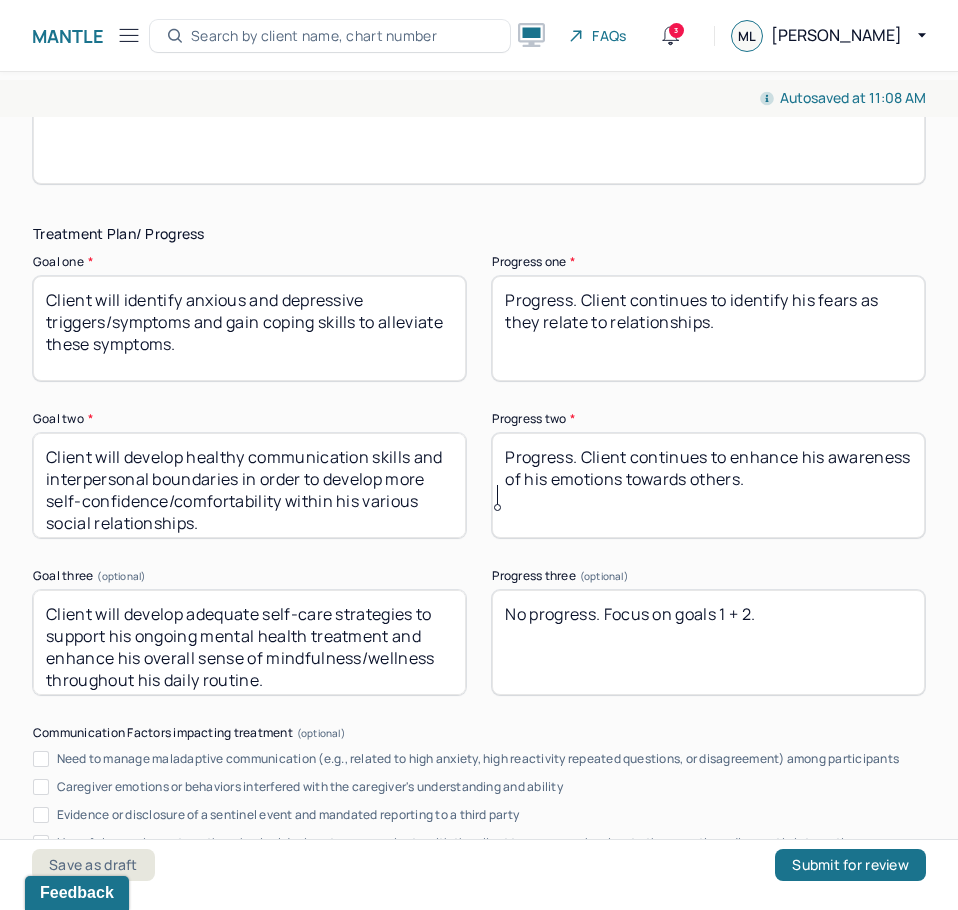 scroll, scrollTop: 3500, scrollLeft: 0, axis: vertical 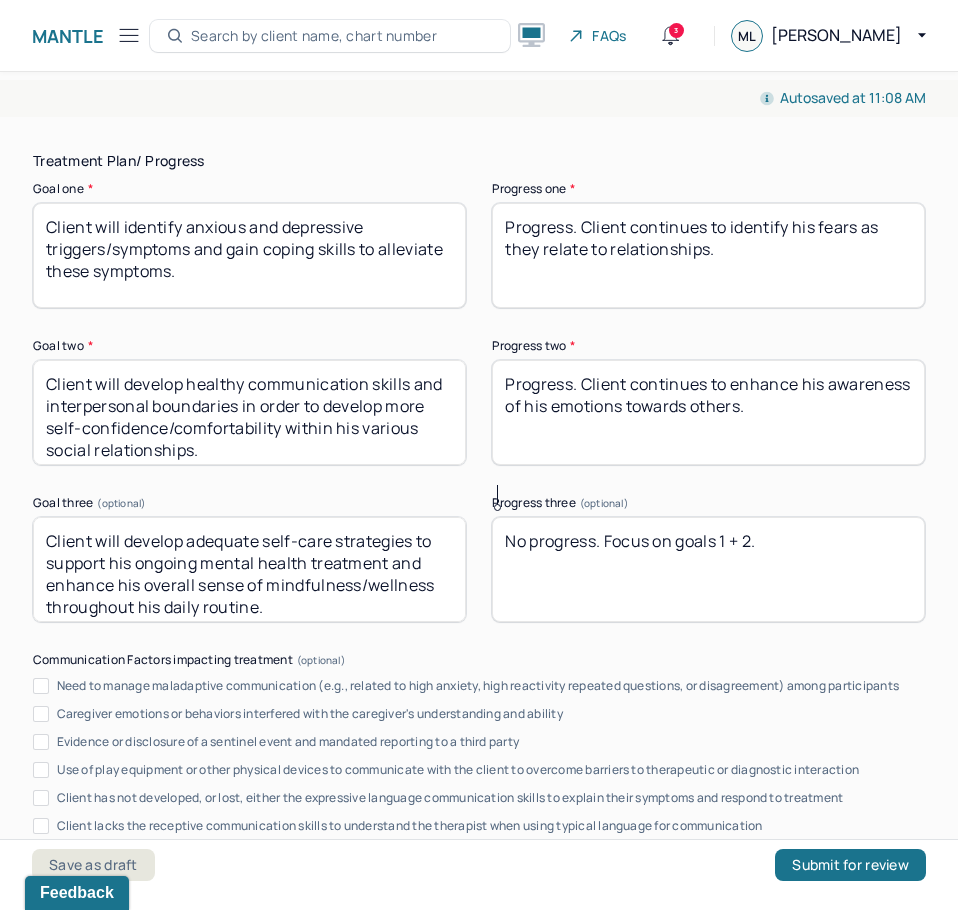 type on "Progress. Client continues to enhance his awareness of his emotions towards others." 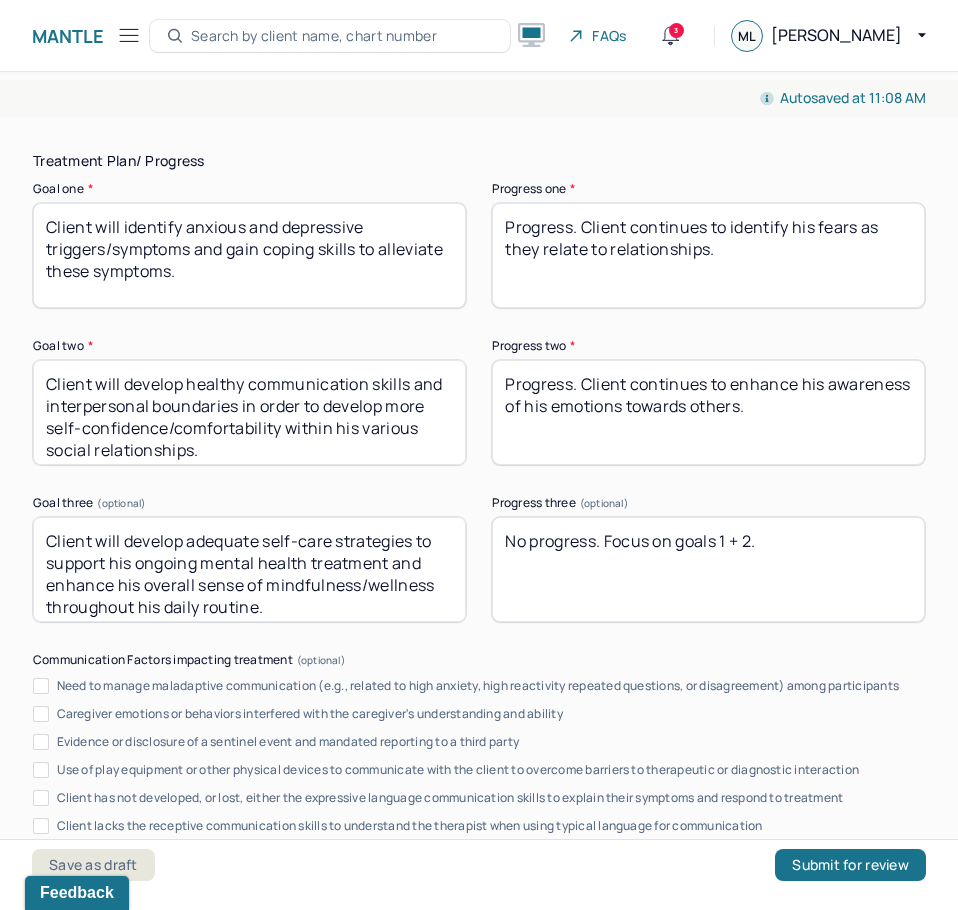 click on "No progress. Focus on goals 1 + 2." at bounding box center [708, 569] 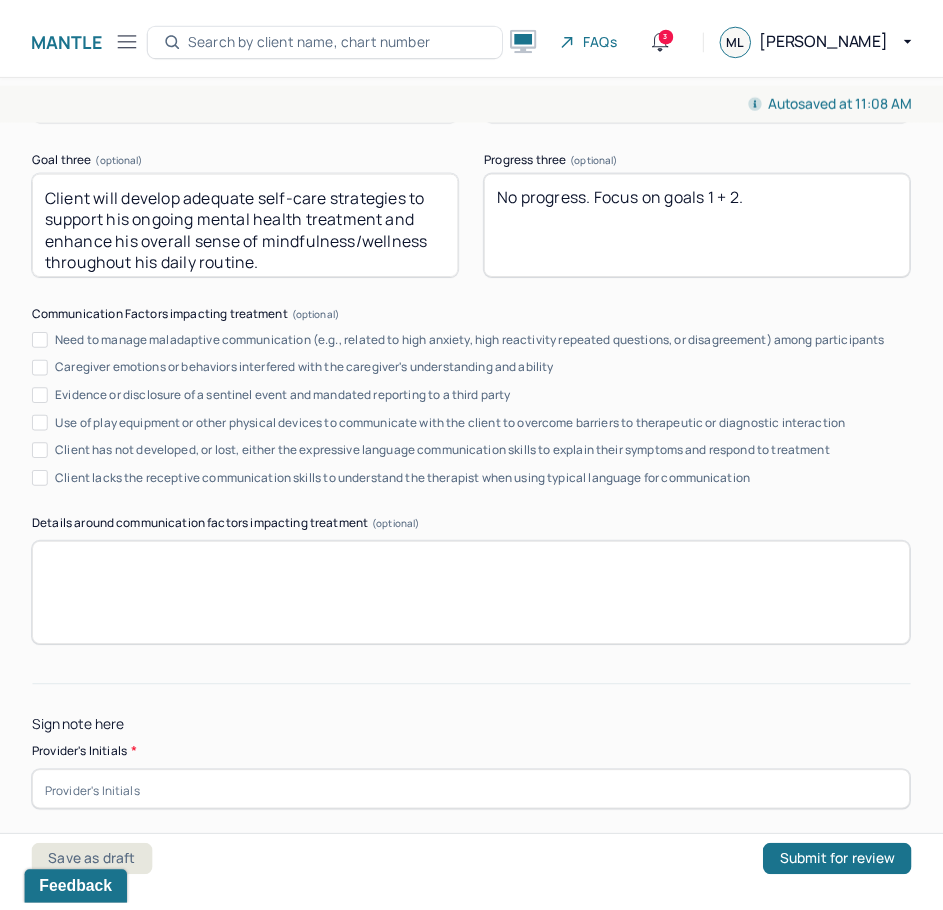 scroll, scrollTop: 3954, scrollLeft: 0, axis: vertical 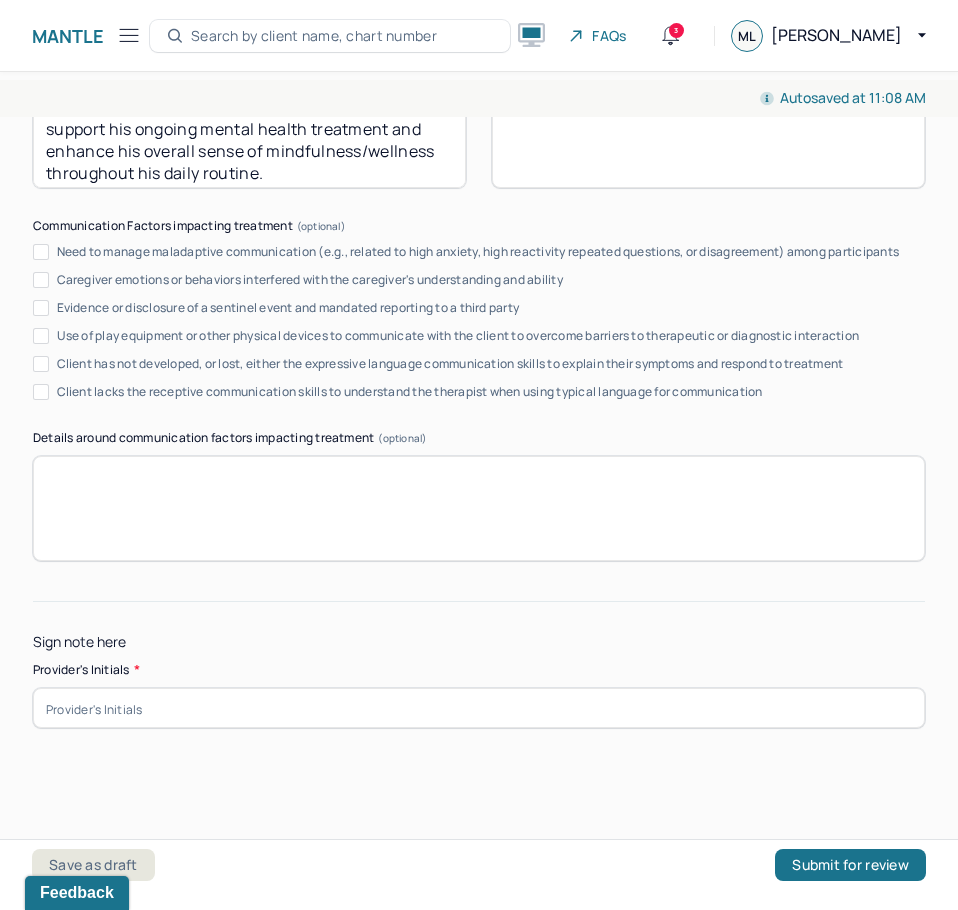 click on "Provider's Initials *" at bounding box center (479, 694) 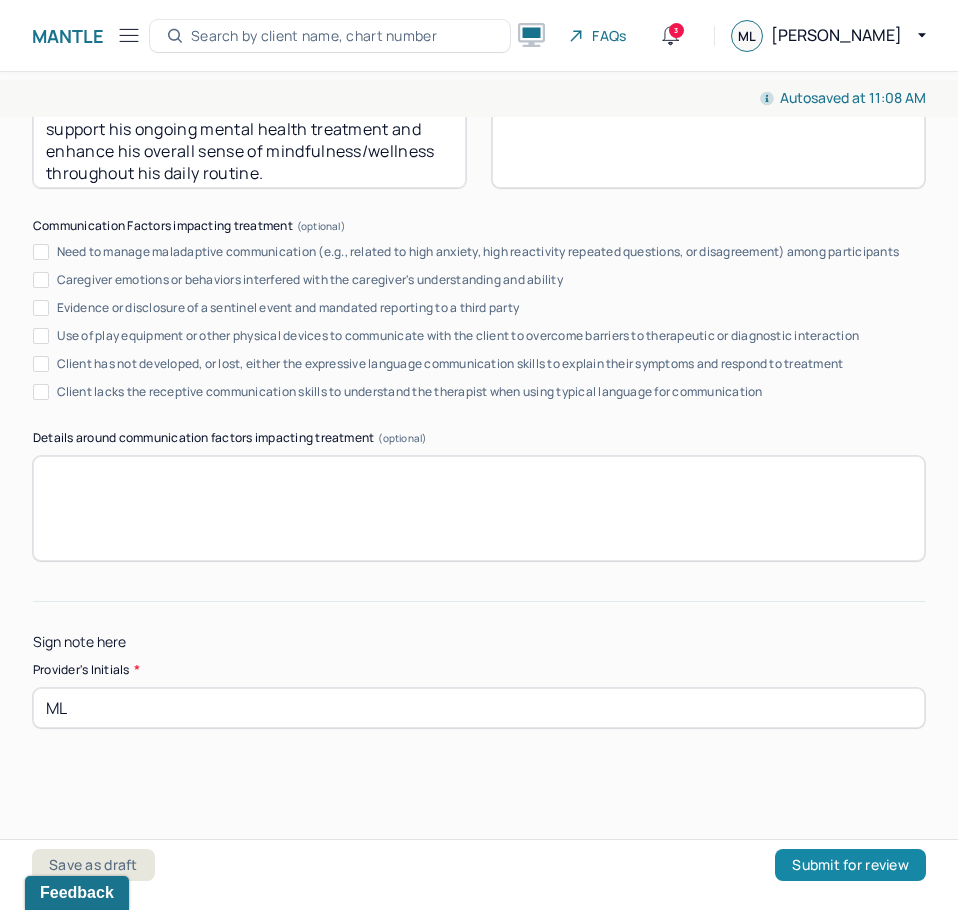 type on "ML" 